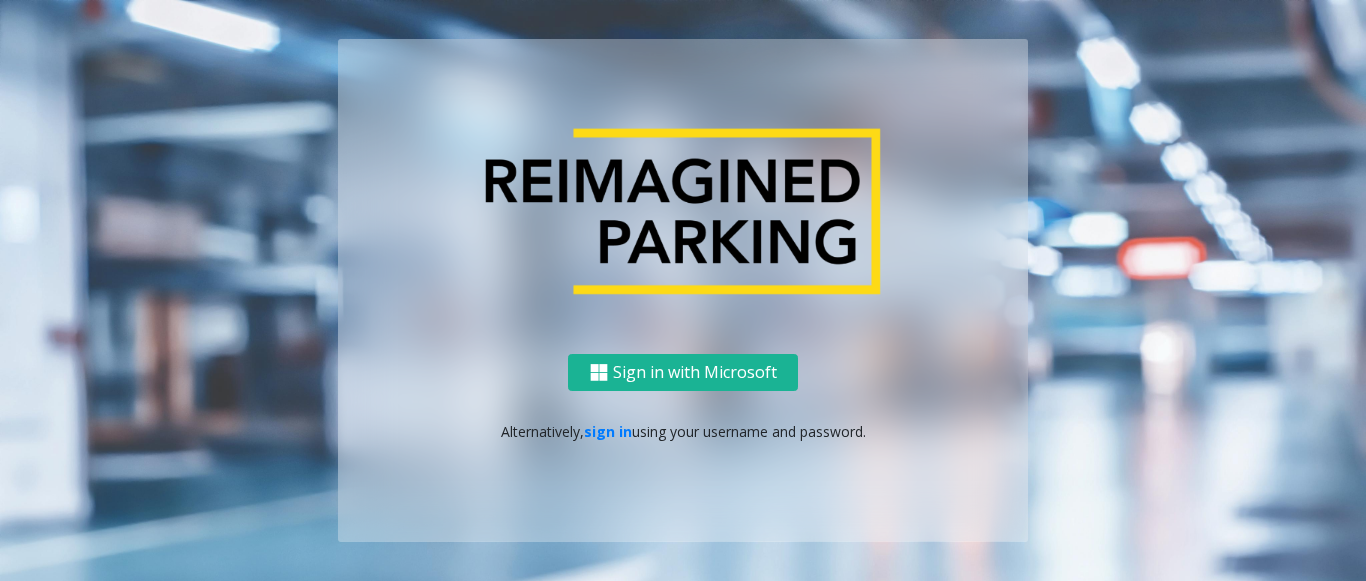 scroll, scrollTop: 0, scrollLeft: 0, axis: both 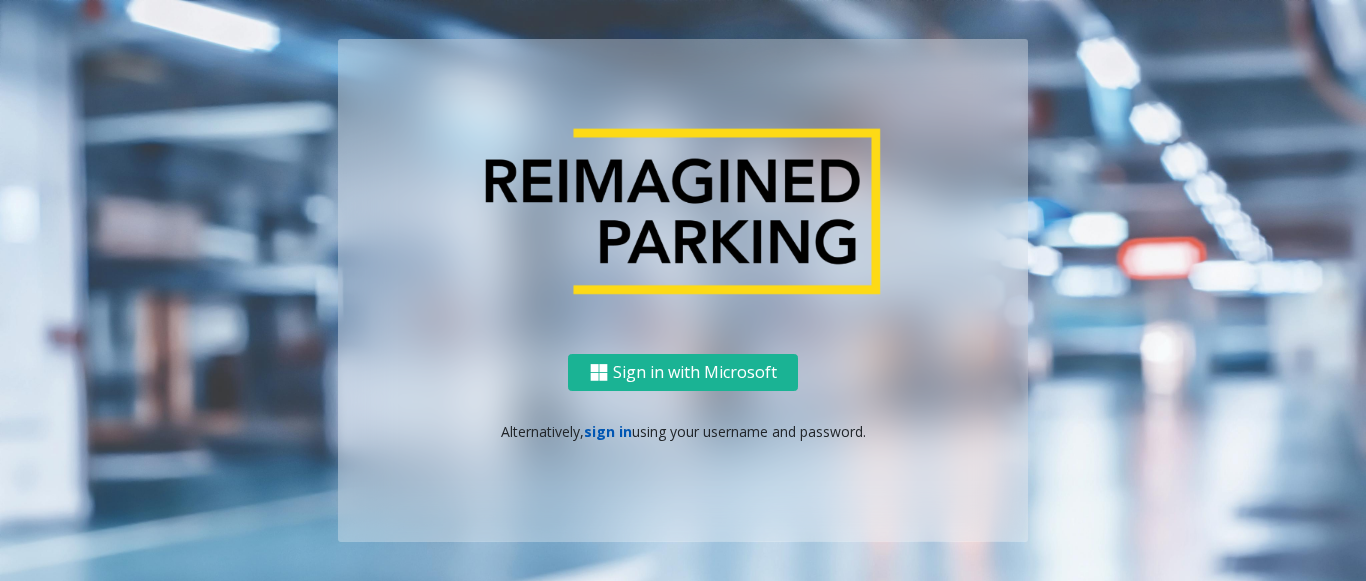 click on "sign in" 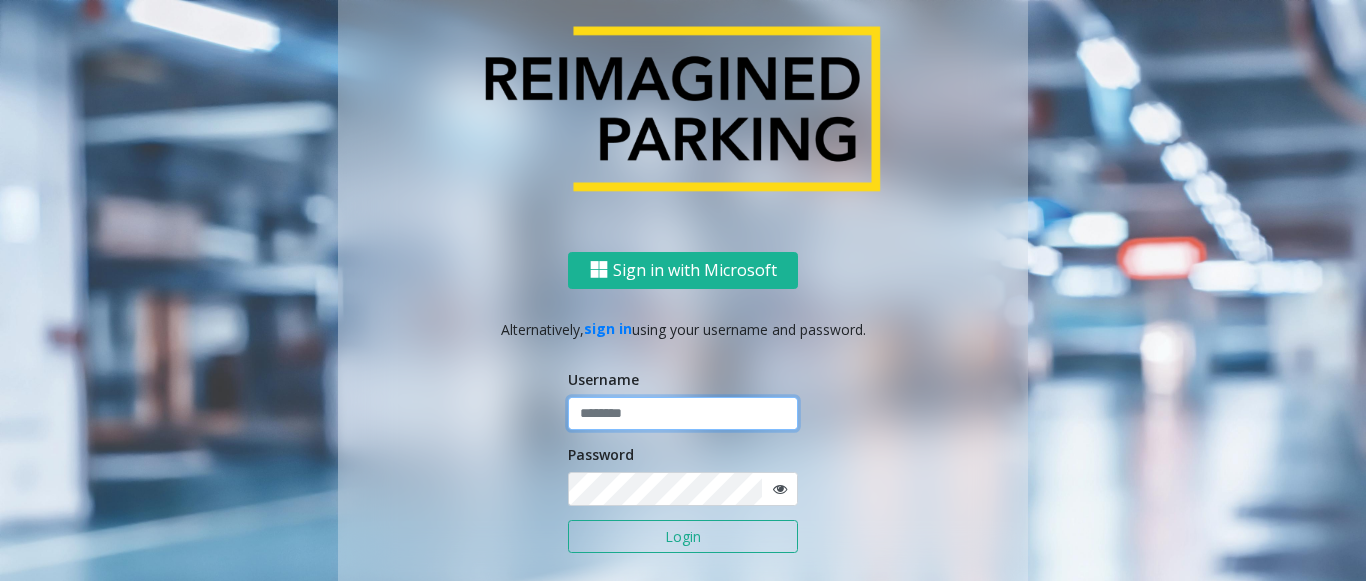 click 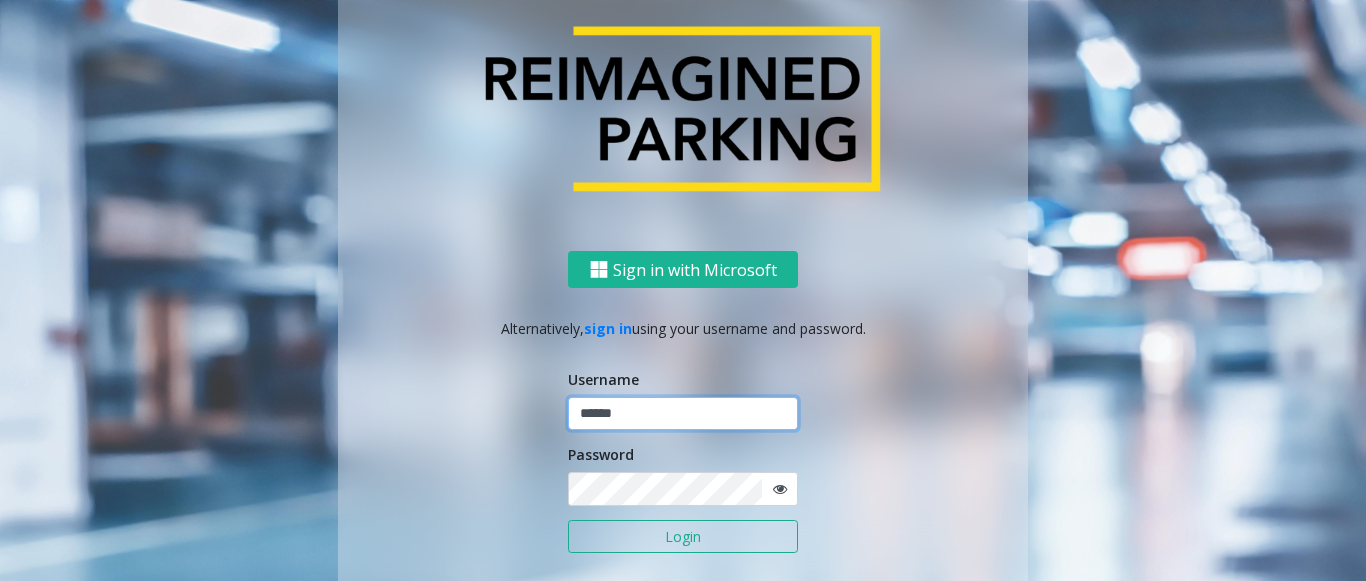type on "******" 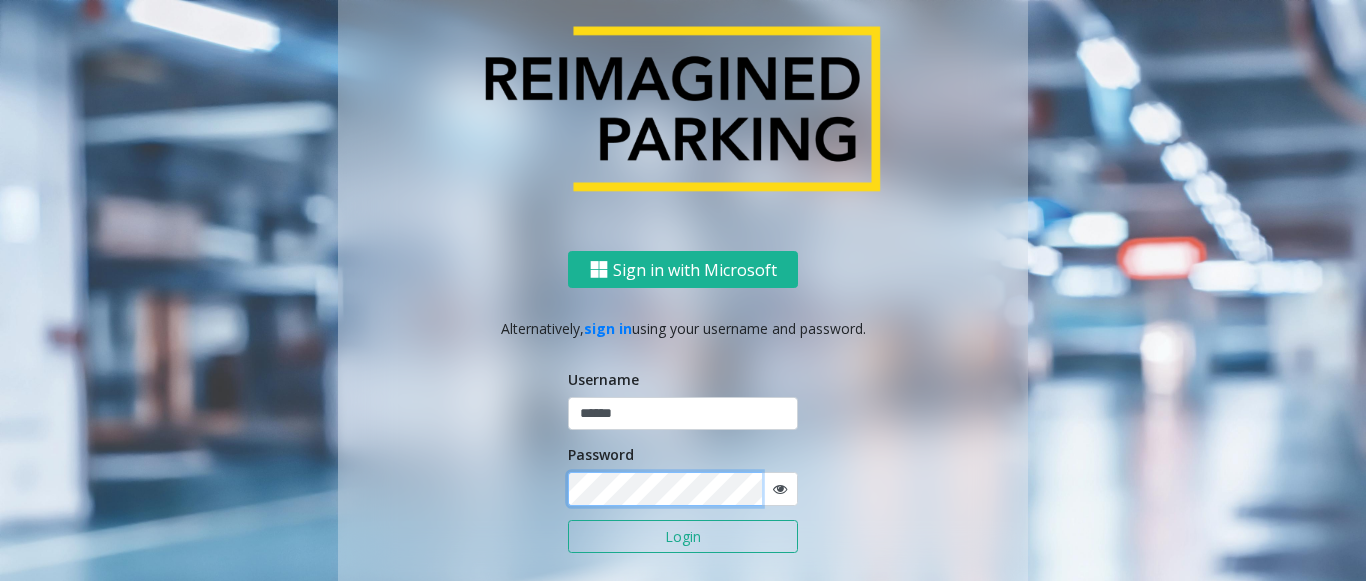 click on "Login" 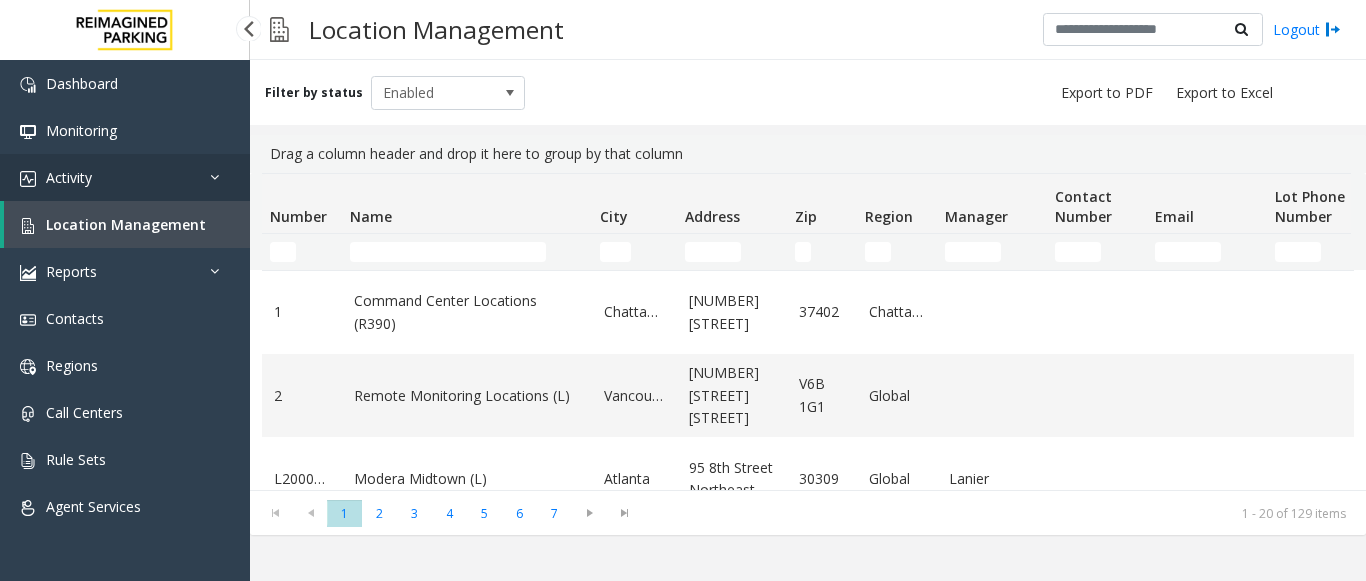 click on "Activity" at bounding box center (125, 177) 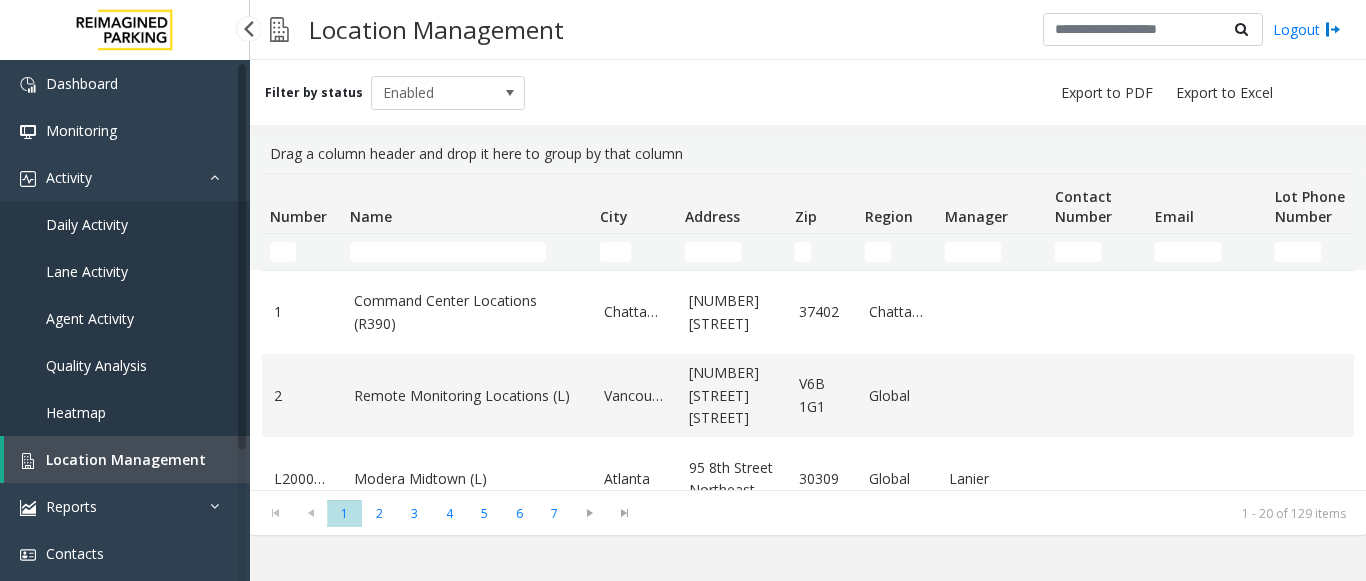 click on "Daily Activity" at bounding box center (87, 224) 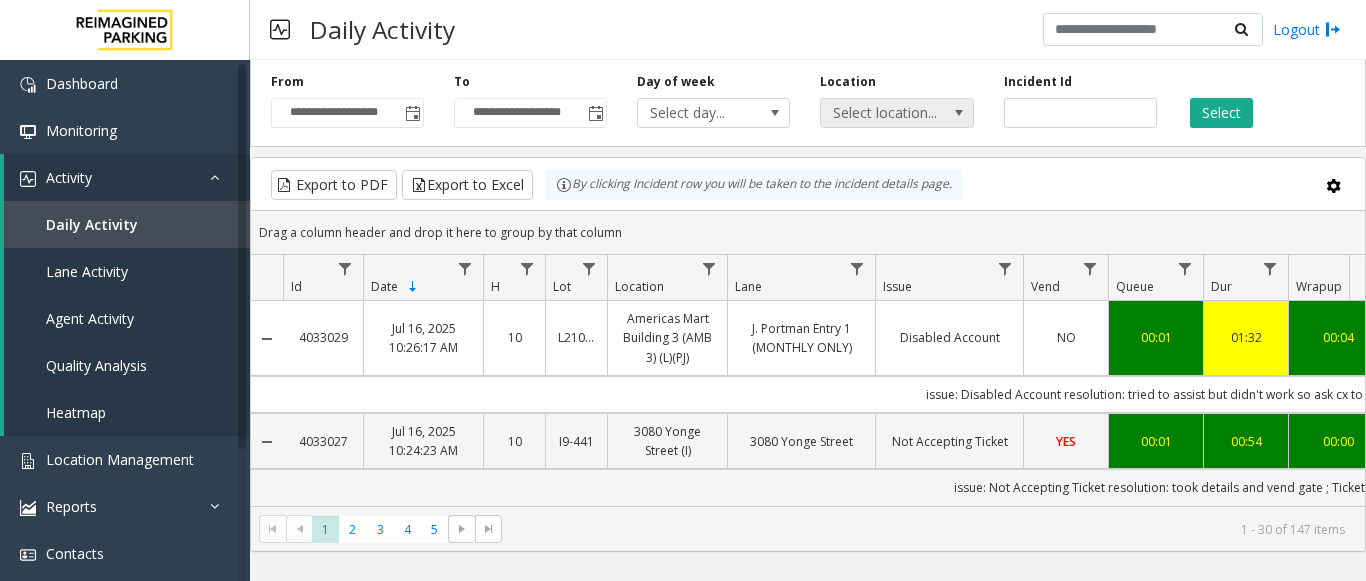 click at bounding box center (959, 113) 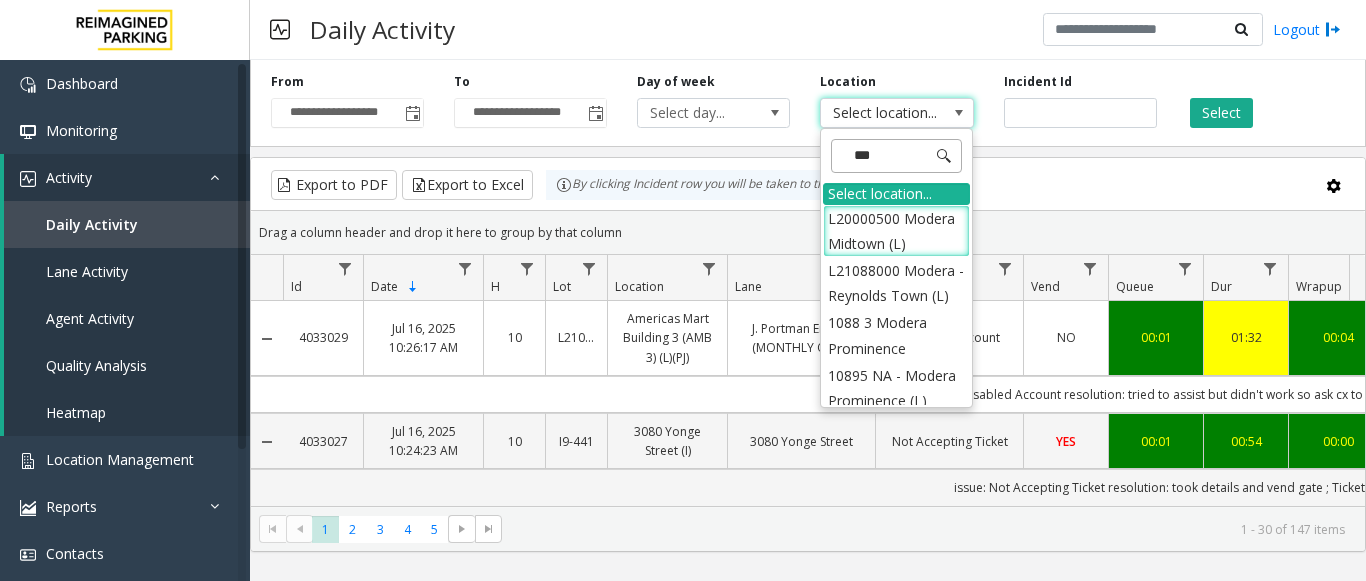 type on "****" 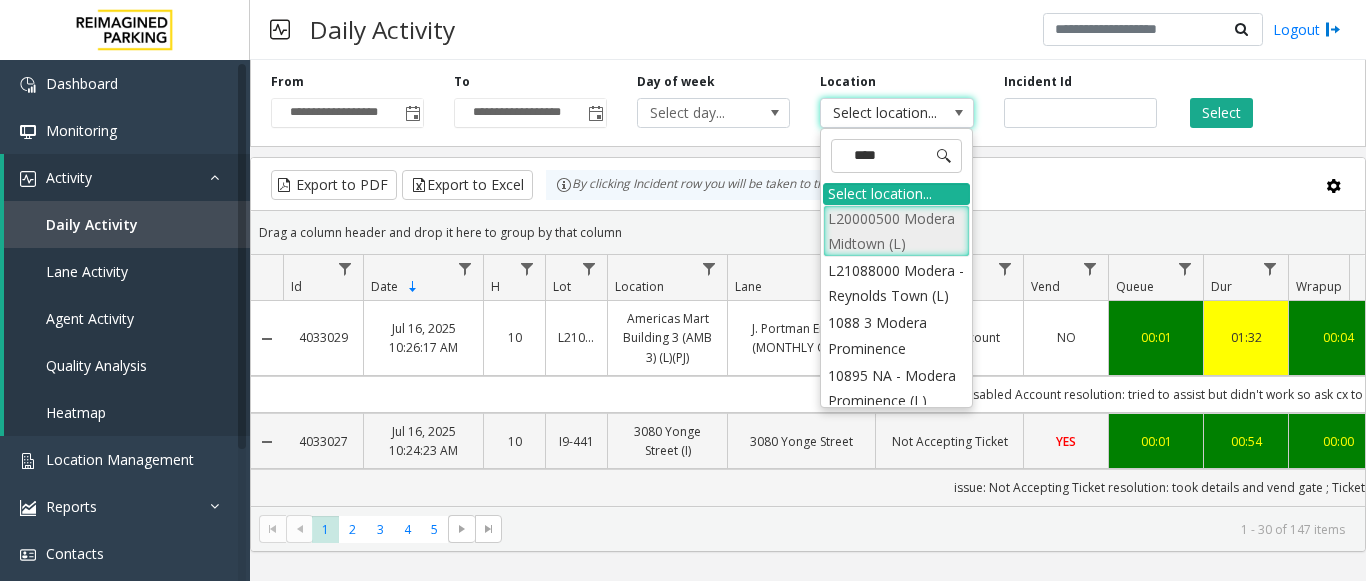 click on "L20000500 Modera Midtown	(L)" at bounding box center (896, 231) 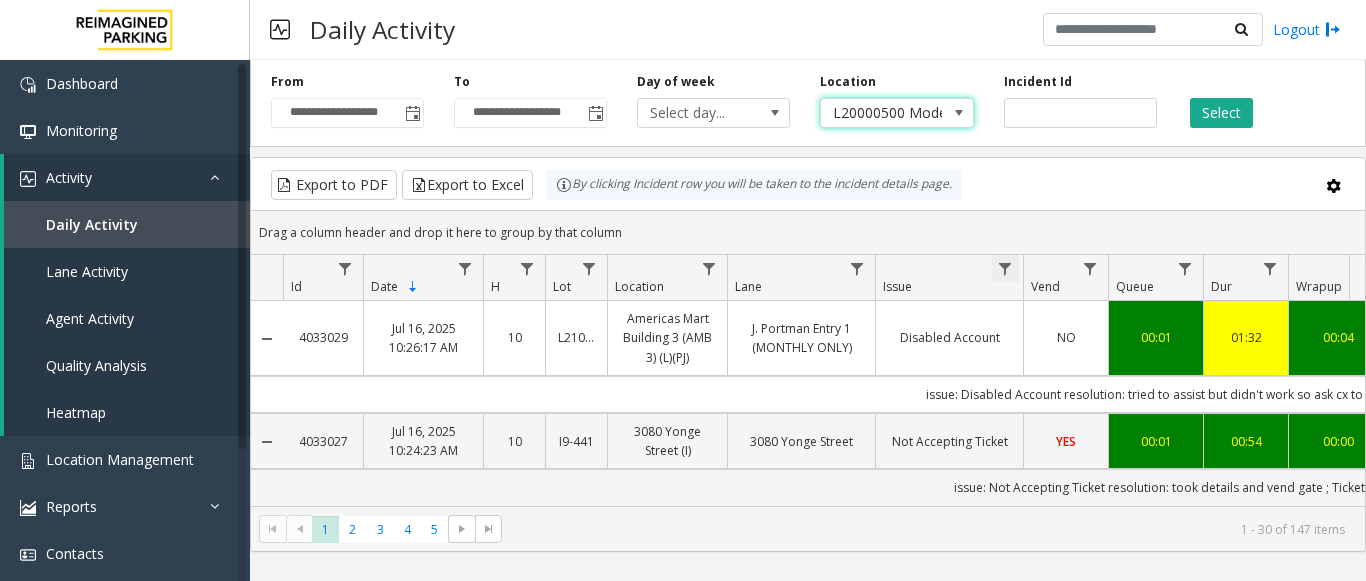 click 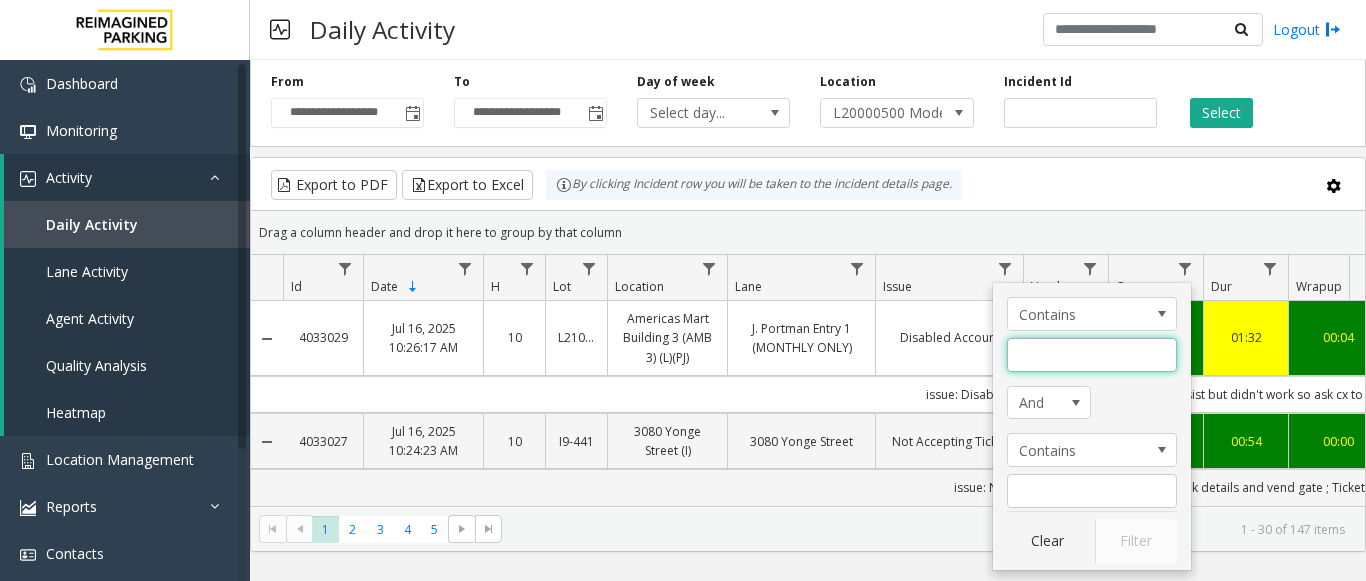 click 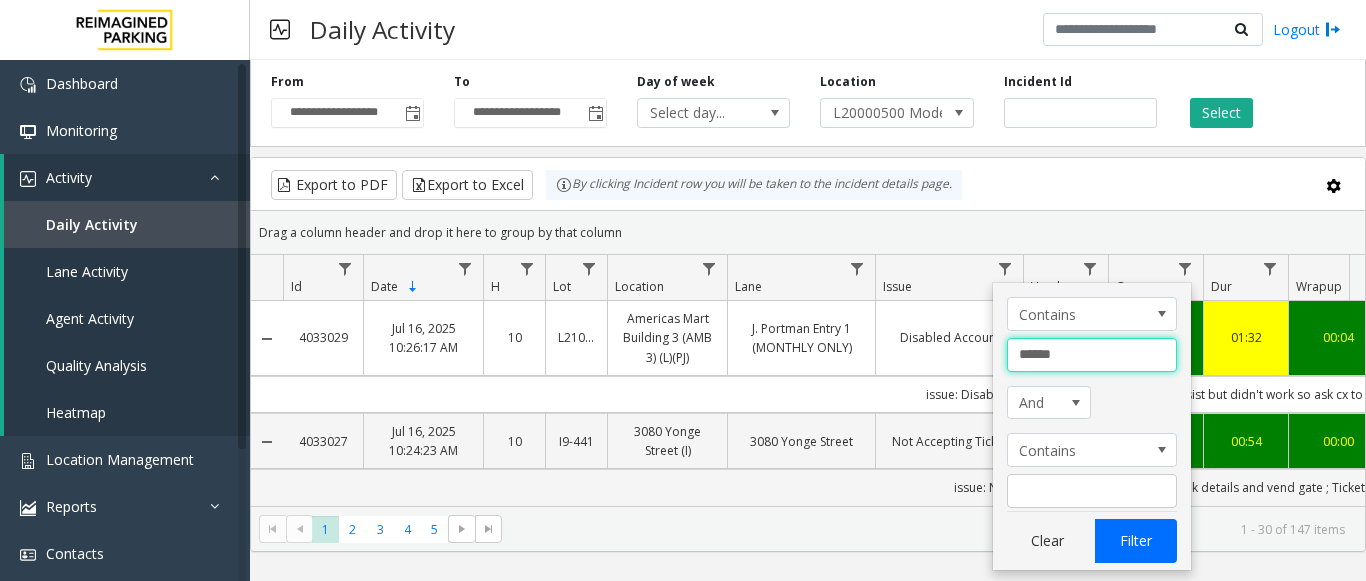 type on "******" 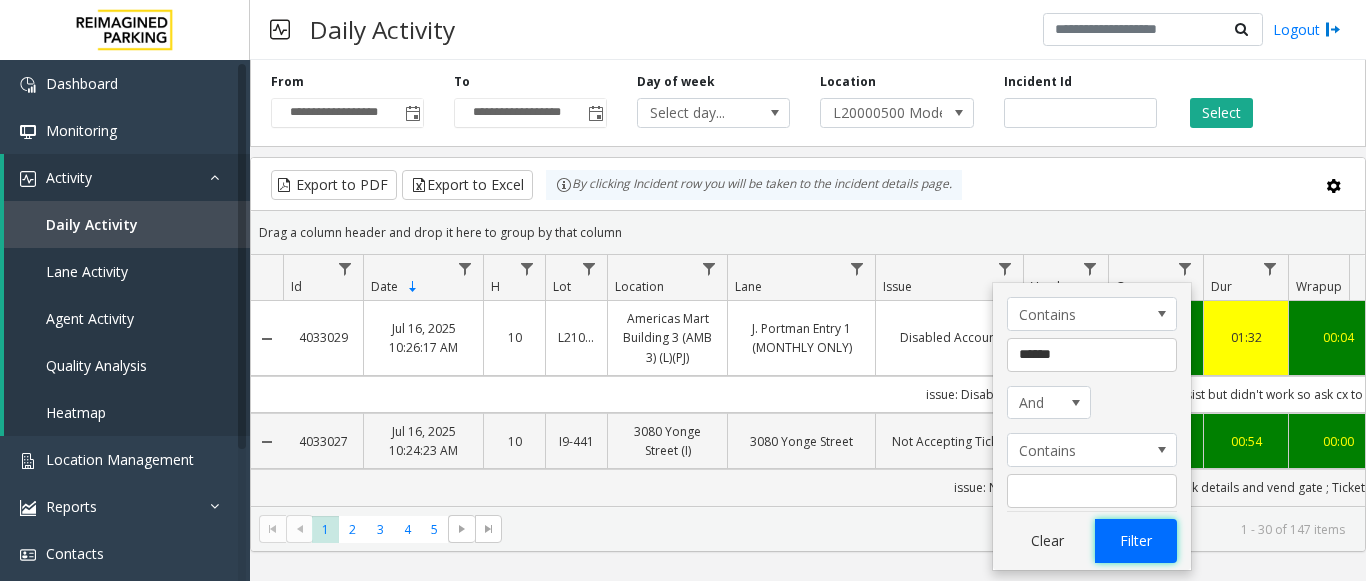 click on "Filter" 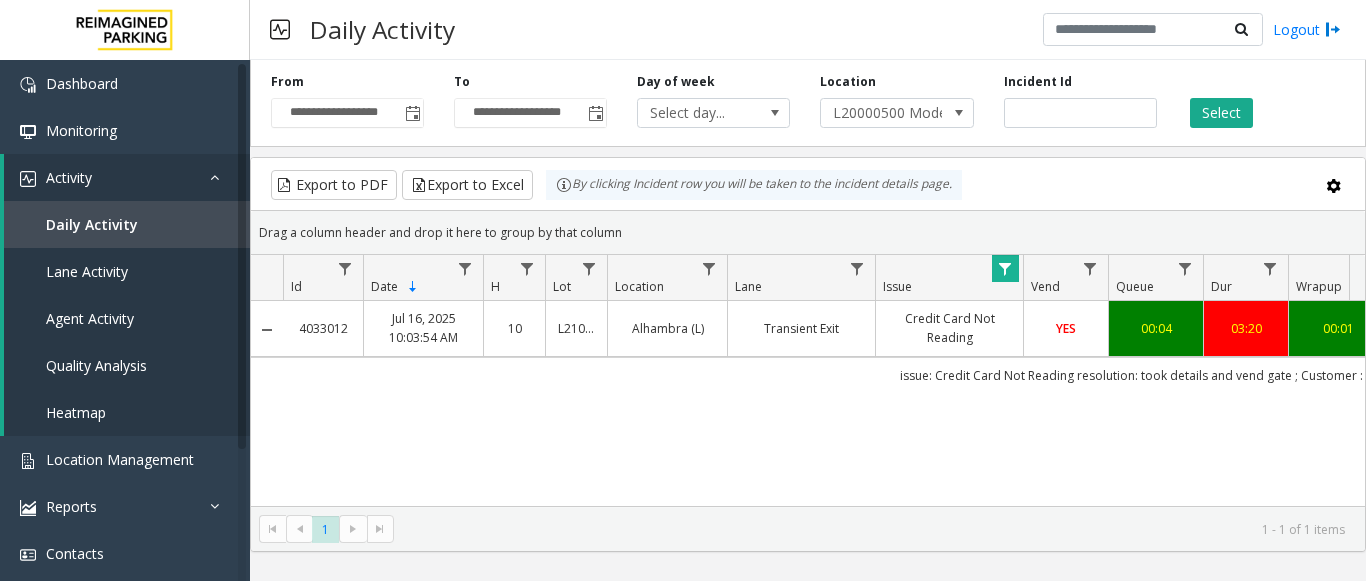 click 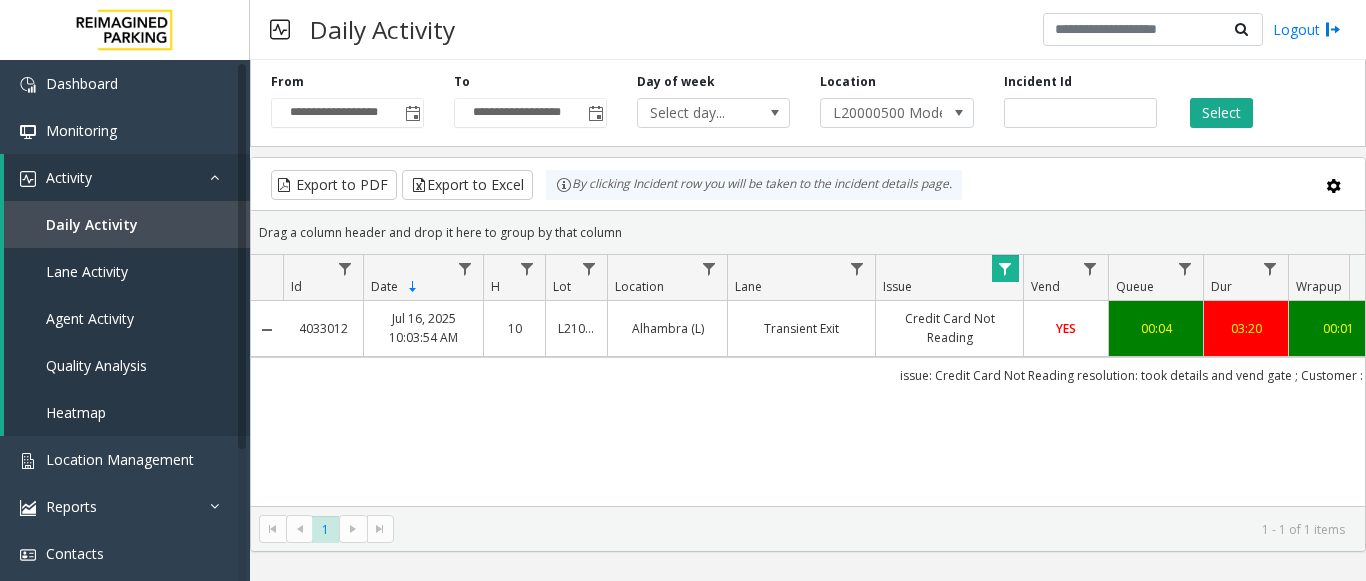drag, startPoint x: 1224, startPoint y: 407, endPoint x: 999, endPoint y: 430, distance: 226.1725 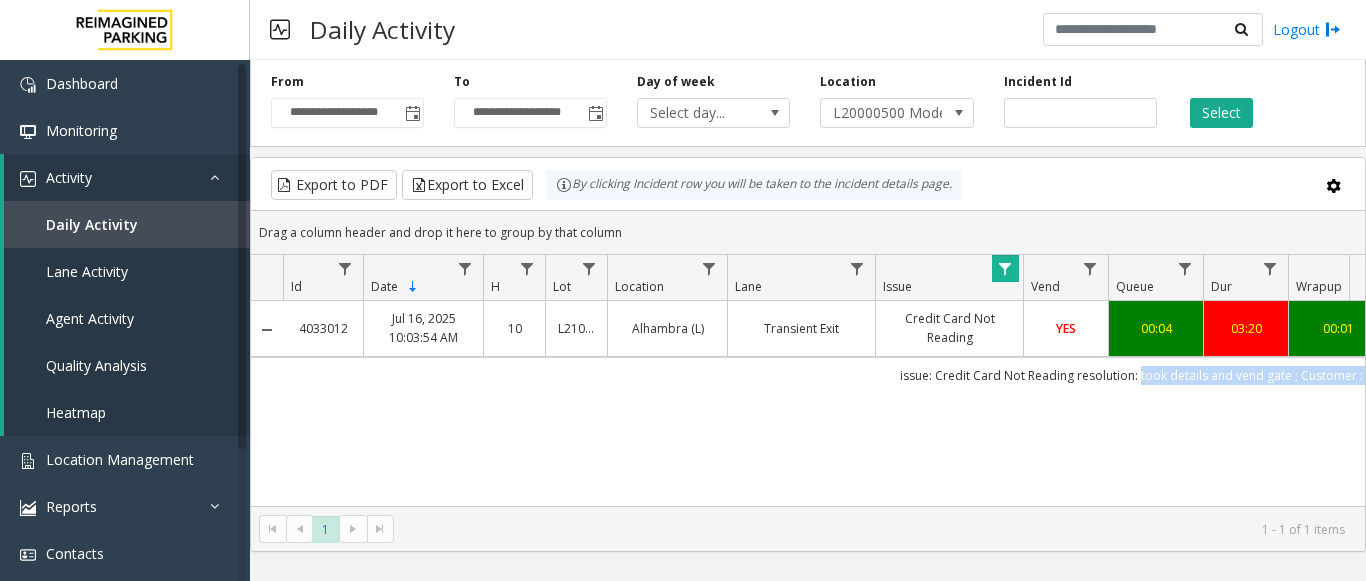 scroll, scrollTop: 0, scrollLeft: 333, axis: horizontal 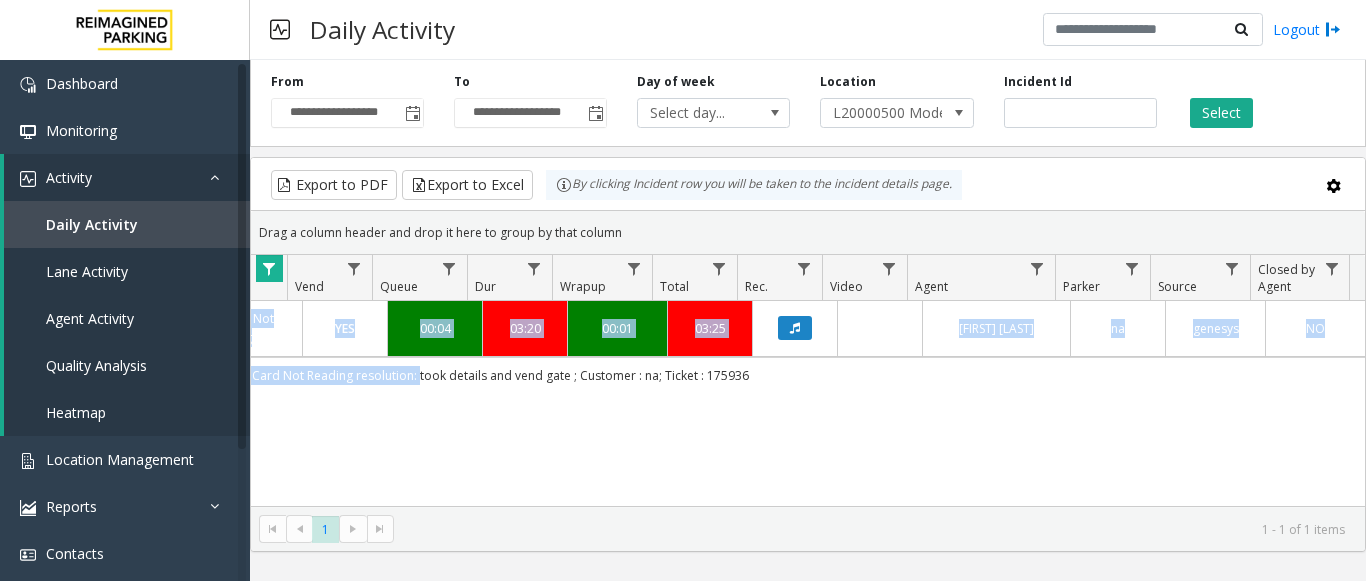drag, startPoint x: 1138, startPoint y: 379, endPoint x: 1408, endPoint y: 360, distance: 270.6677 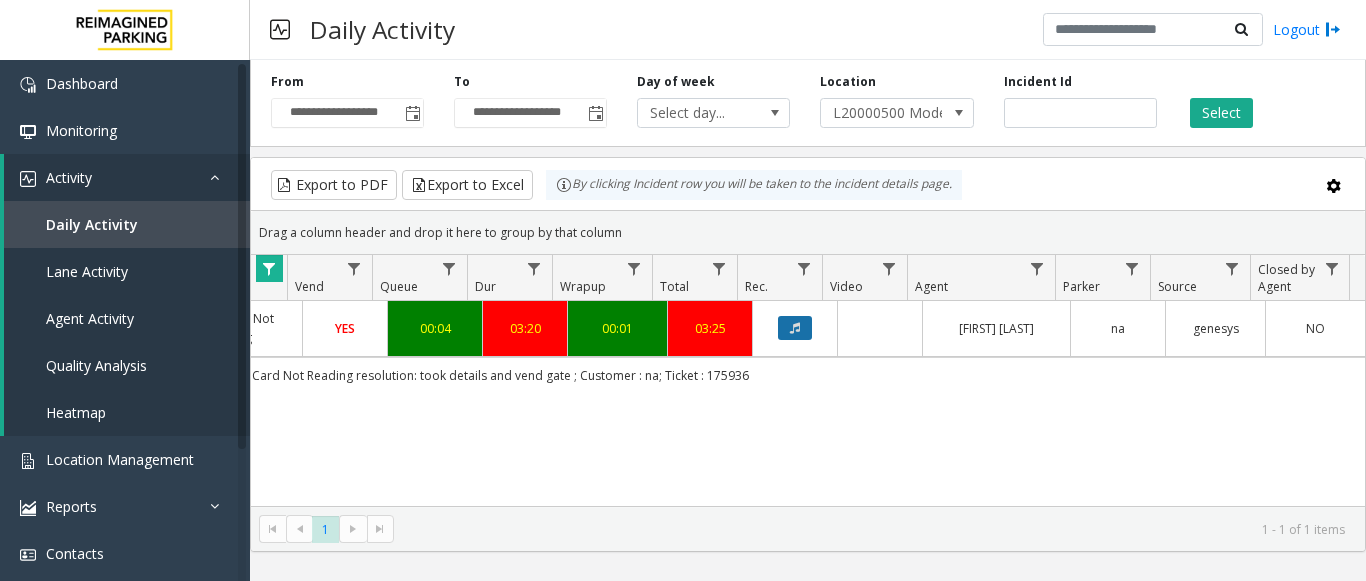 click 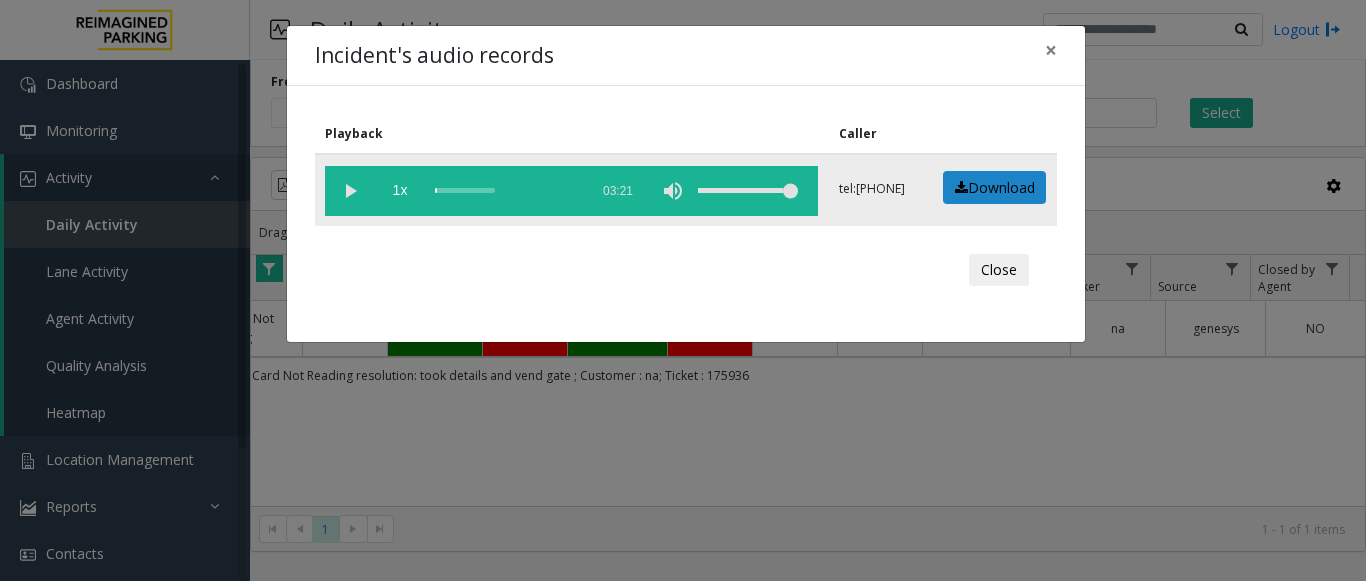 click 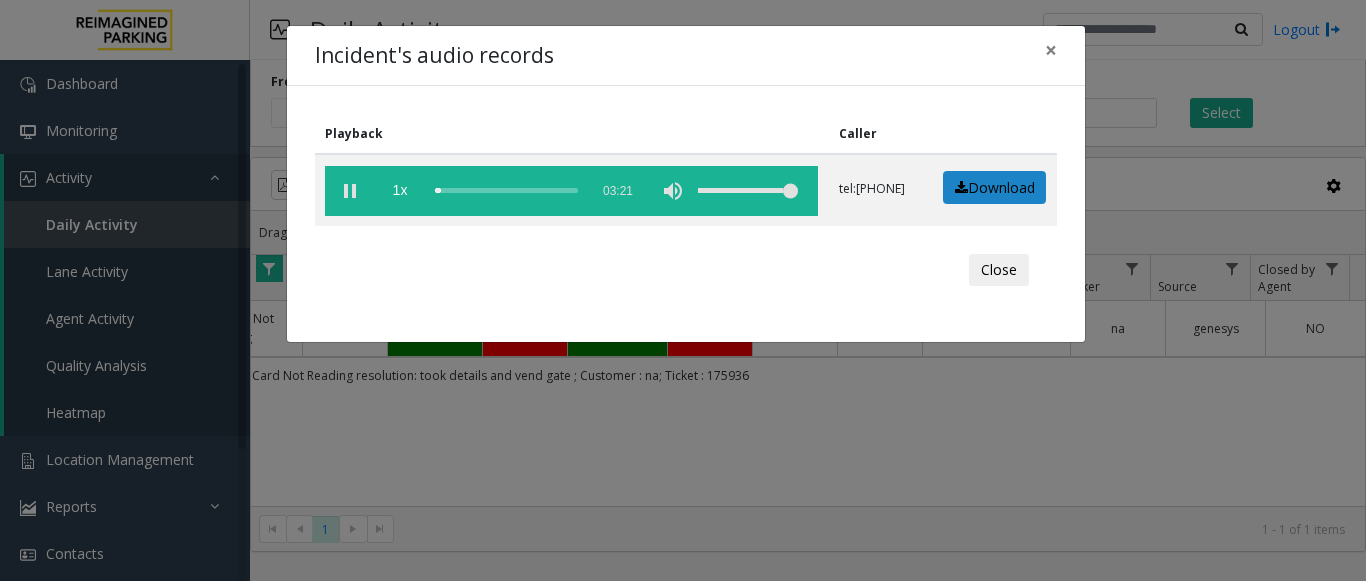 click on "Incident's audio records × Playback Caller  1x  03:21 tel:+10108329005  Download  Close" 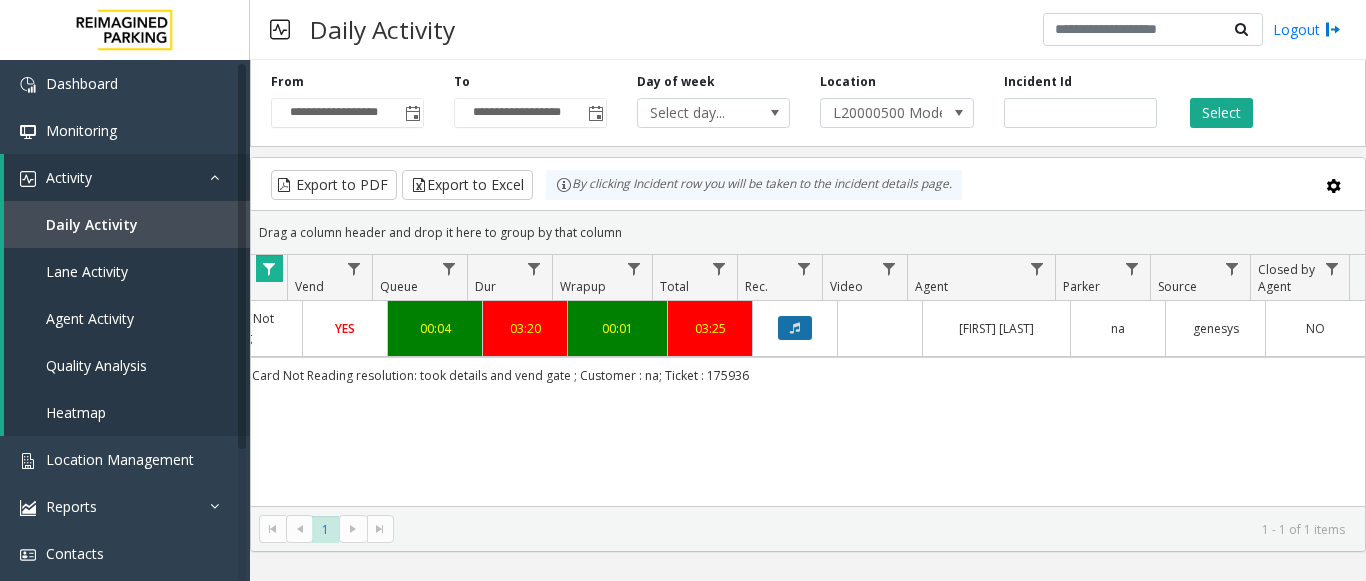 click 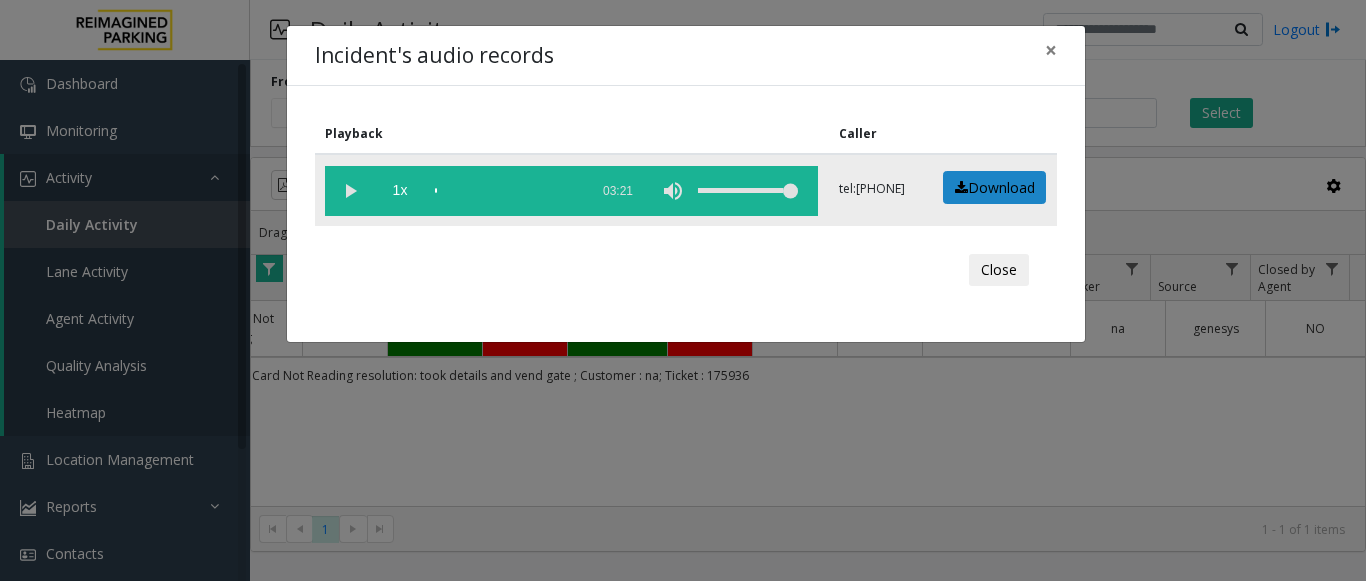 click 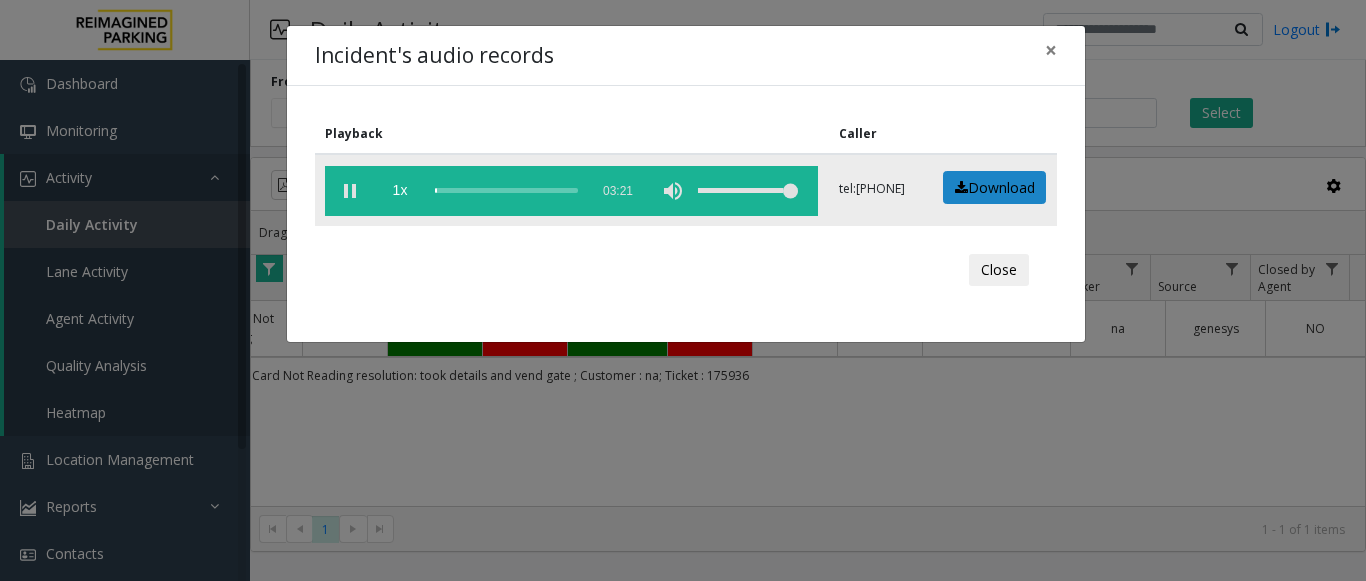 click 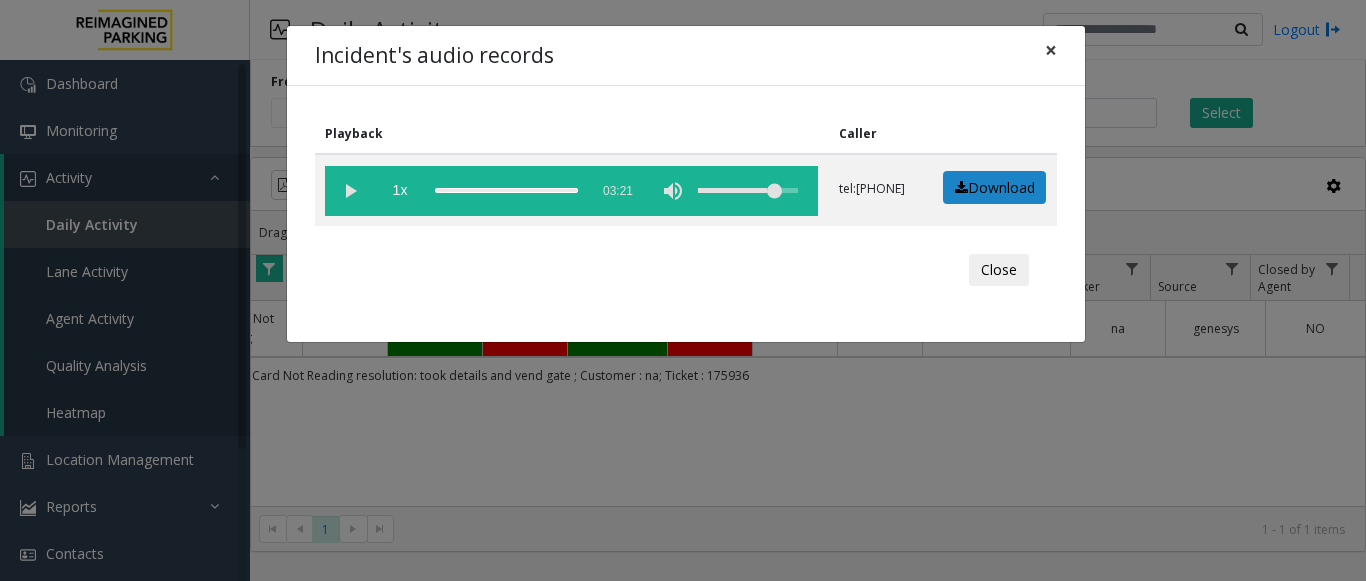 click on "×" 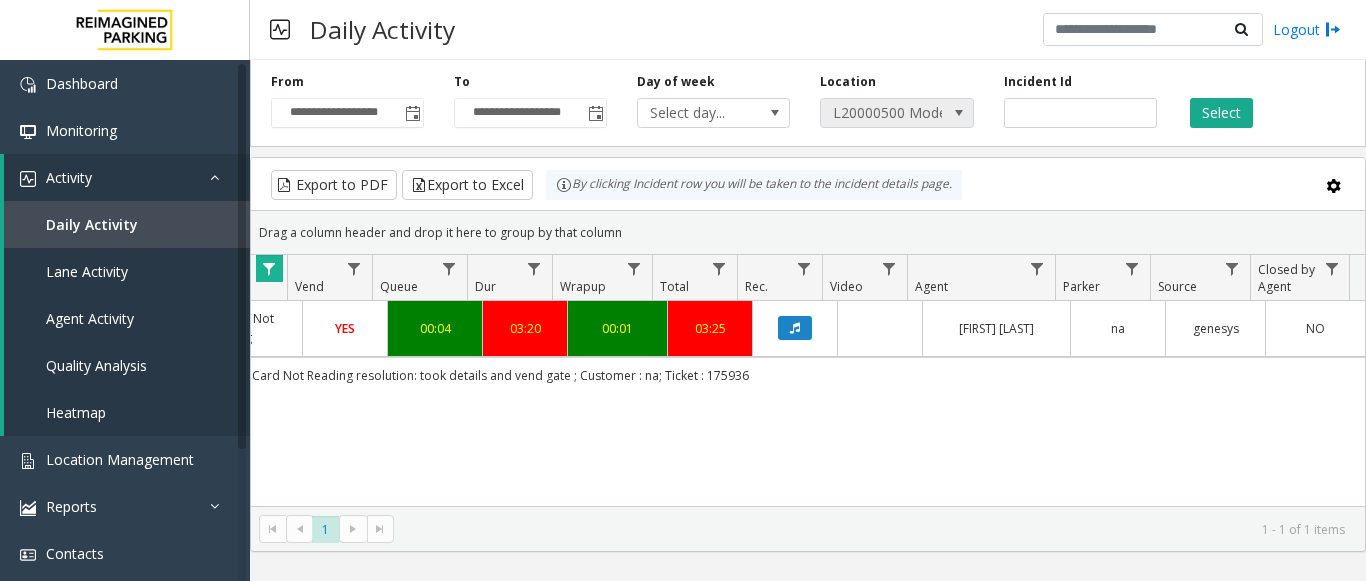 click at bounding box center [959, 113] 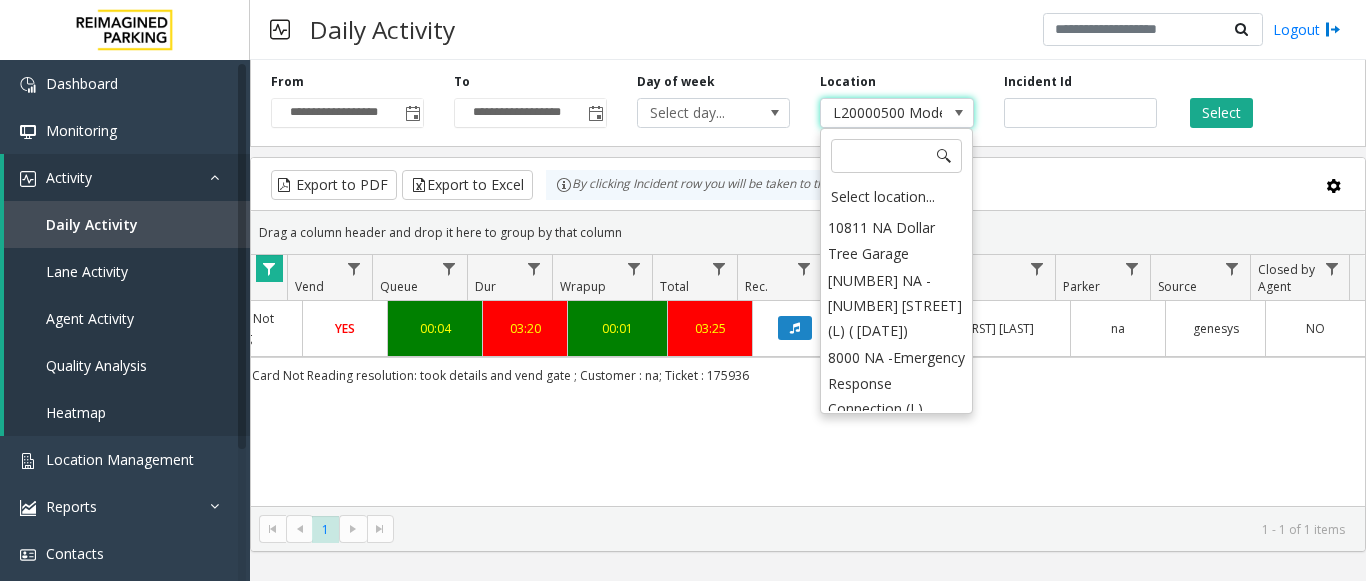 scroll, scrollTop: 6902, scrollLeft: 0, axis: vertical 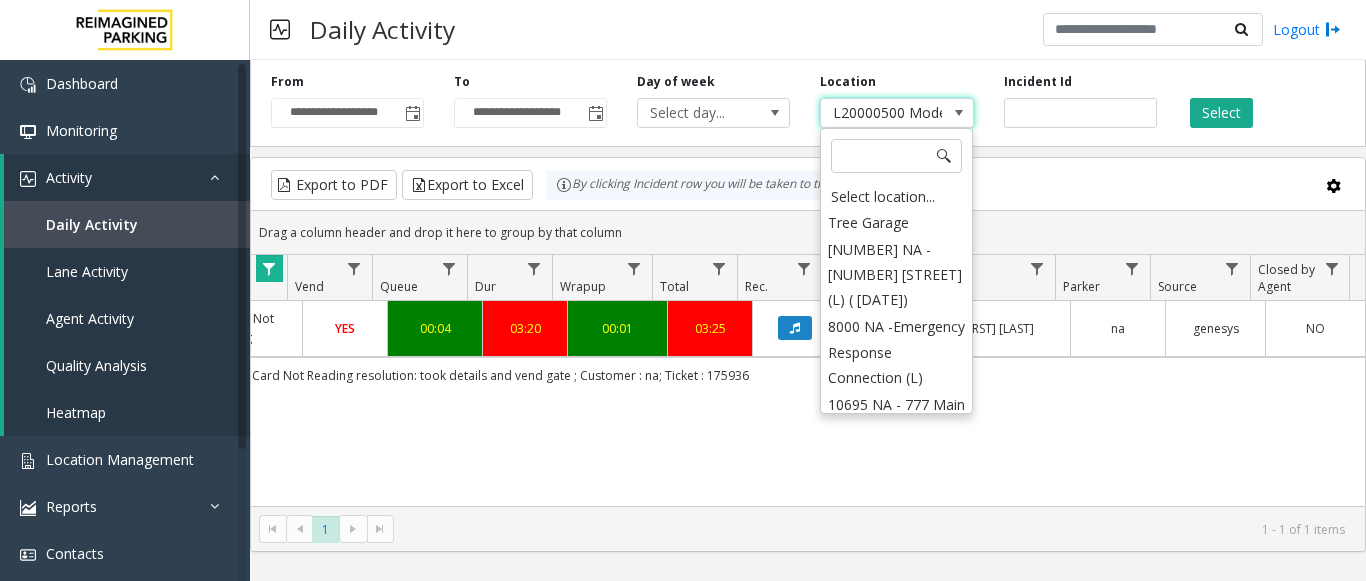 click on "4033012   Jul 16, 2025 10:03:54 AM
10   L21083200   Alhambra (L)   Transient Exit   Credit Card Not Reading   YES   00:04   03:20   00:01   03:25   Samar Pratap Singh   na   genesys   NO   issue: Credit Card Not Reading
resolution: took details and vend gate ; Customer : na; Ticket : 175936" 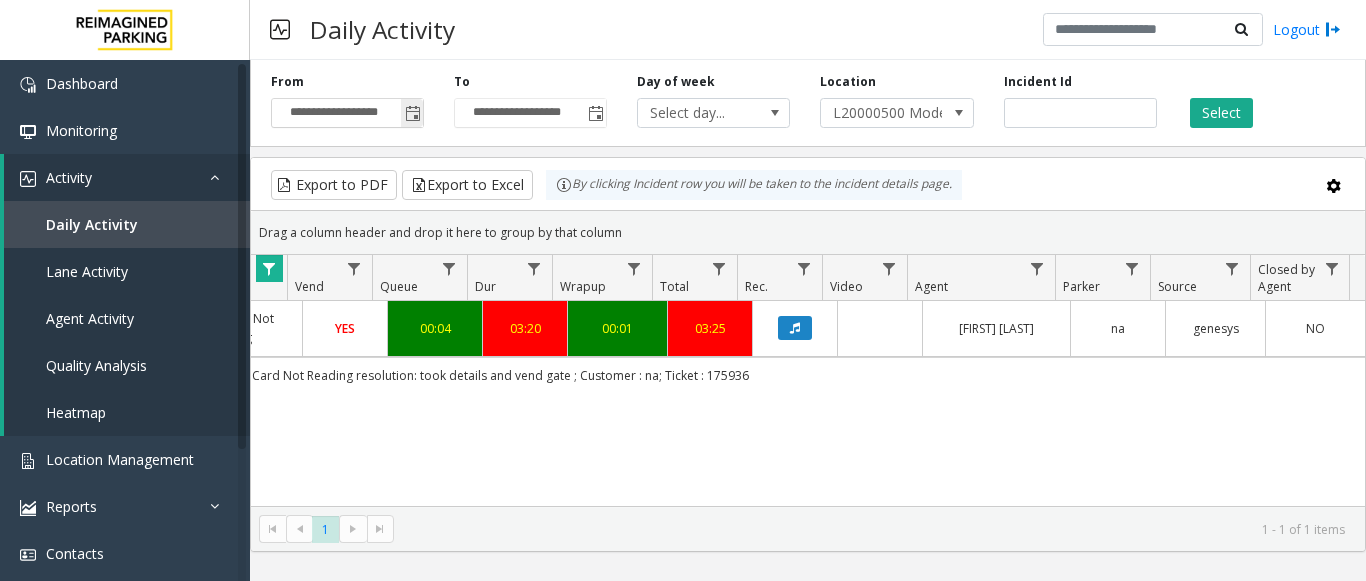 click 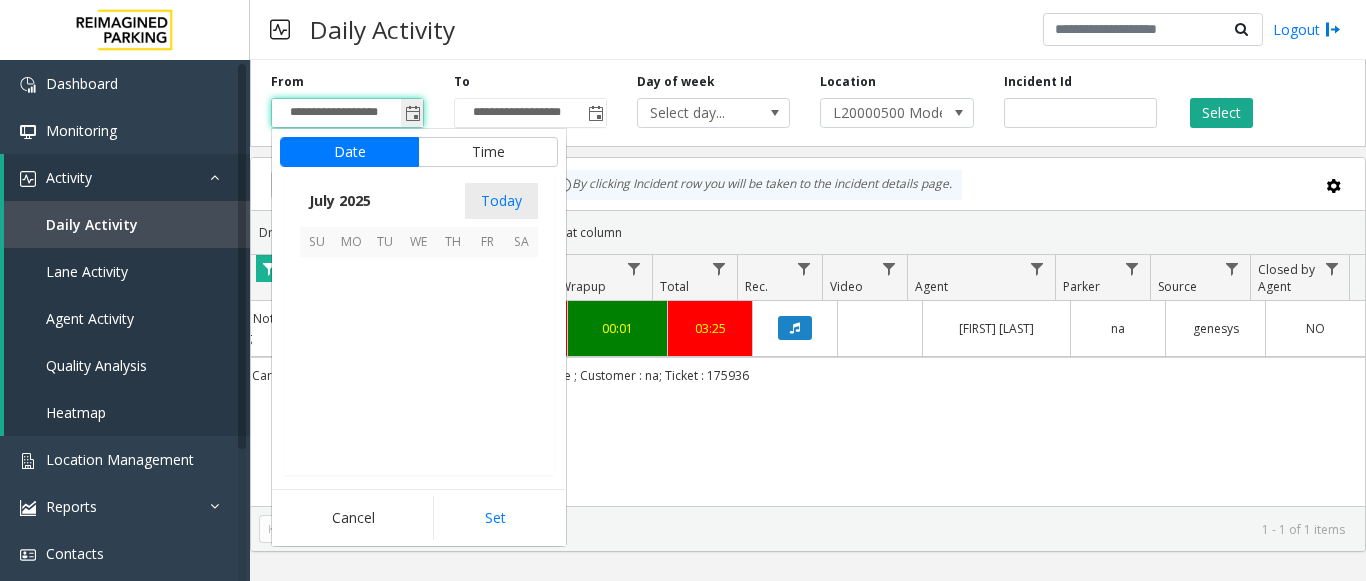 scroll, scrollTop: 358428, scrollLeft: 0, axis: vertical 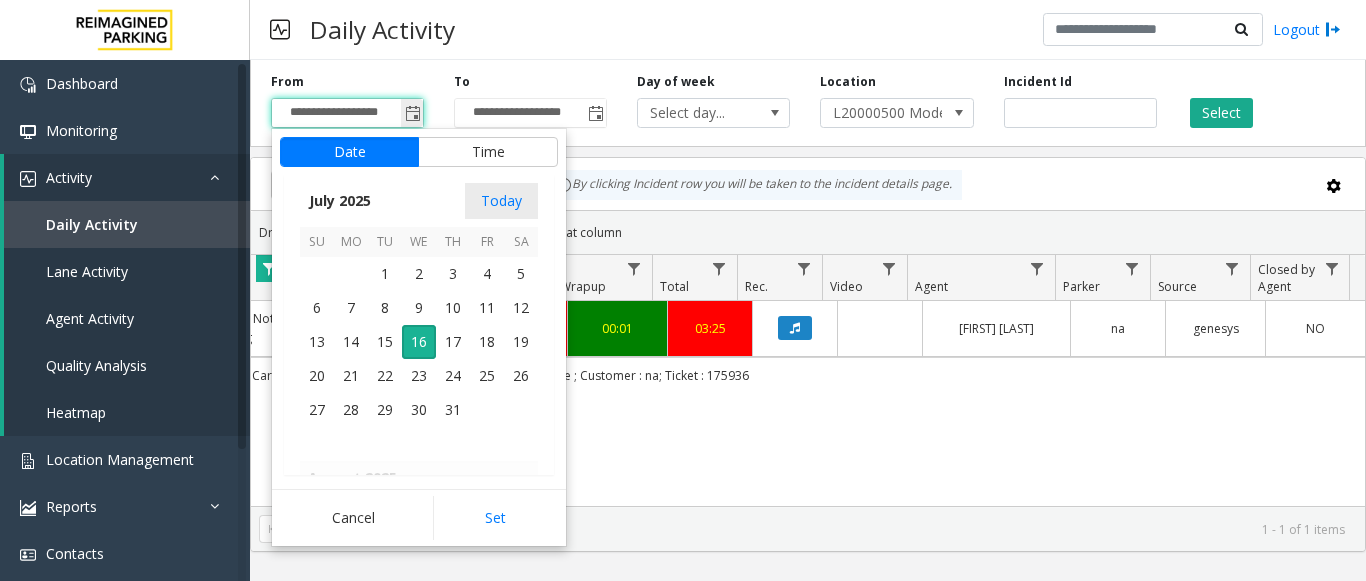 click 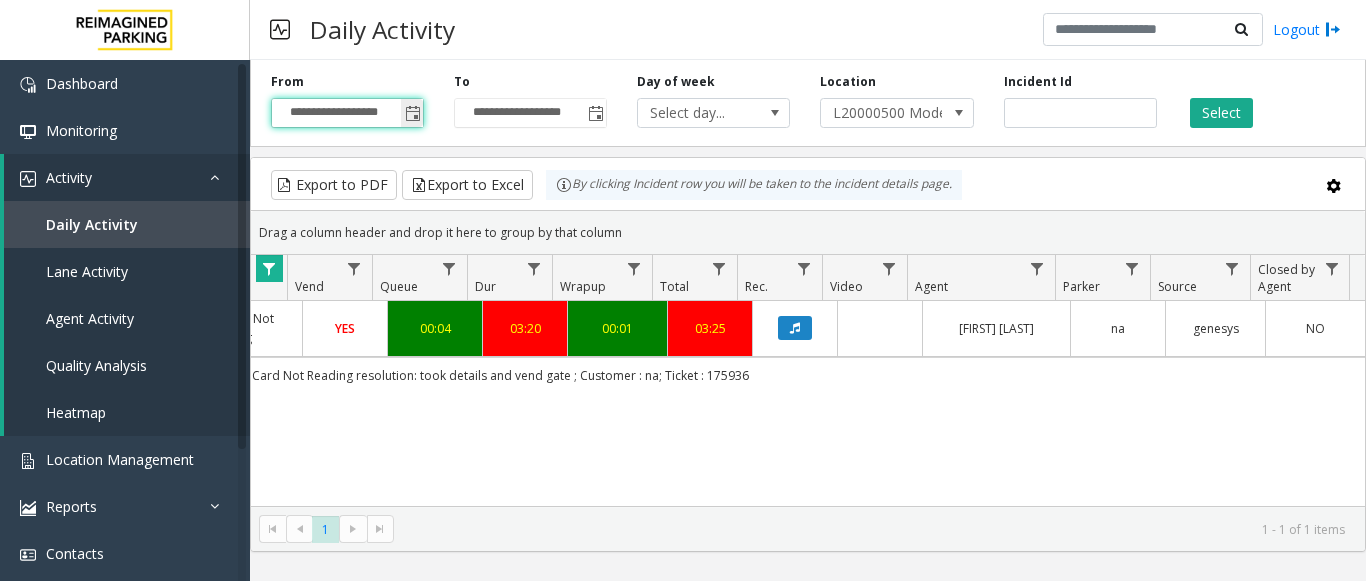 click 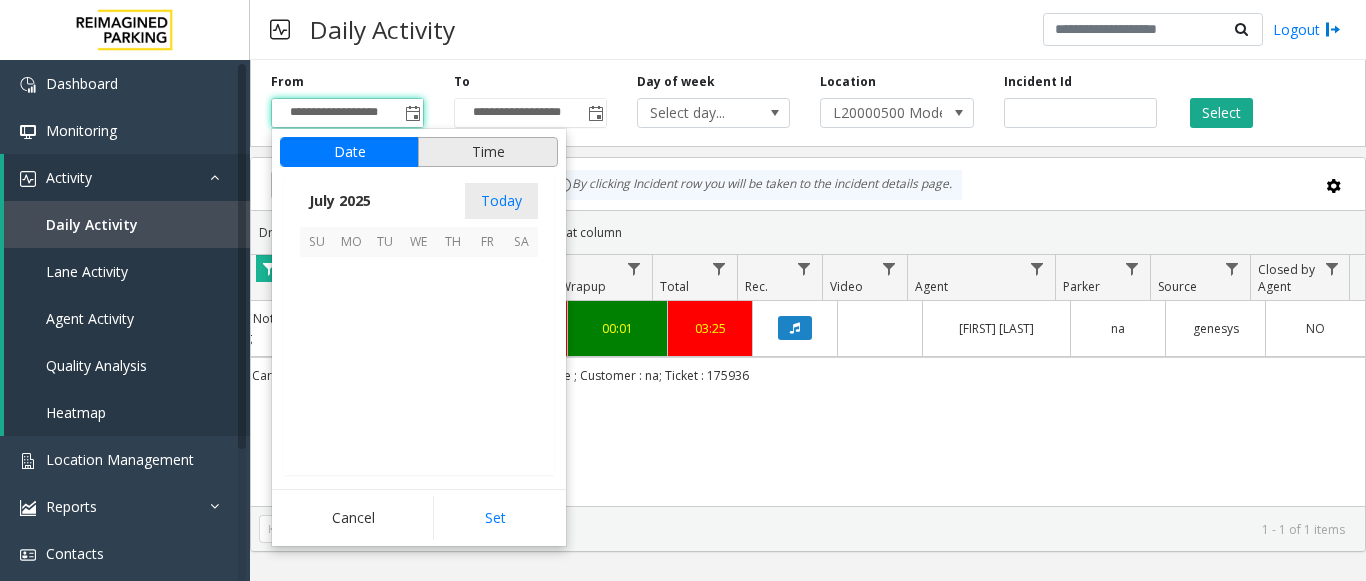 scroll, scrollTop: 358428, scrollLeft: 0, axis: vertical 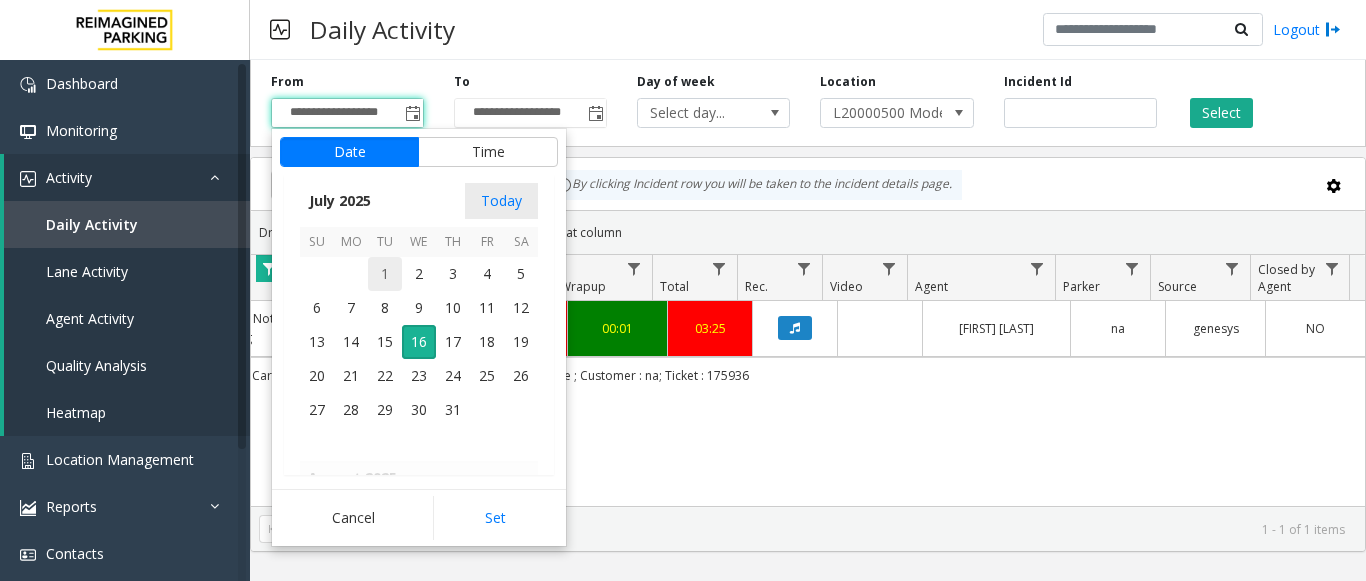 click on "1" at bounding box center [385, 274] 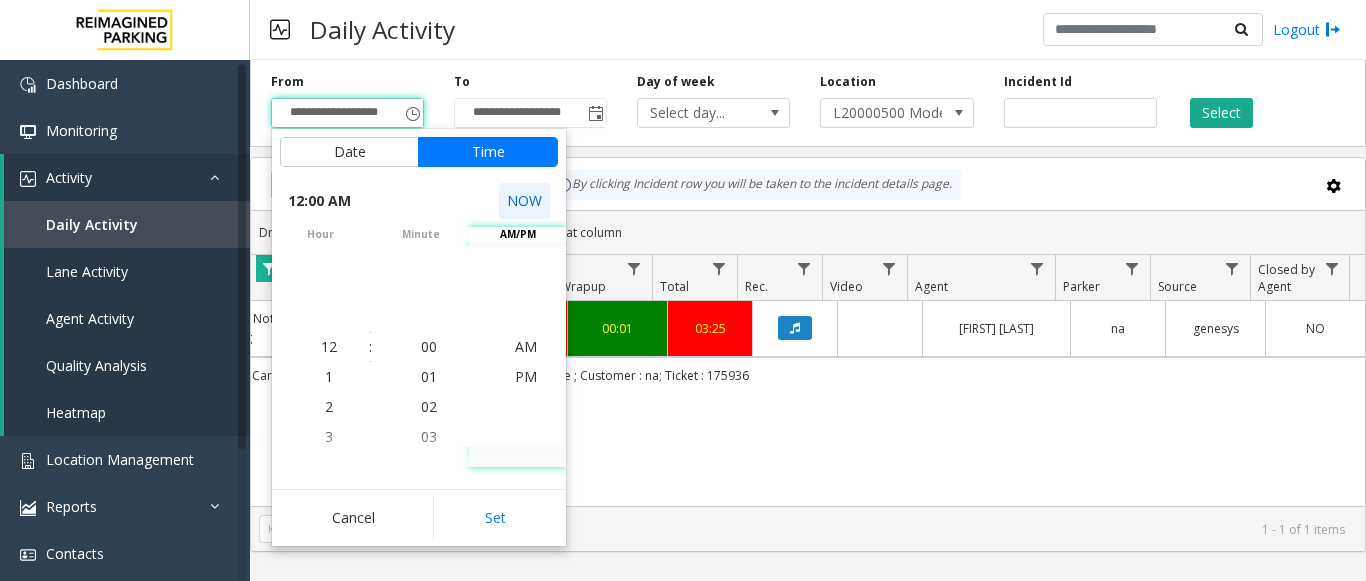 click on "NOW" 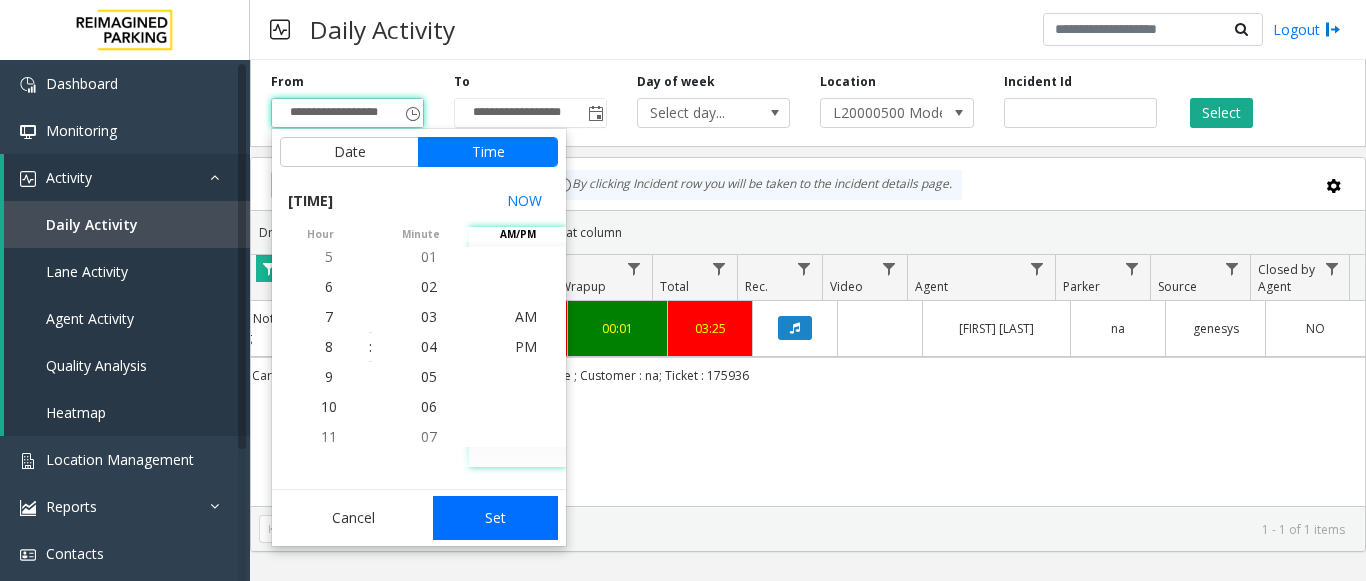 click on "Set" 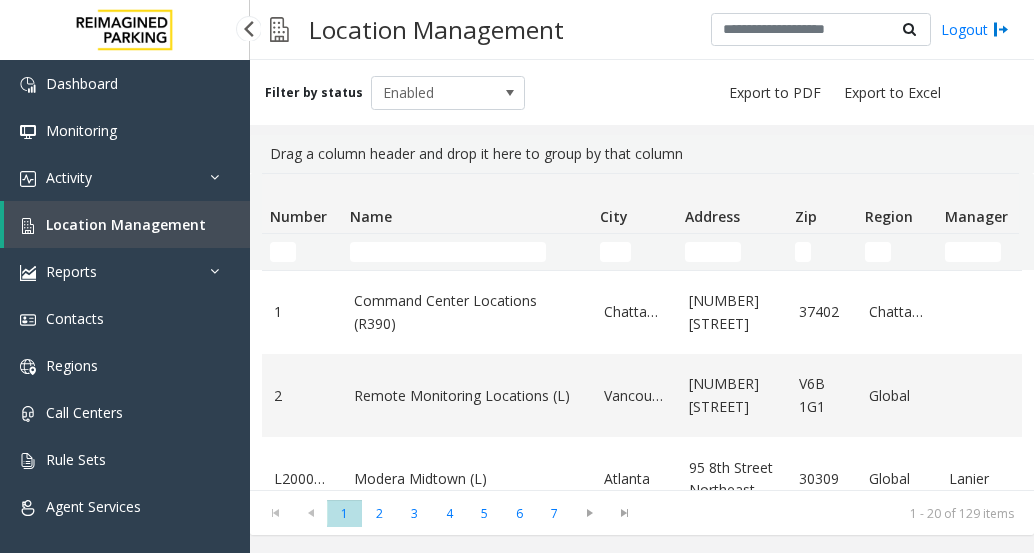 scroll, scrollTop: 0, scrollLeft: 0, axis: both 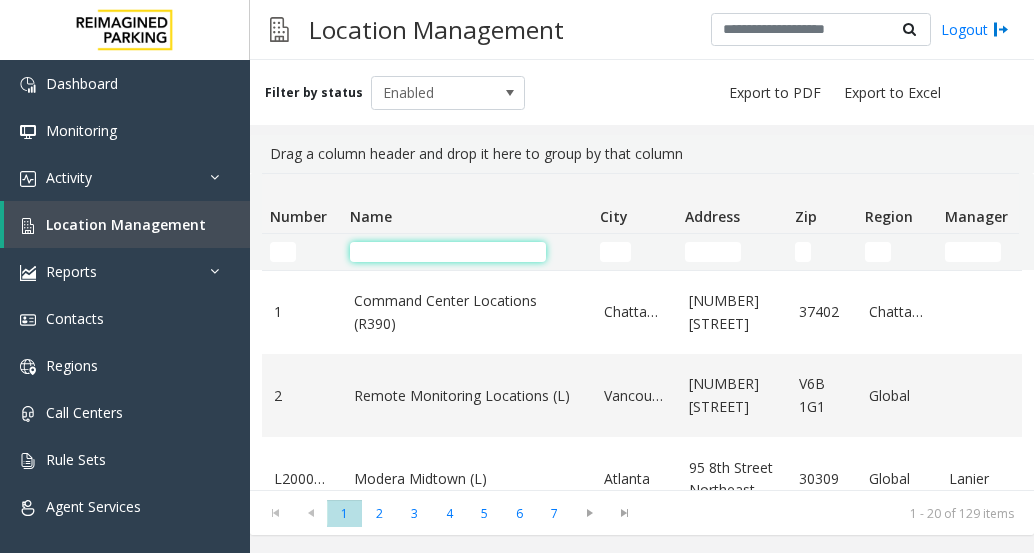 click 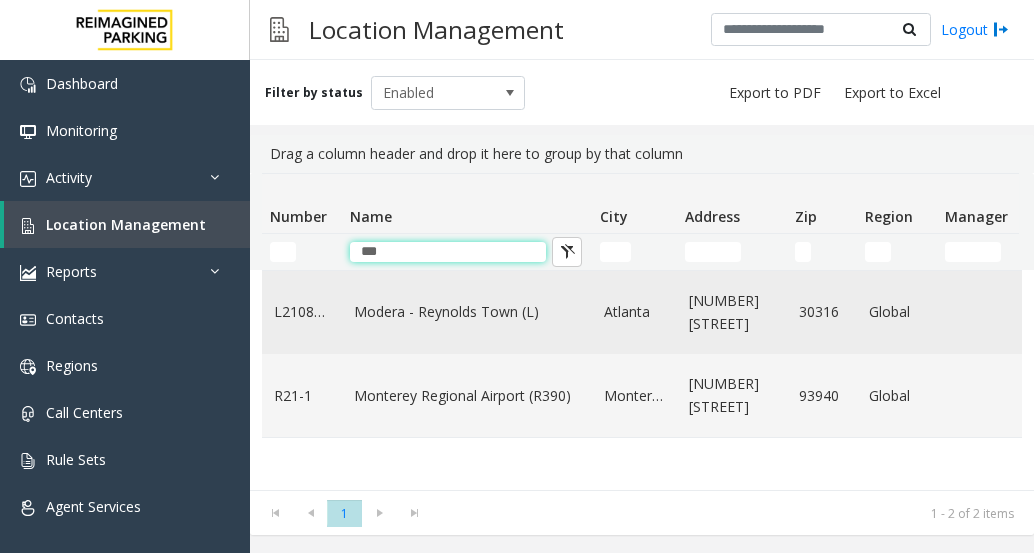 type on "***" 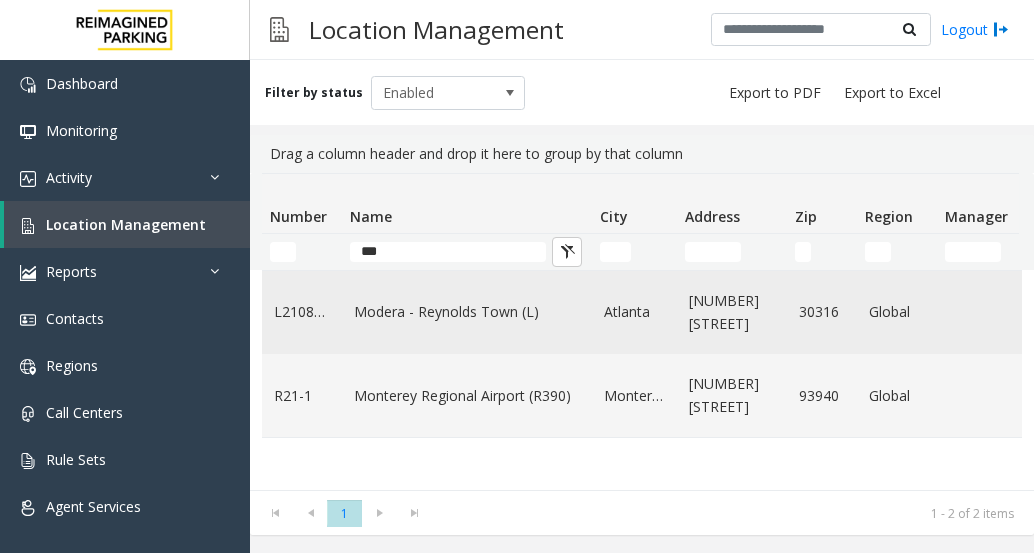 click on "Modera - Reynolds Town (L)" 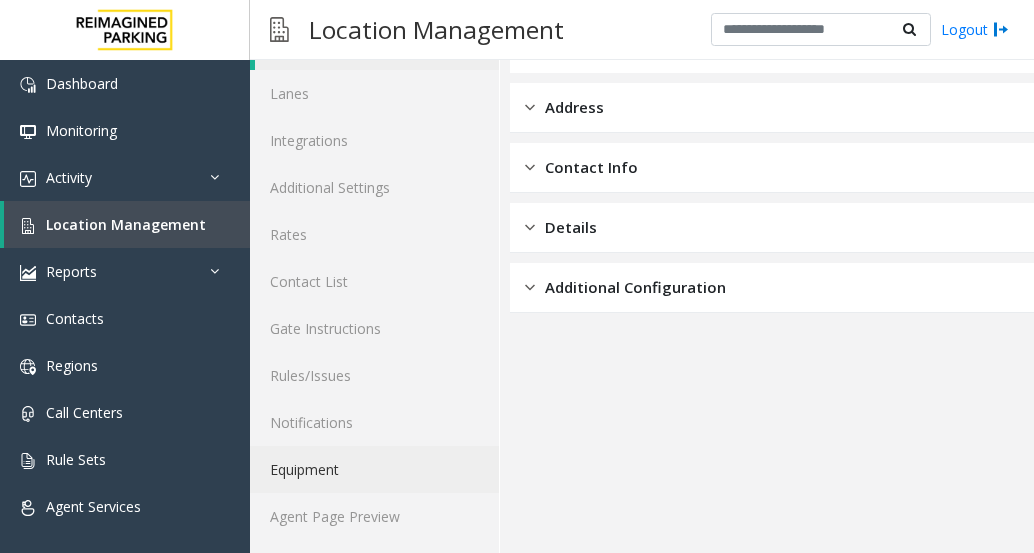 scroll, scrollTop: 106, scrollLeft: 0, axis: vertical 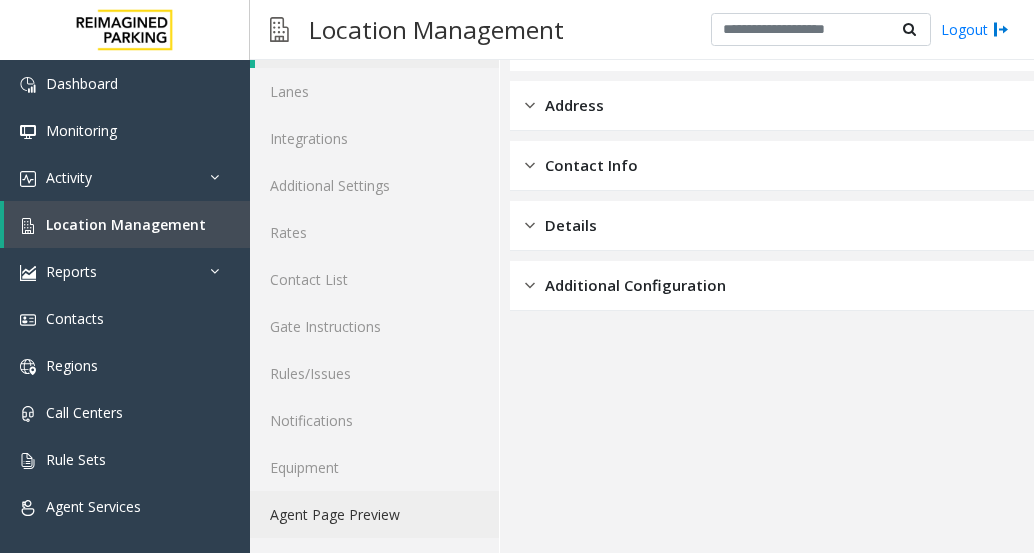 click on "Agent Page Preview" 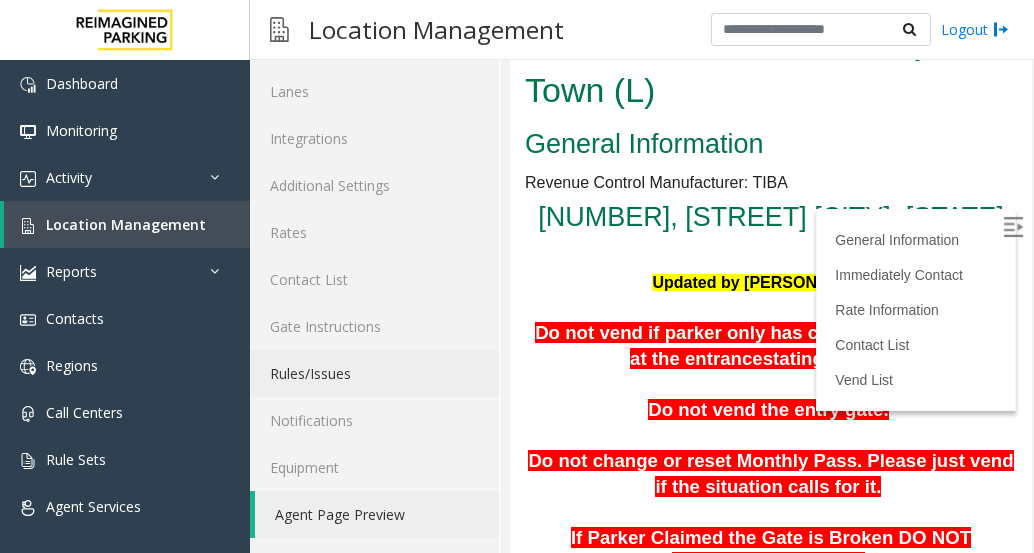 scroll, scrollTop: 0, scrollLeft: 0, axis: both 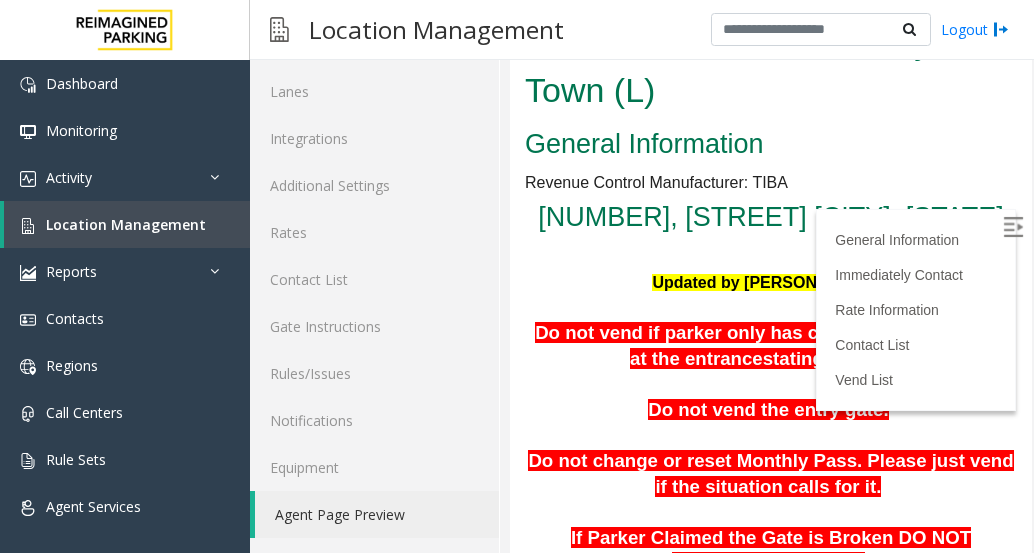 click at bounding box center (1015, 230) 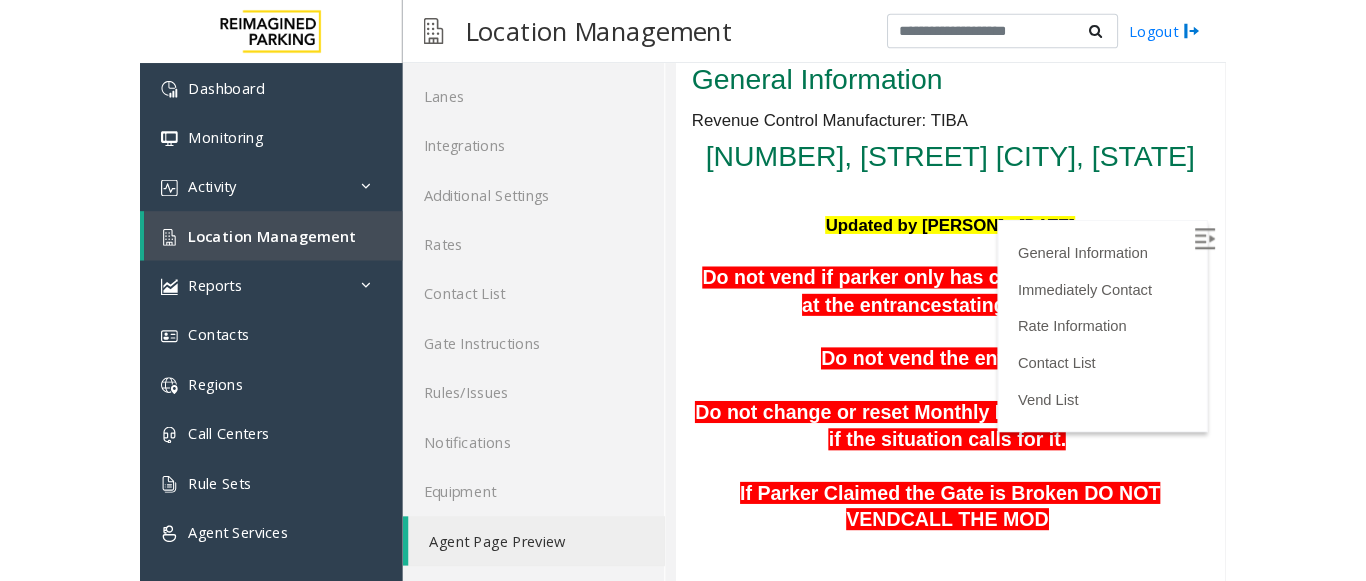 scroll, scrollTop: 100, scrollLeft: 0, axis: vertical 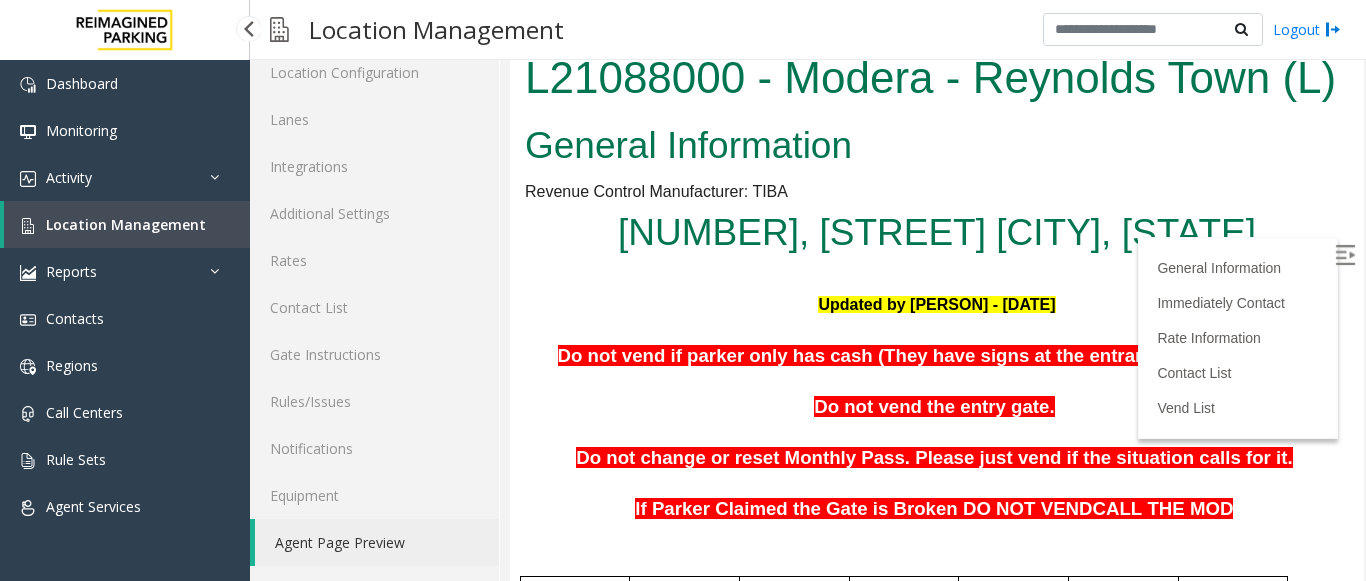 click on "Location Management" at bounding box center [126, 224] 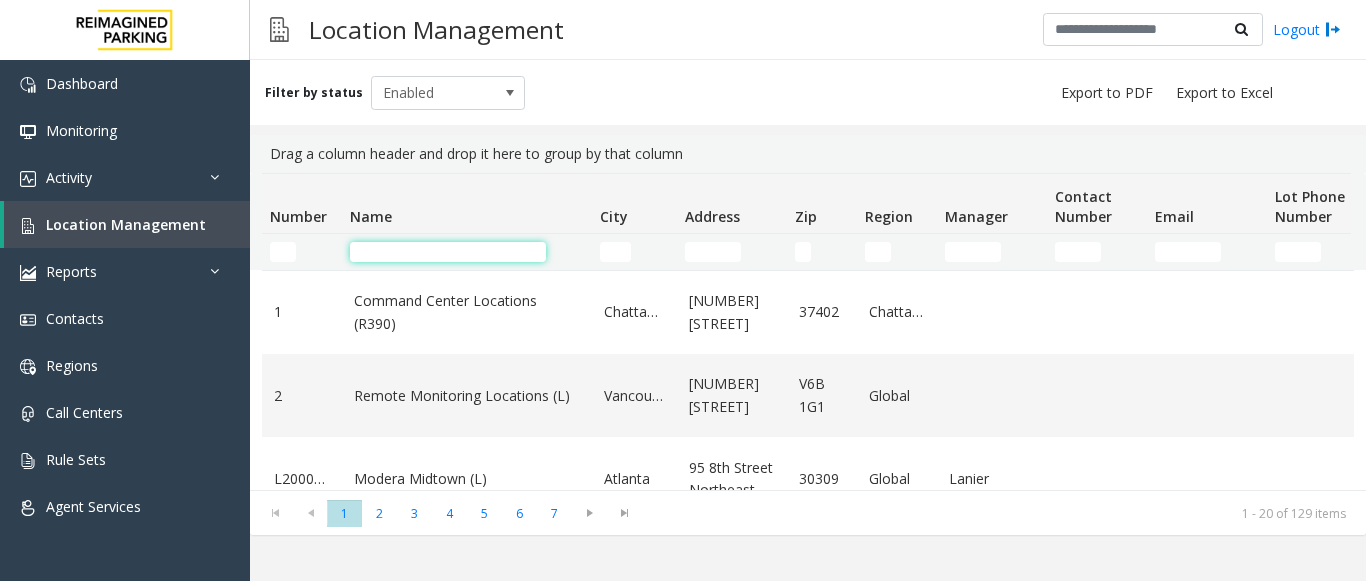 click 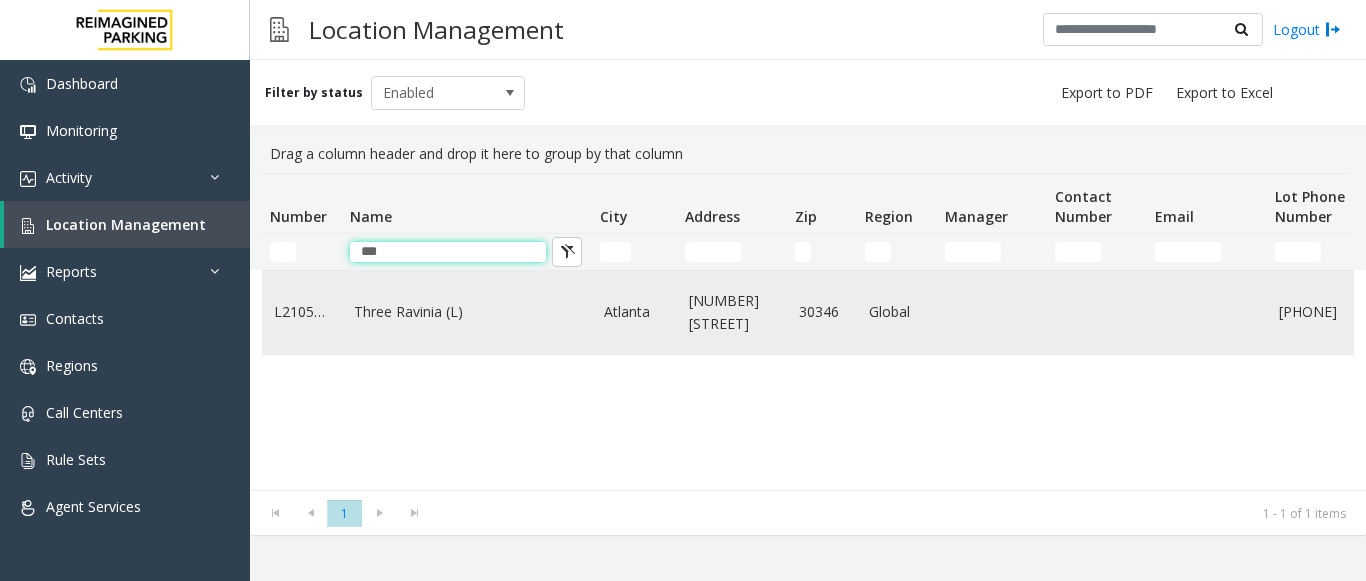 type on "***" 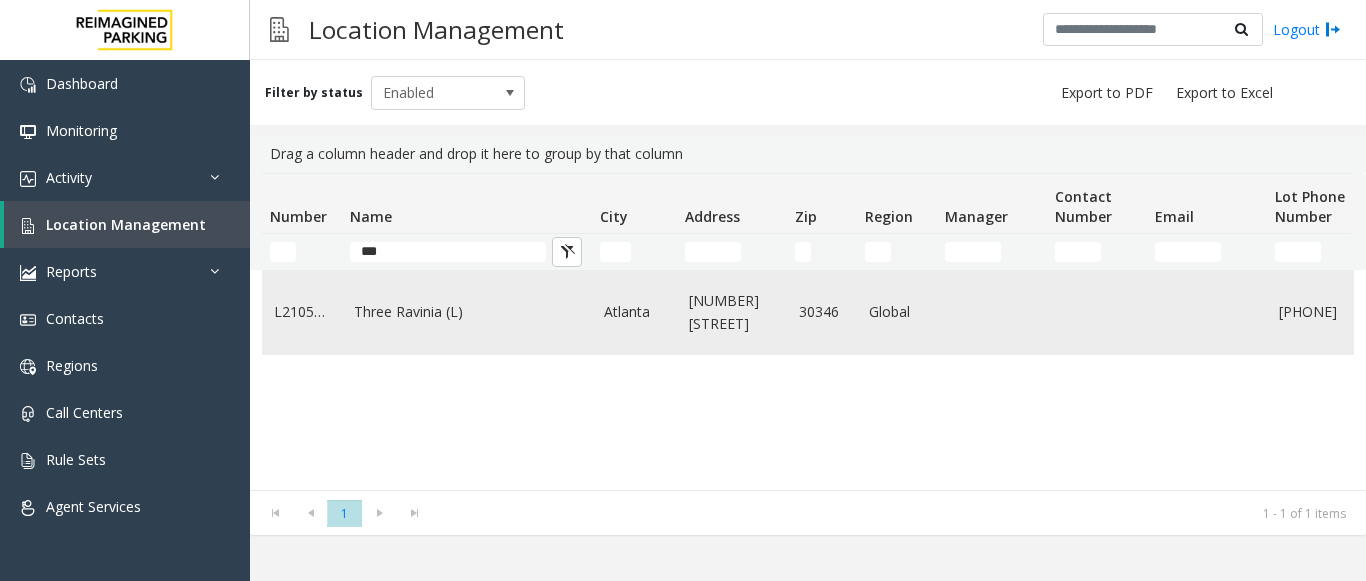 click on "Three Ravinia (L)" 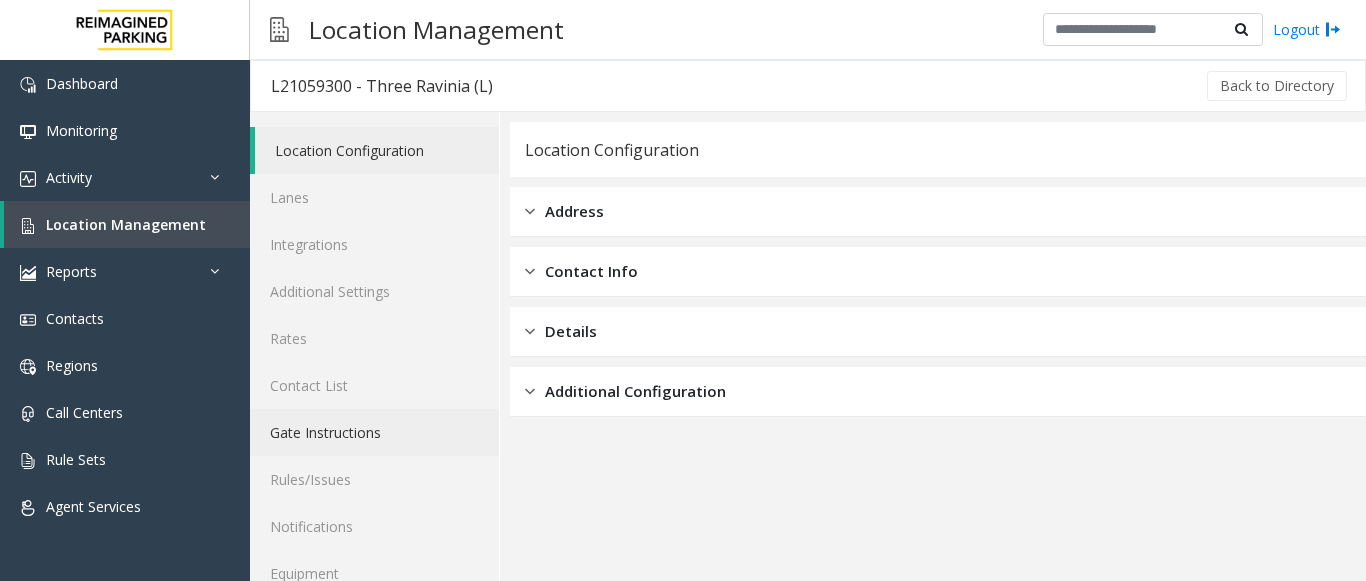 scroll, scrollTop: 78, scrollLeft: 0, axis: vertical 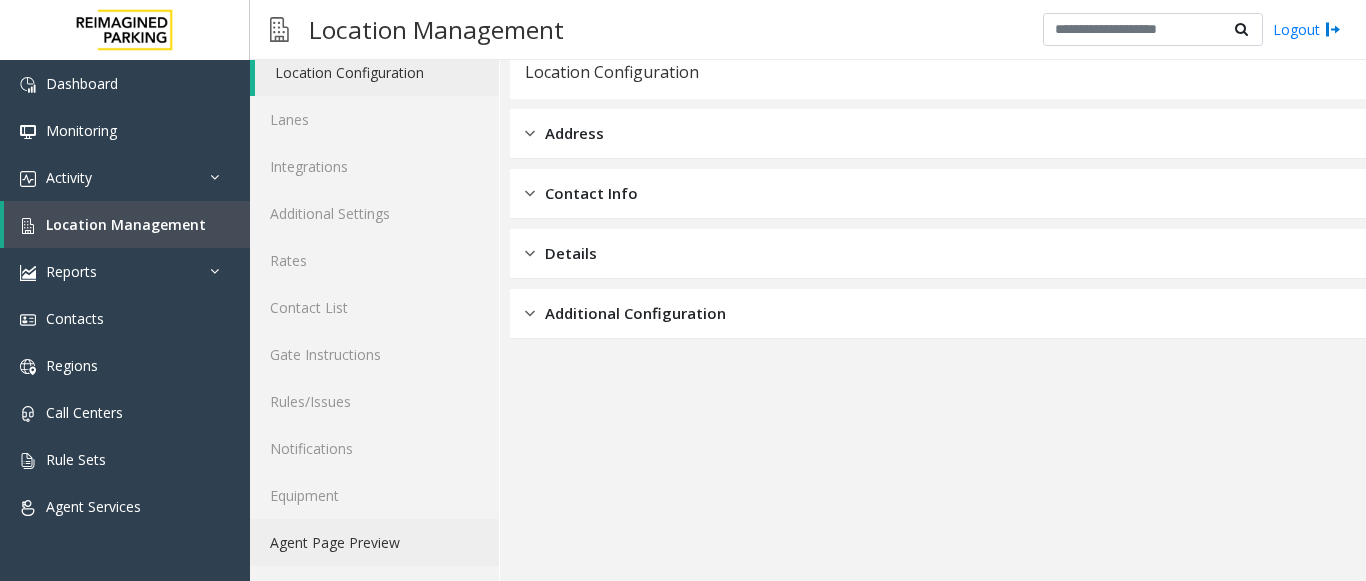 click on "Agent Page Preview" 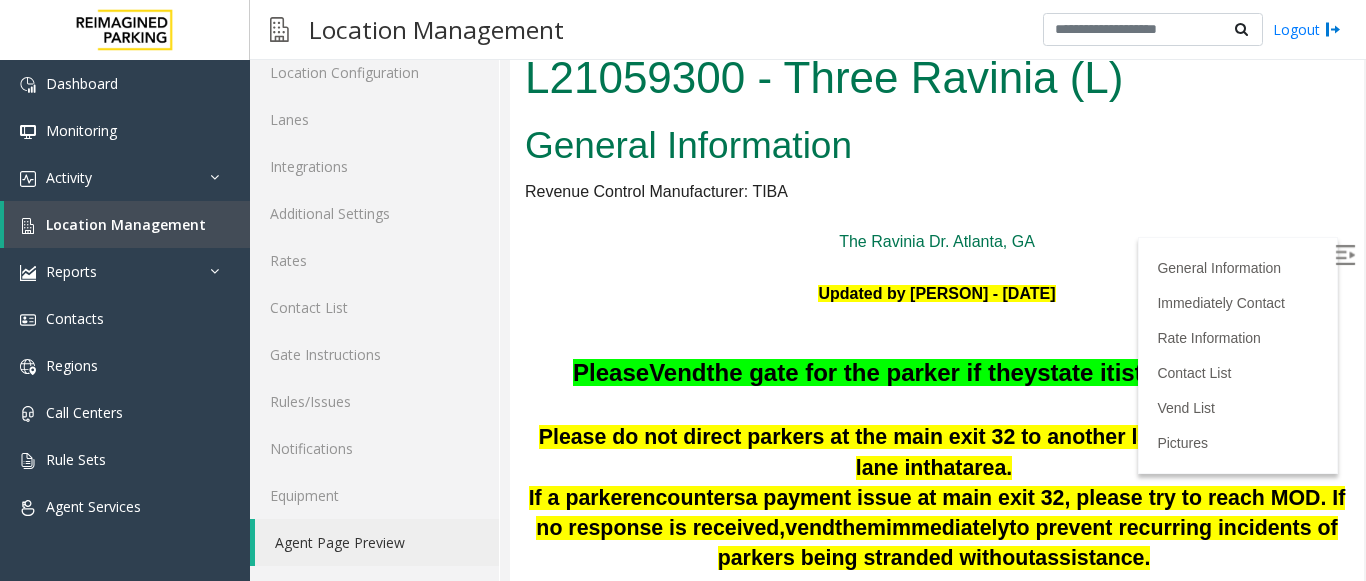 scroll, scrollTop: 0, scrollLeft: 0, axis: both 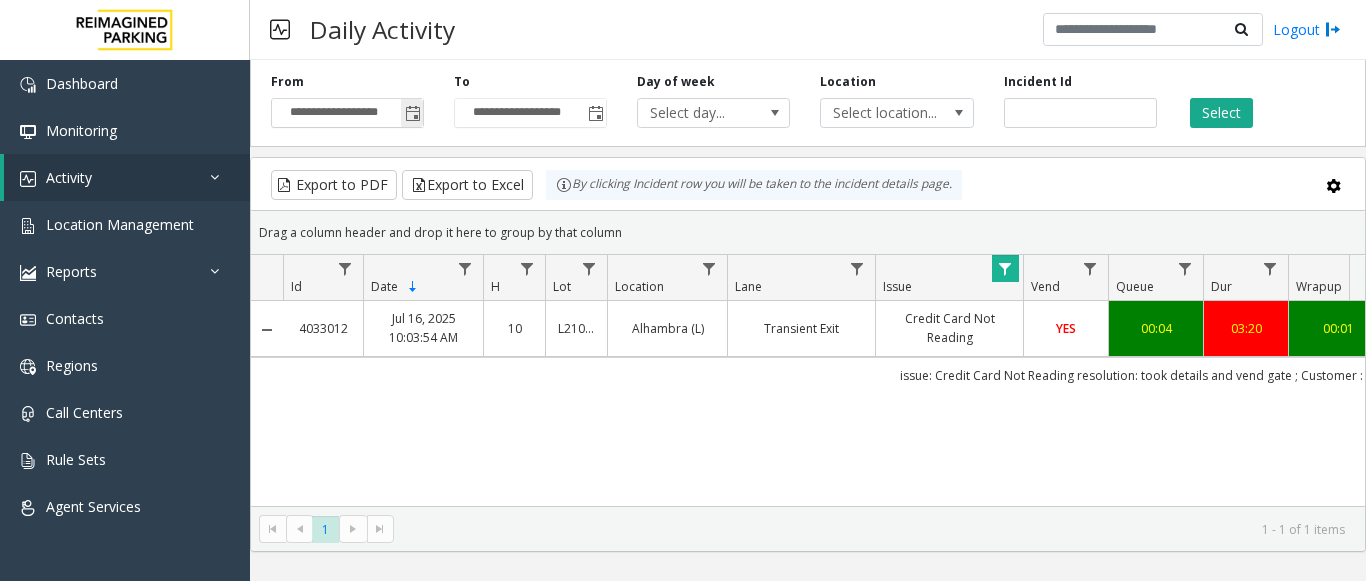 click 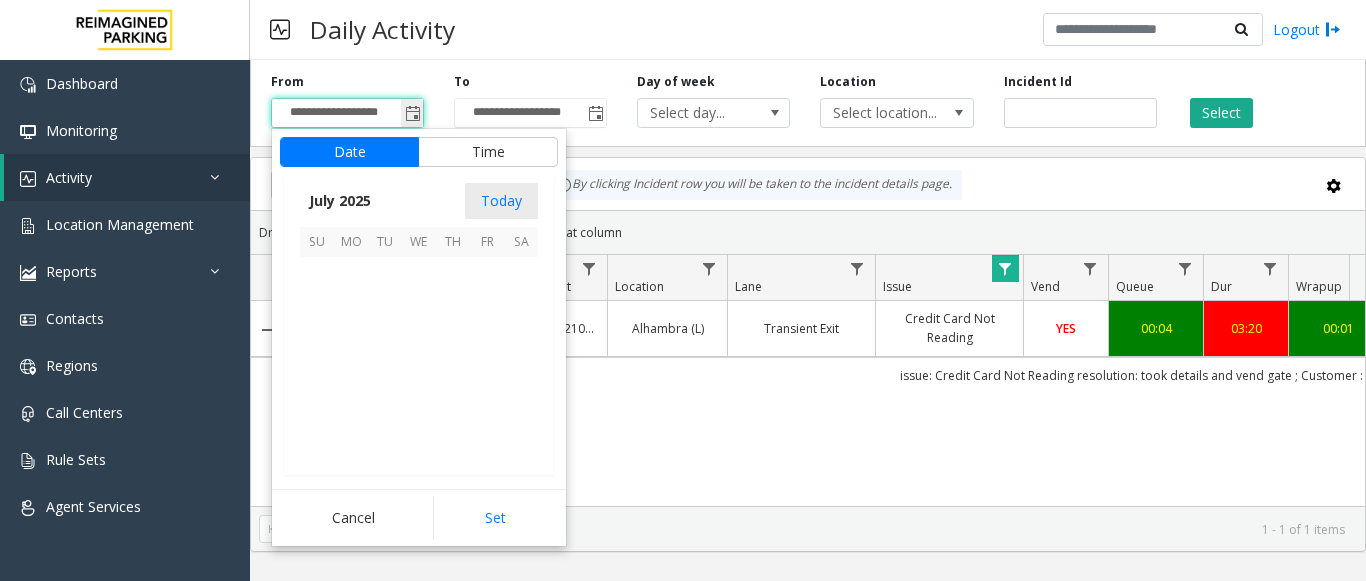 scroll, scrollTop: 358428, scrollLeft: 0, axis: vertical 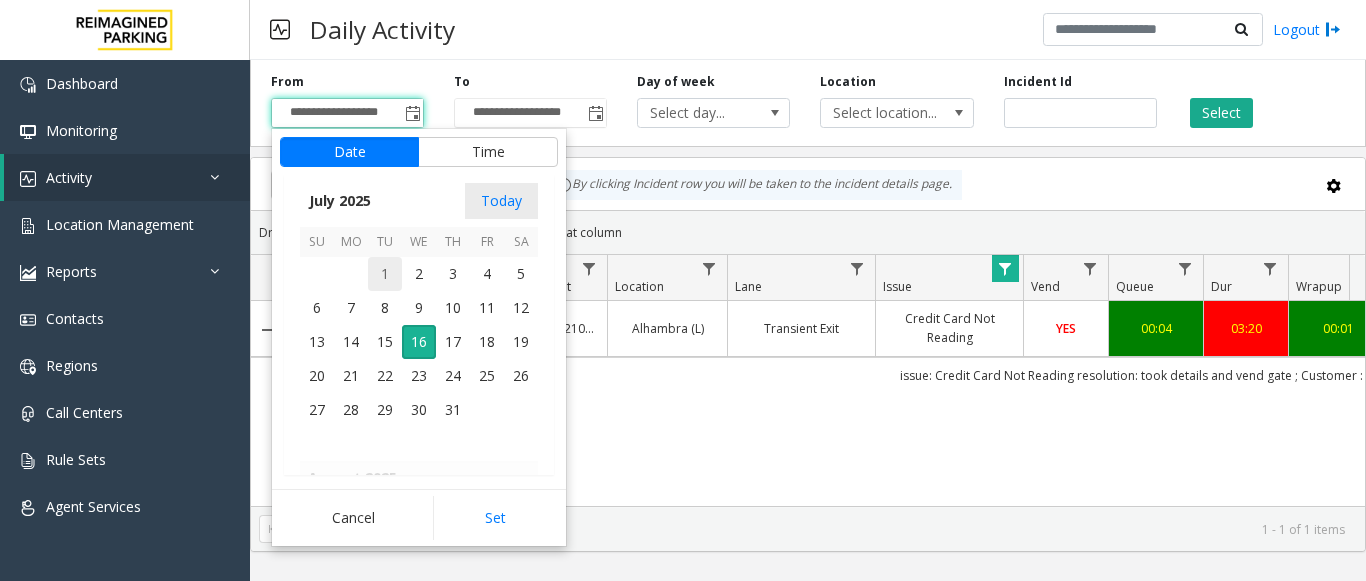 click on "1" at bounding box center (385, 274) 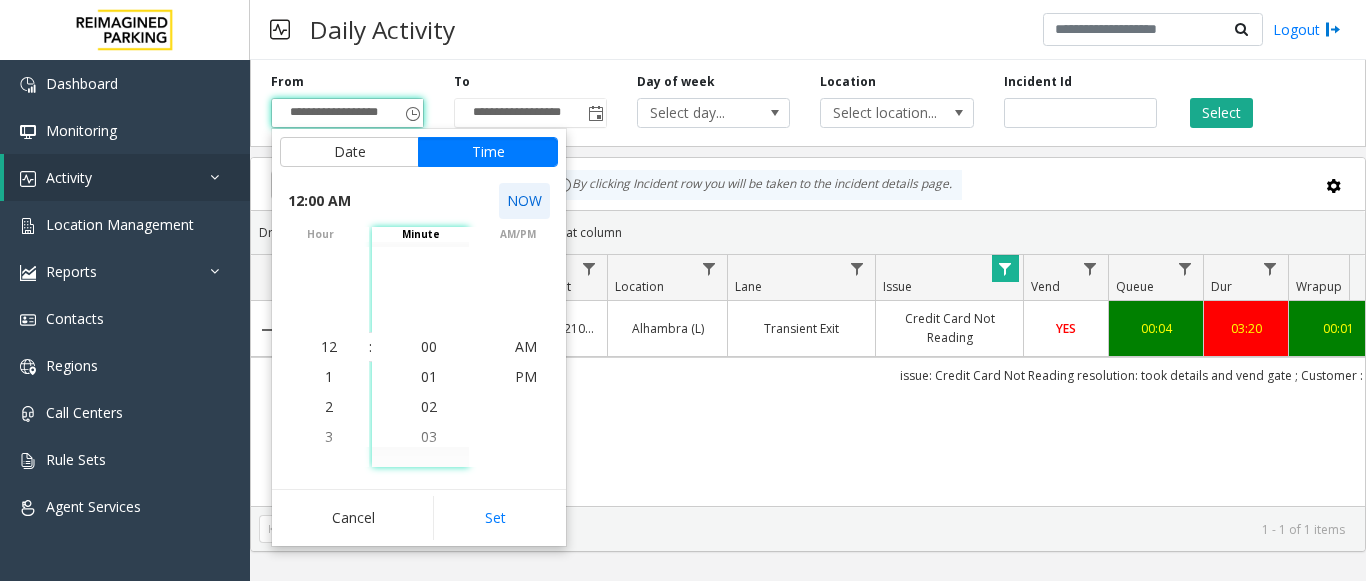click on "NOW" 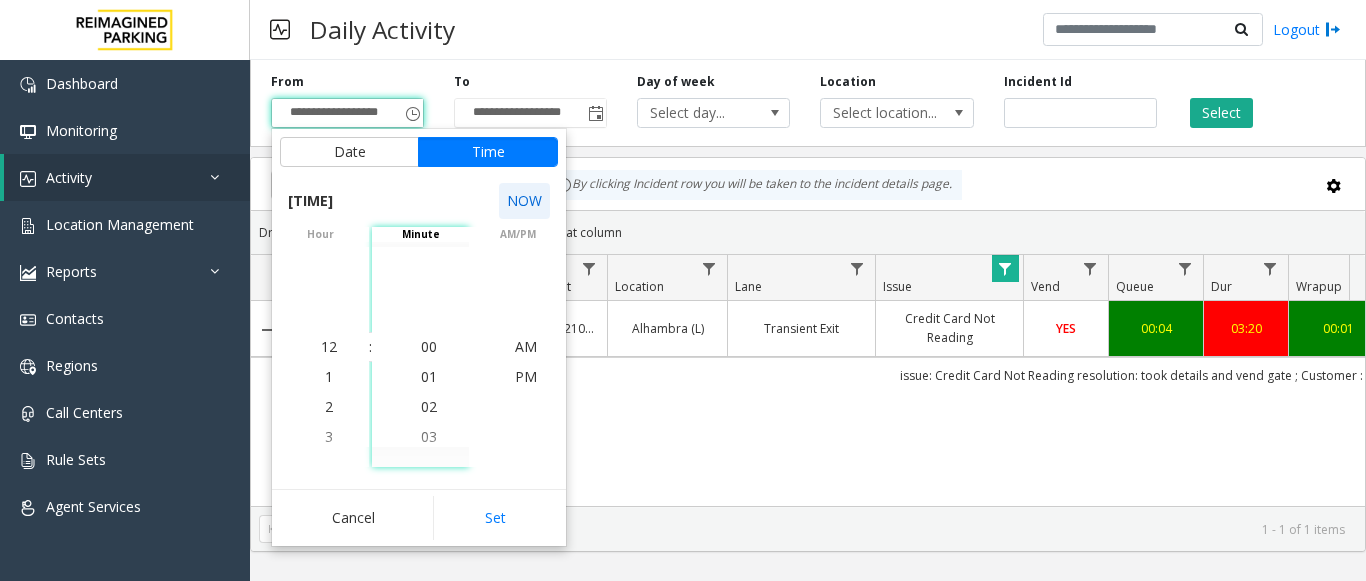 scroll, scrollTop: 600, scrollLeft: 0, axis: vertical 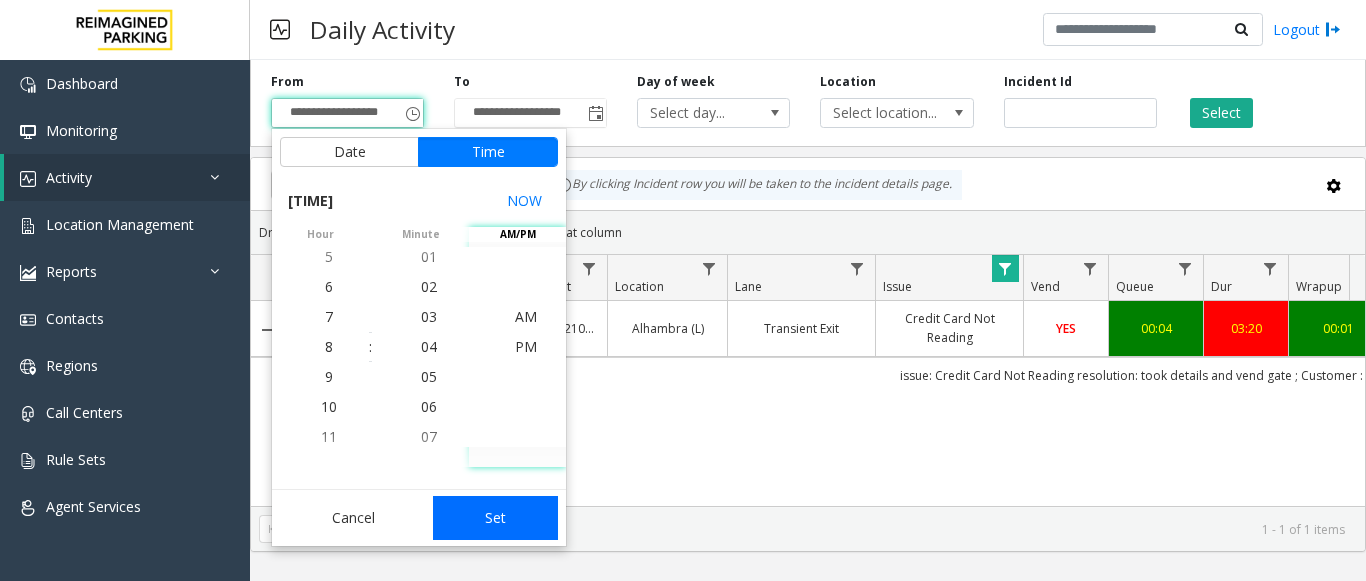 click on "Set" 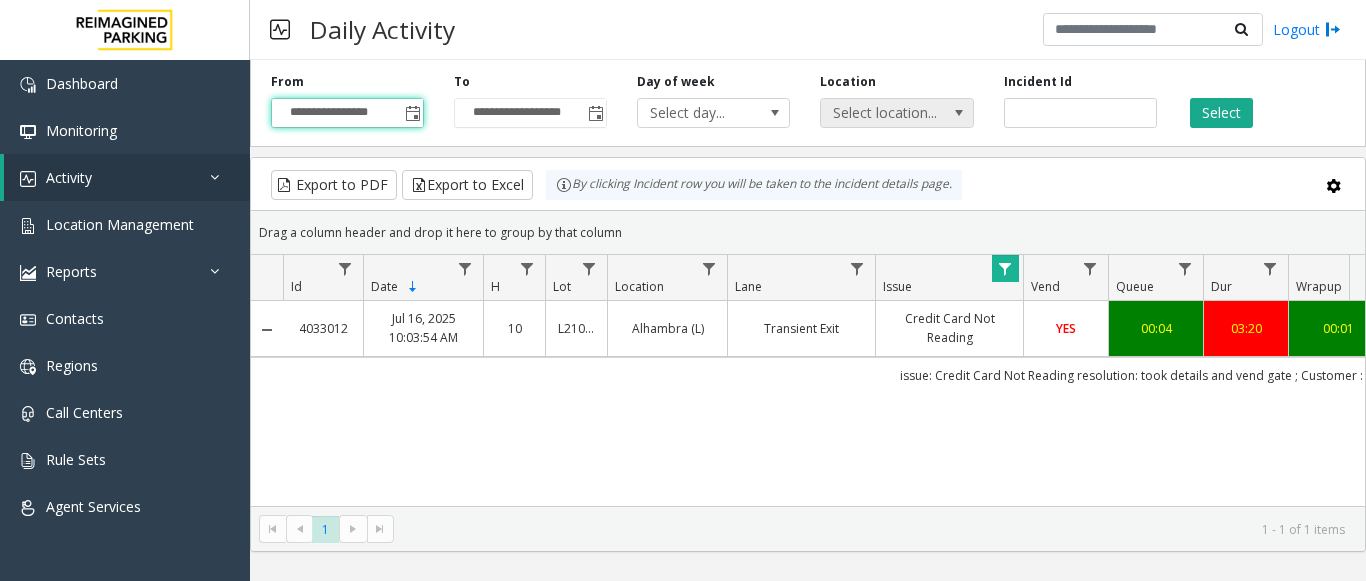 click at bounding box center (959, 113) 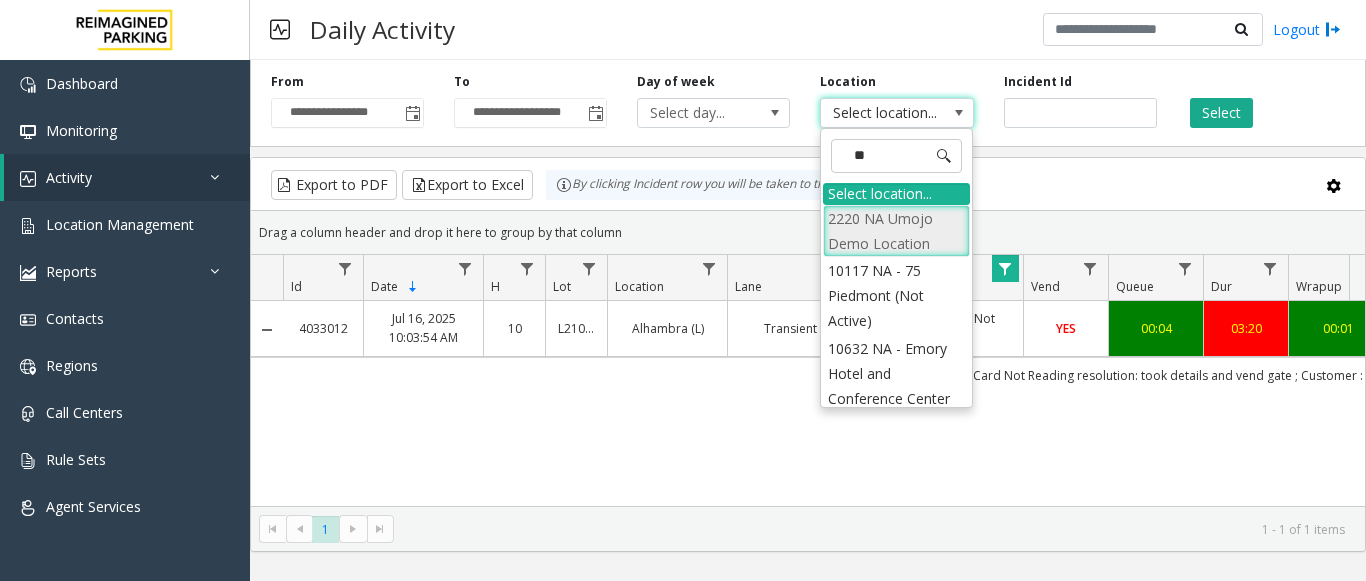 type on "***" 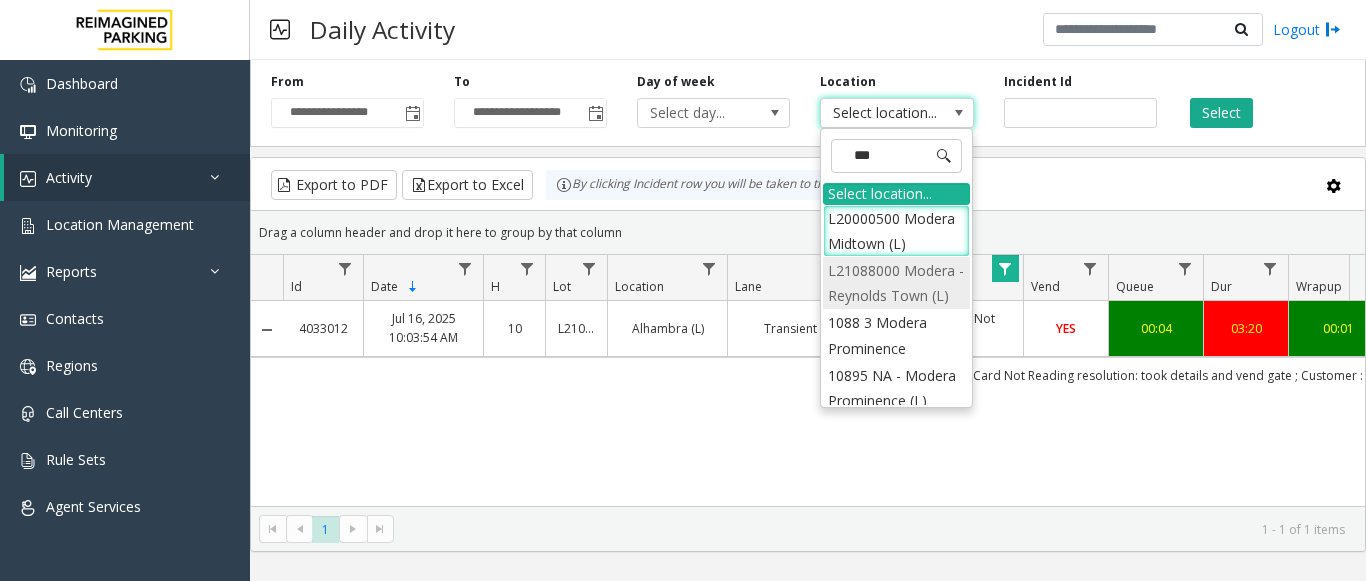 click on "L21088000 Modera - Reynolds Town (L)" at bounding box center (896, 283) 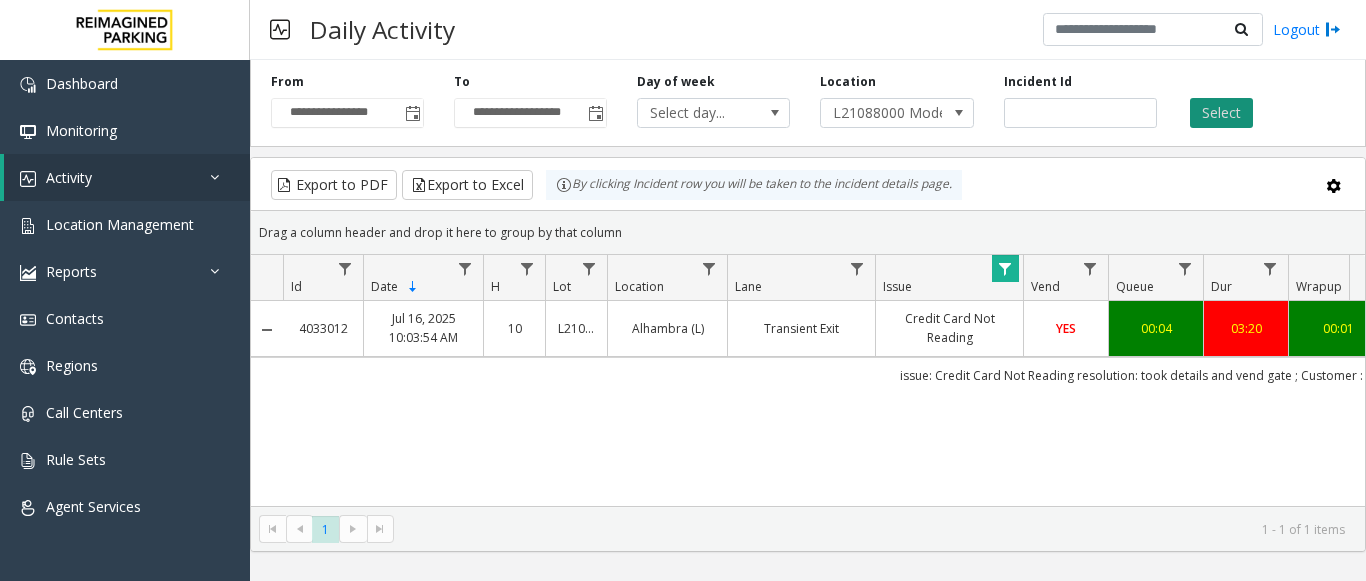 click on "Select" 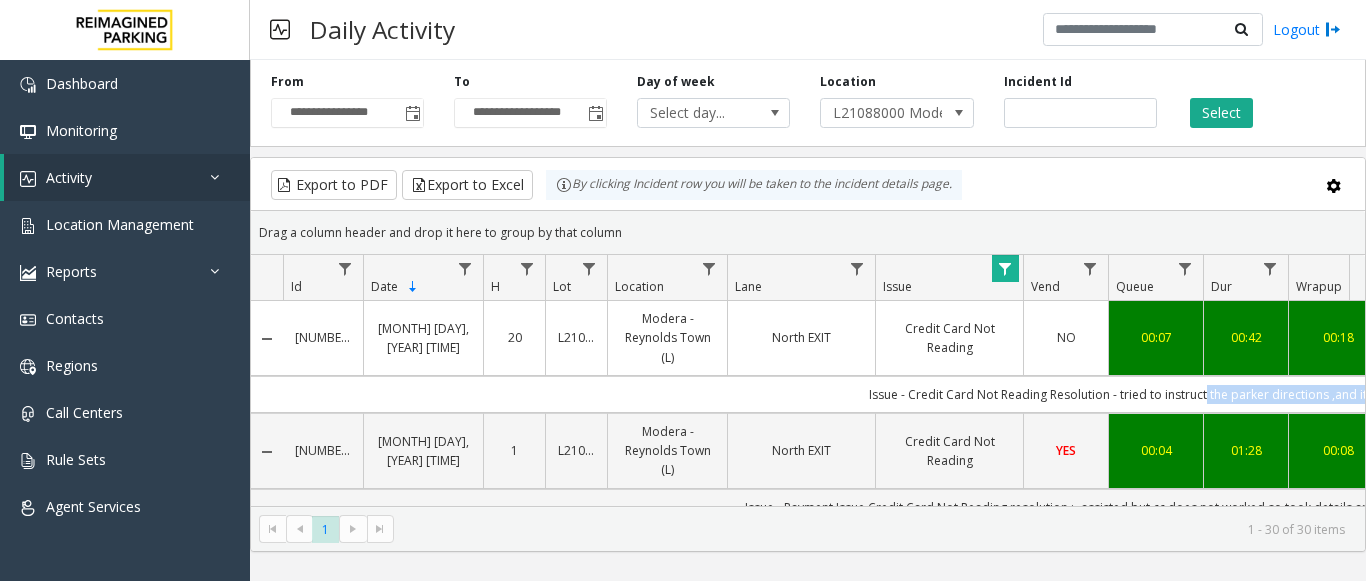 scroll, scrollTop: 0, scrollLeft: 509, axis: horizontal 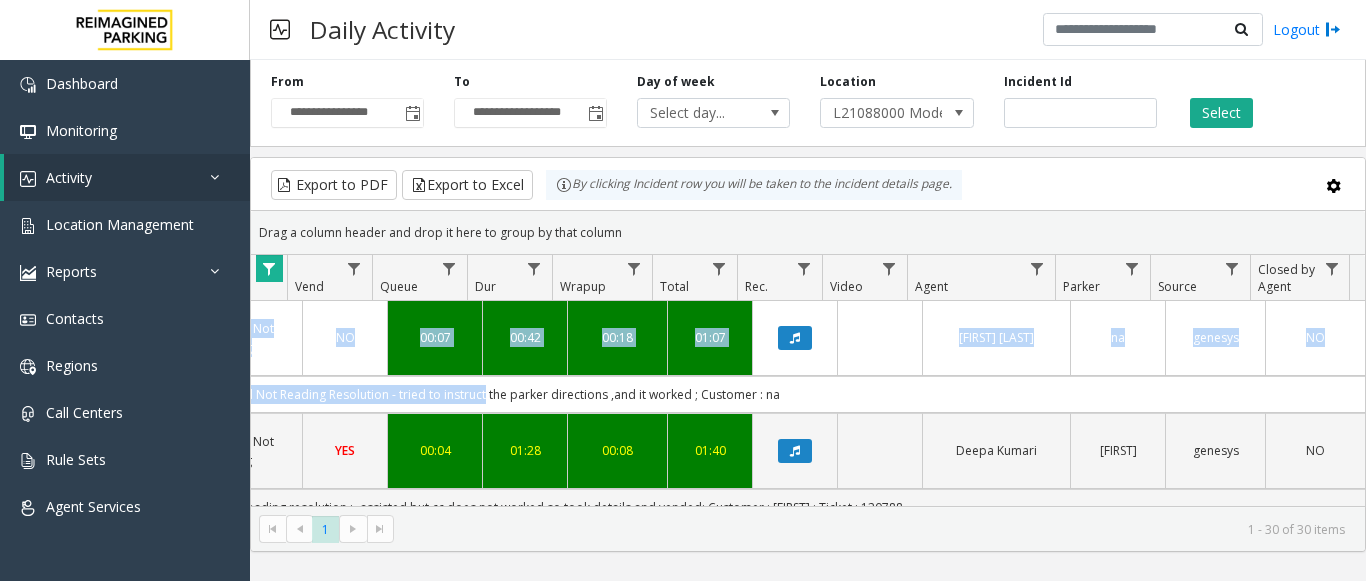 drag, startPoint x: 1202, startPoint y: 395, endPoint x: 1478, endPoint y: 418, distance: 276.95667 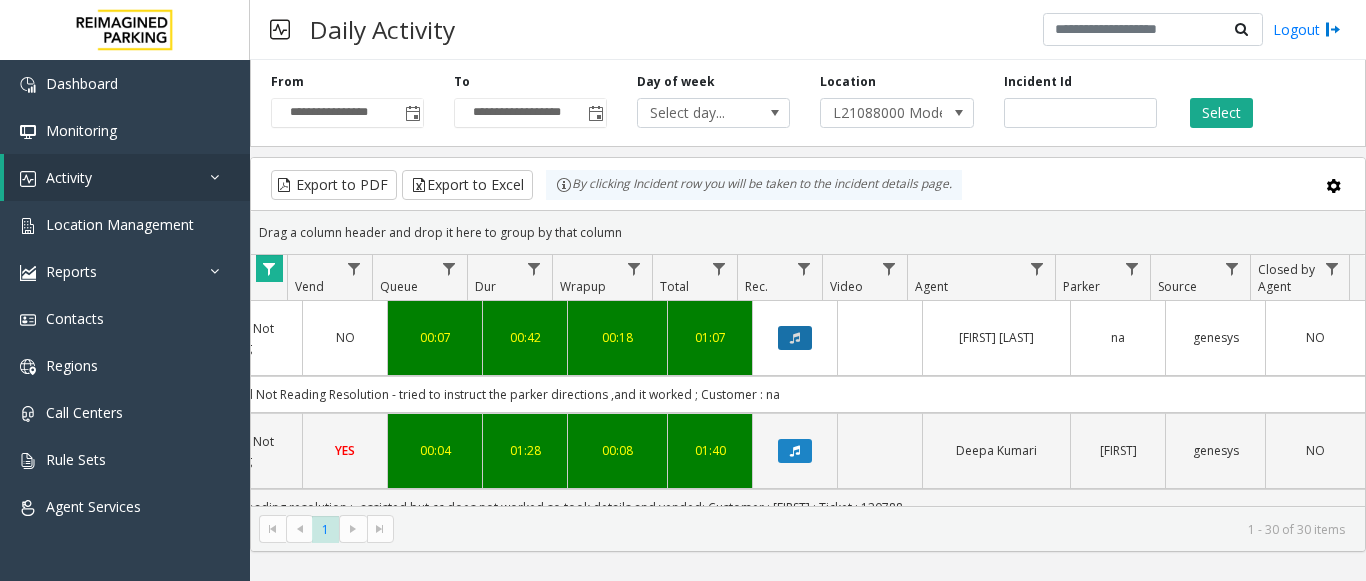 click 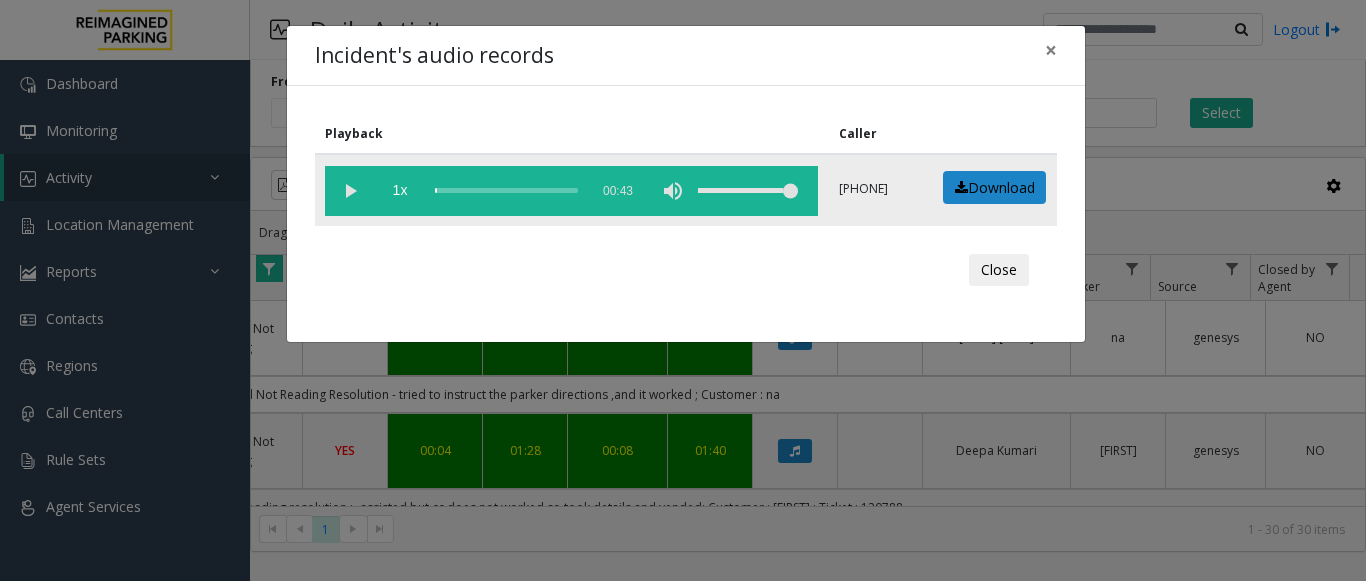 click 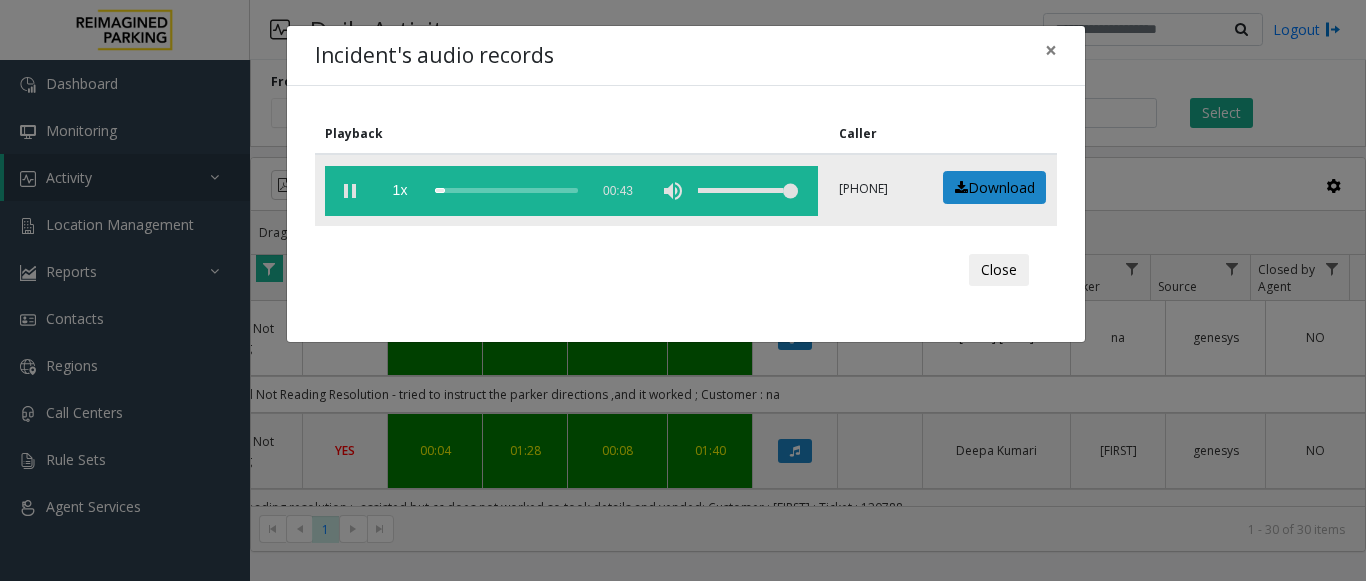 click 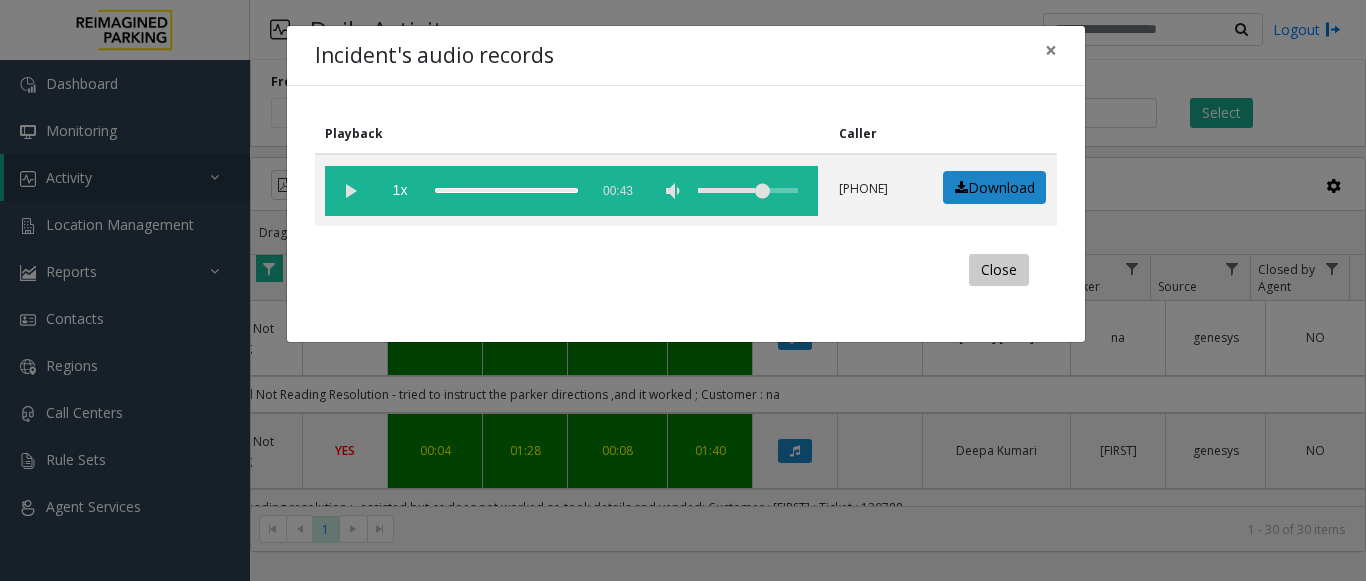 click on "Close" 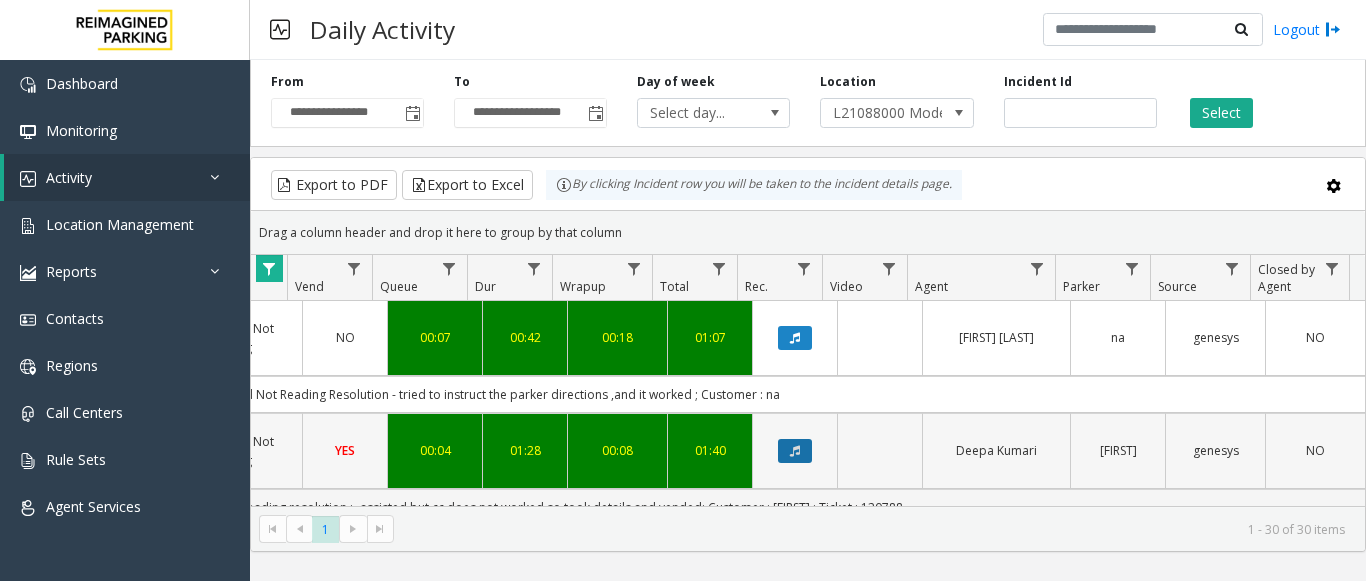 click 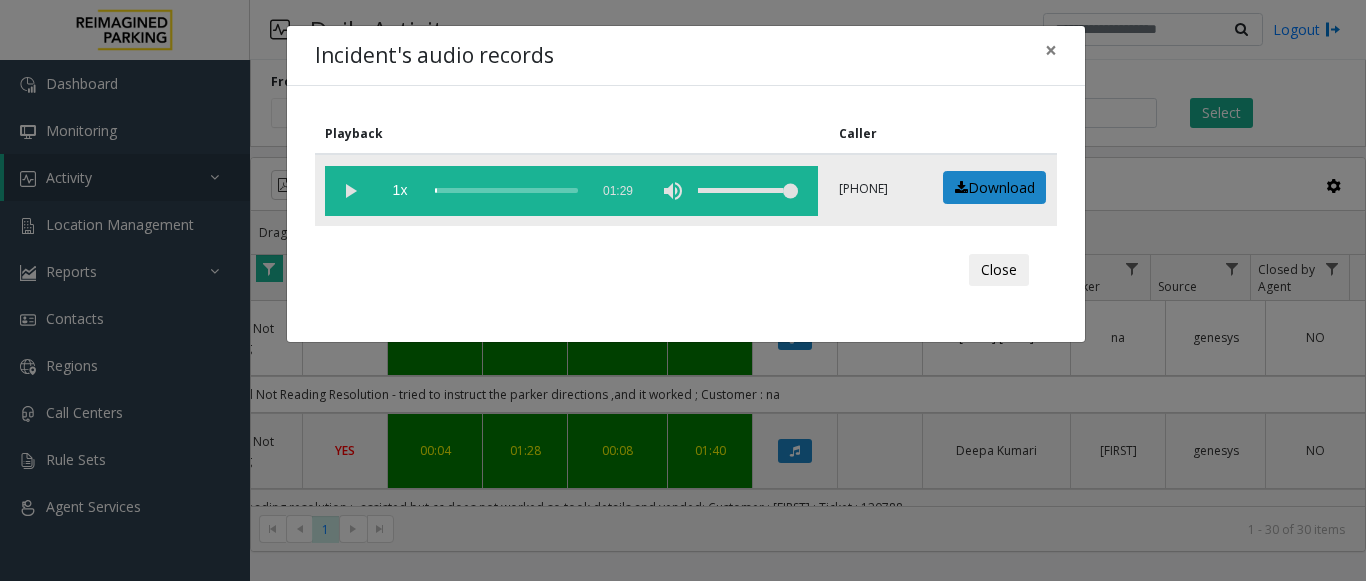 click 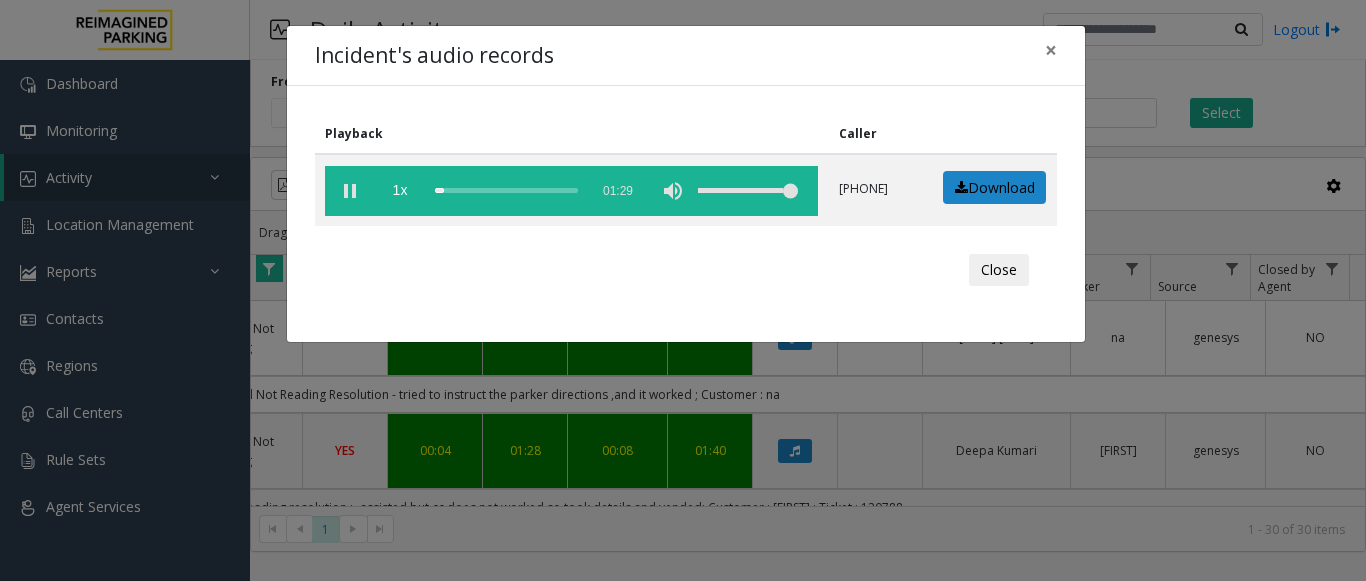 drag, startPoint x: 610, startPoint y: 68, endPoint x: 625, endPoint y: 54, distance: 20.518284 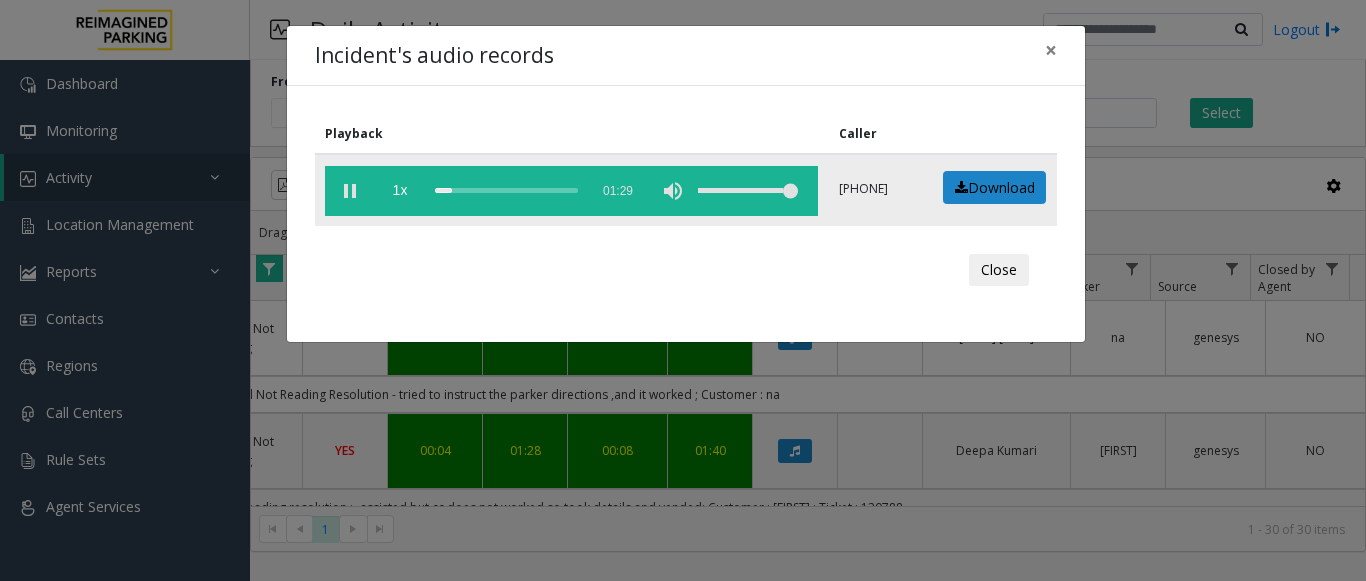 click 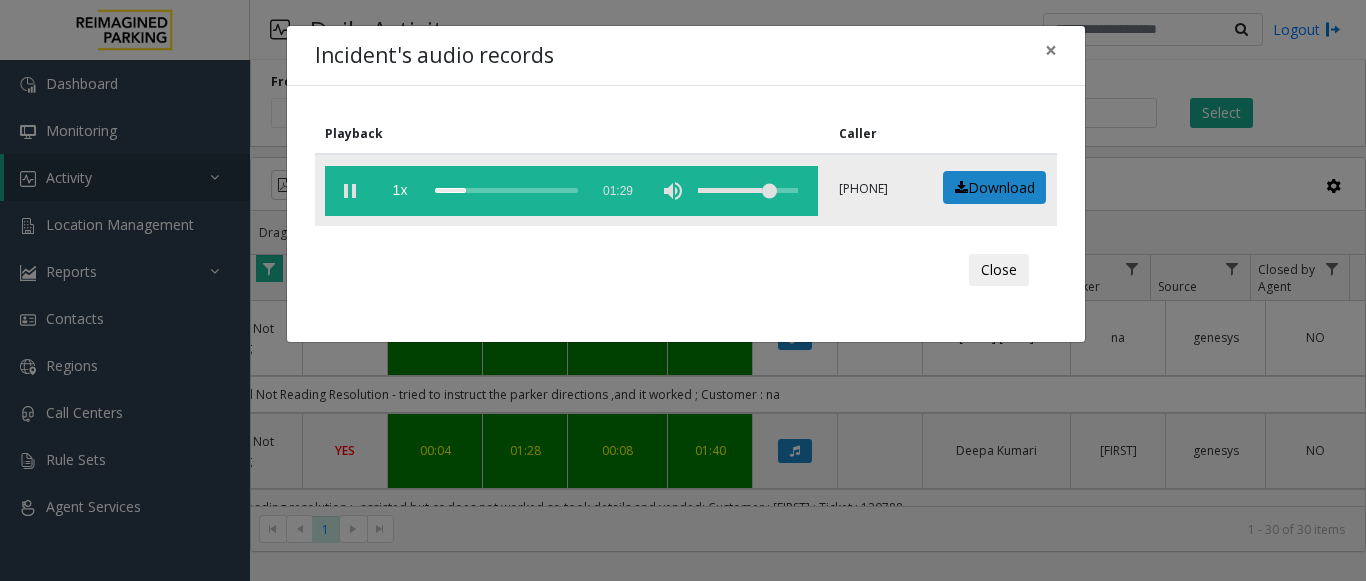 click 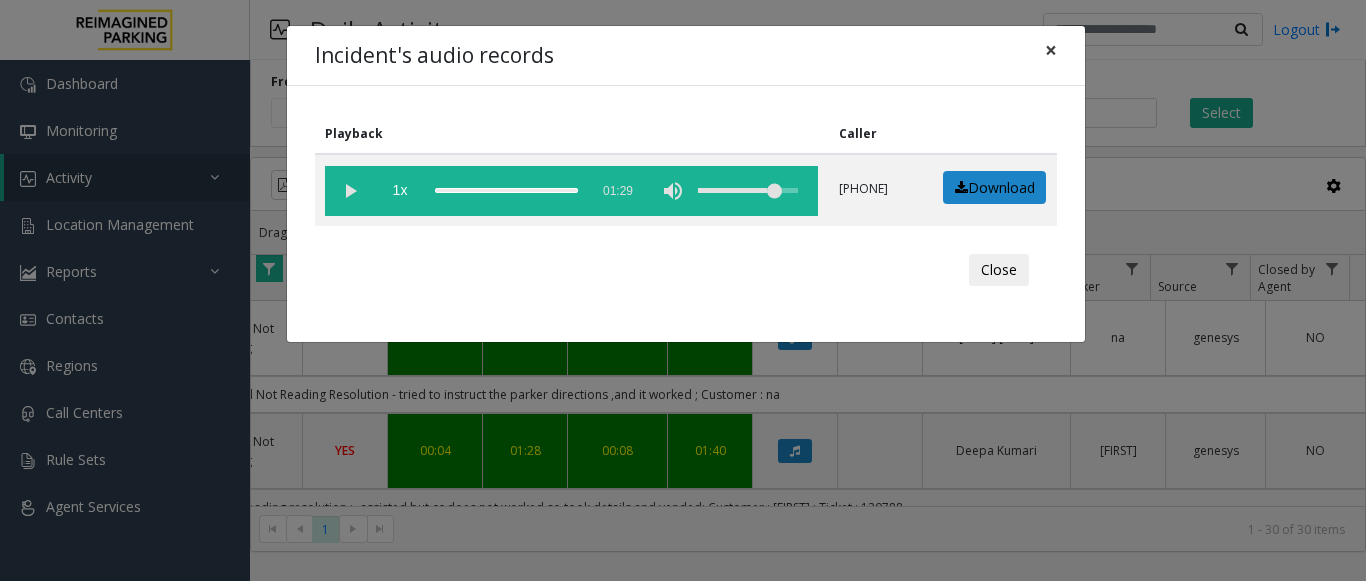 click on "×" 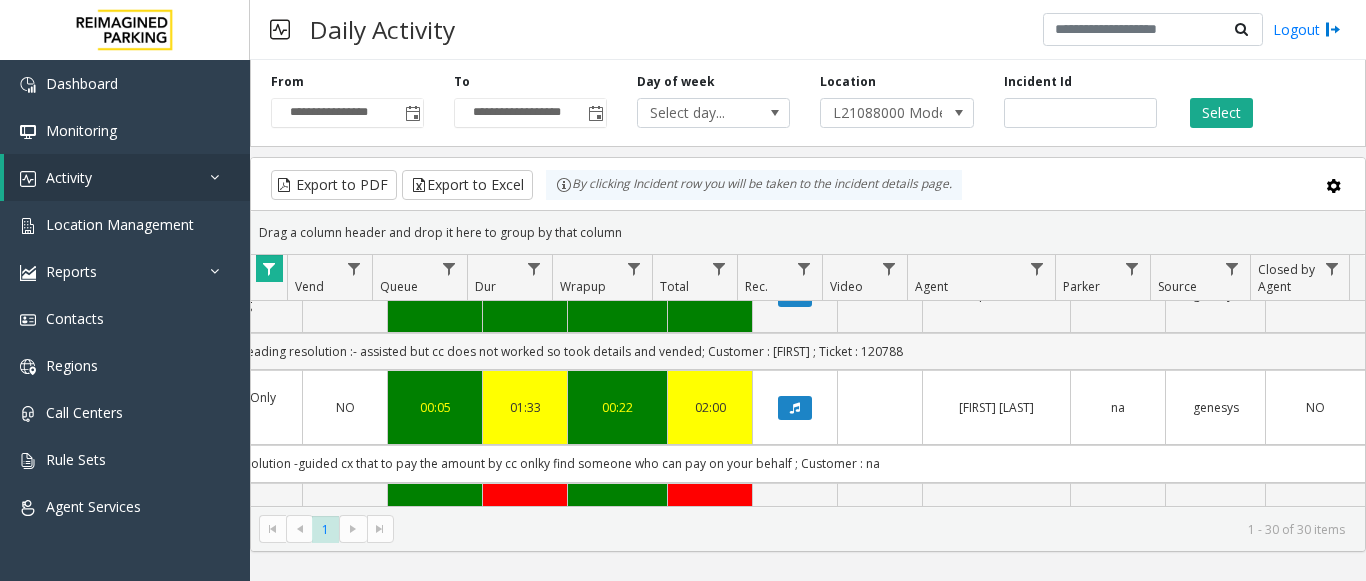 scroll, scrollTop: 200, scrollLeft: 736, axis: both 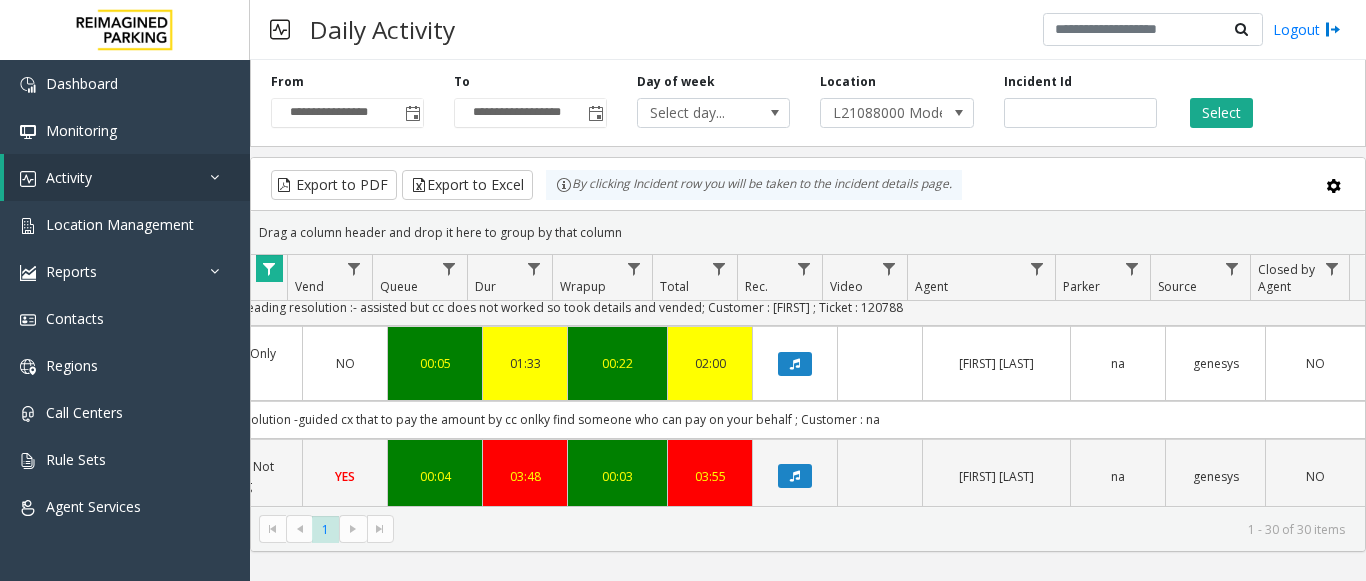 click on "**********" at bounding box center [808, 320] 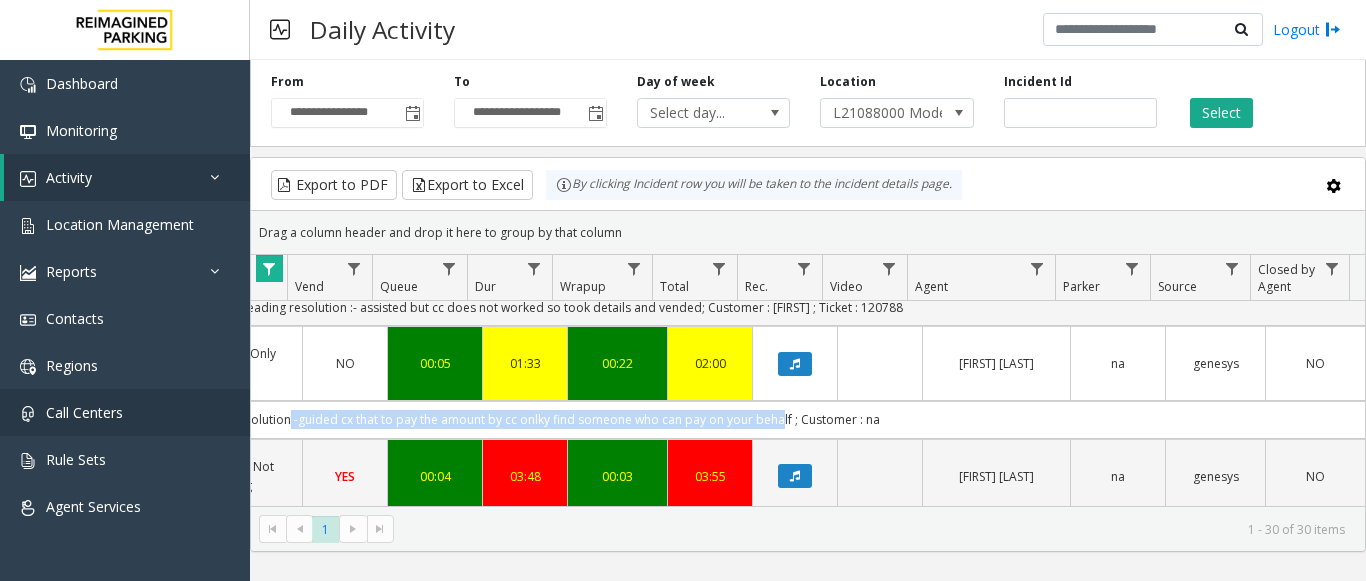 scroll, scrollTop: 200, scrollLeft: 673, axis: both 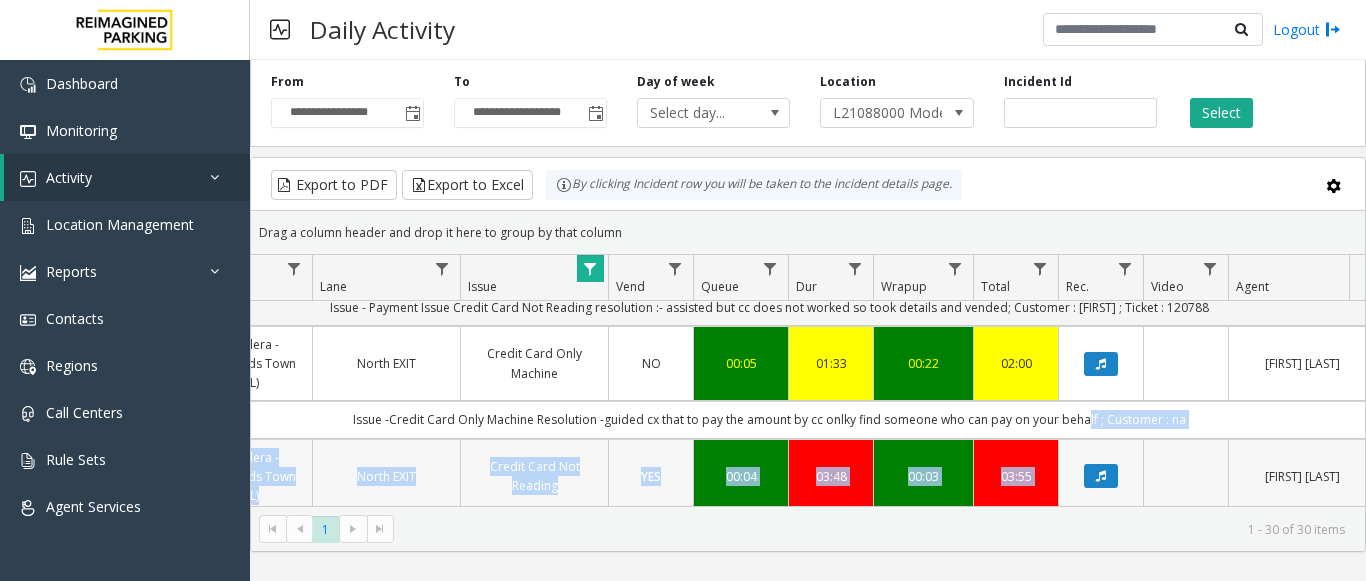 drag, startPoint x: 761, startPoint y: 422, endPoint x: 1226, endPoint y: 448, distance: 465.72632 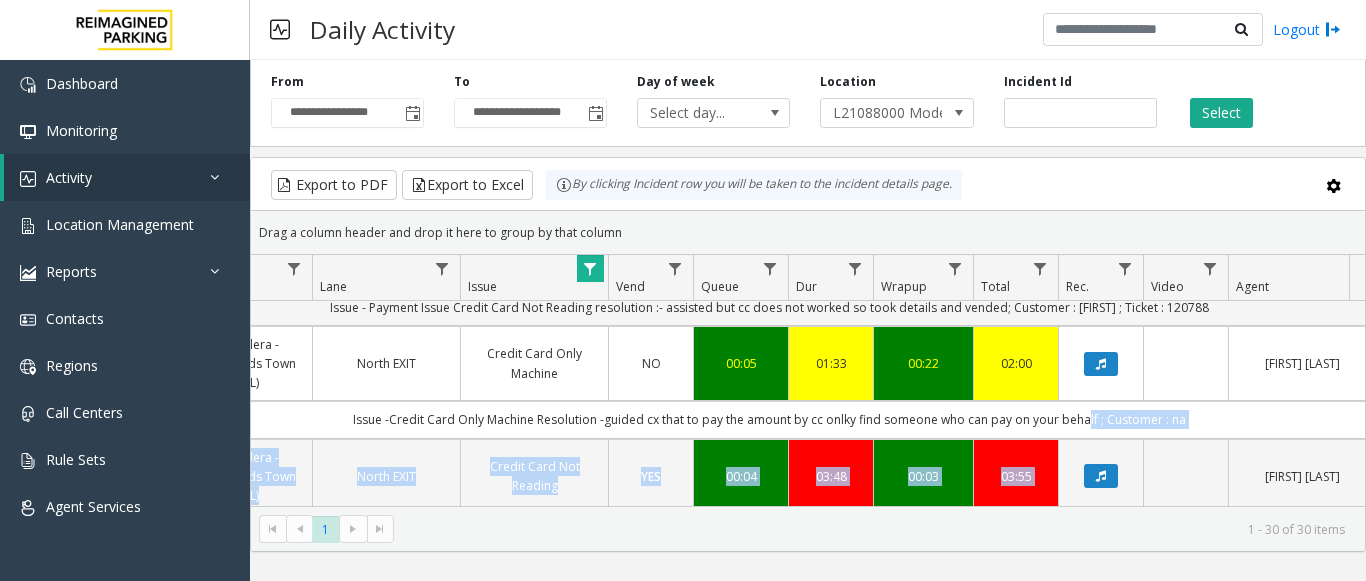 click on "Issue -Credit Card Only Machine
Resolution -guided cx that to pay the amount by cc onlky find someone who can pay on your behalf ; Customer : na" 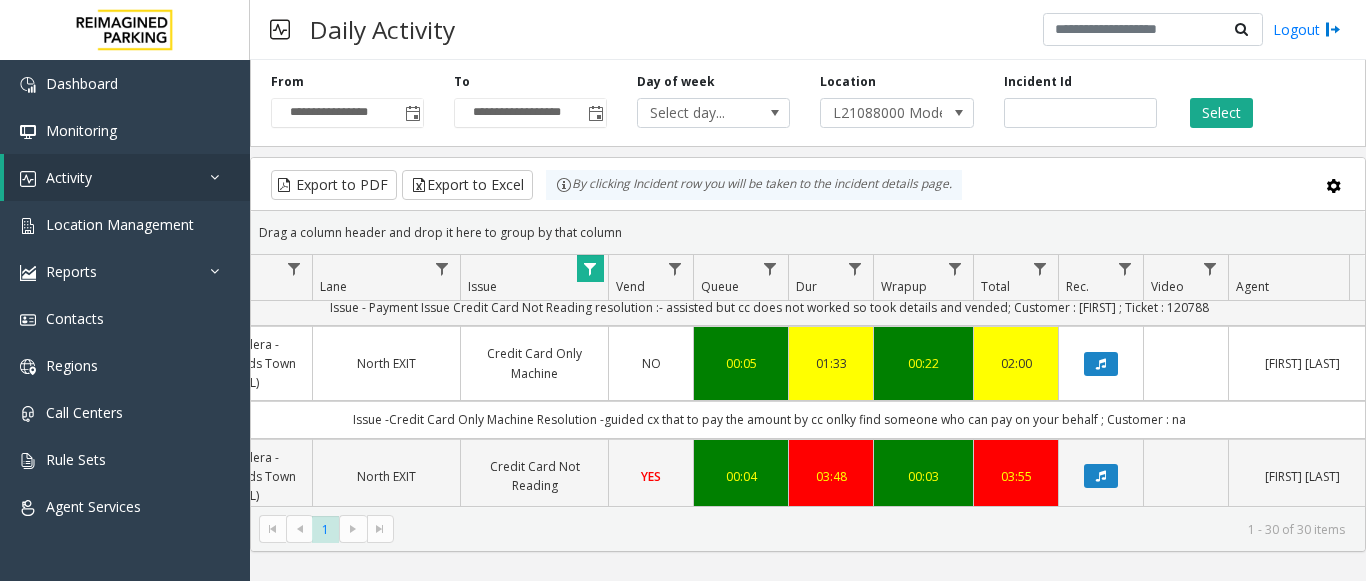 scroll, scrollTop: 100, scrollLeft: 415, axis: both 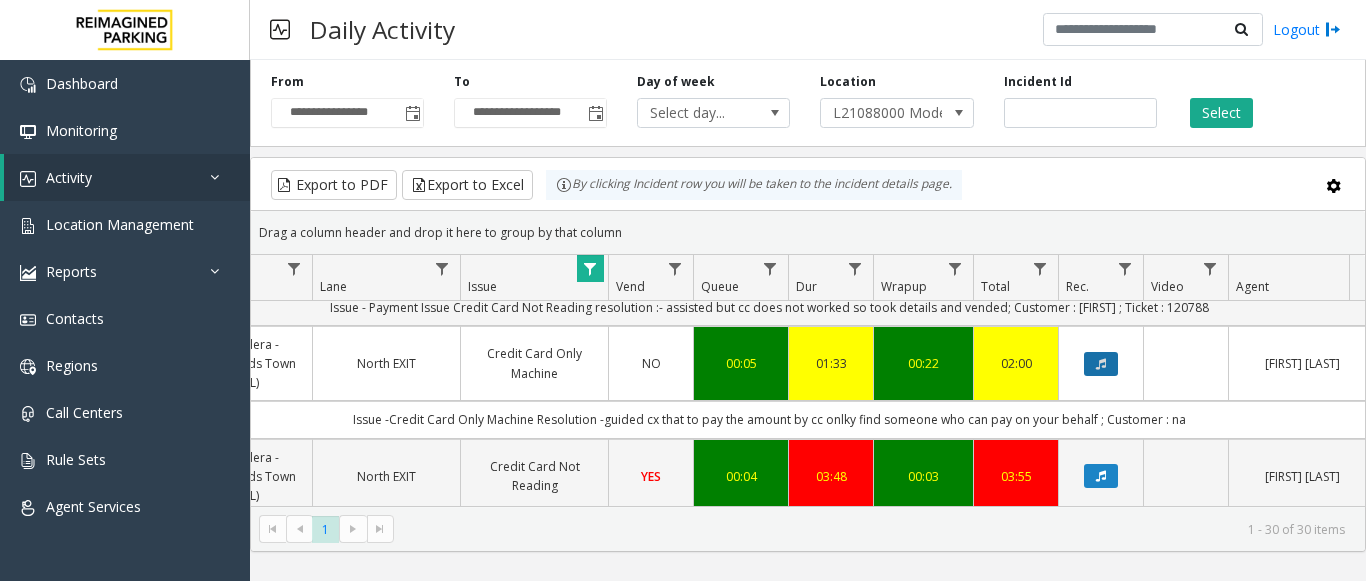 click 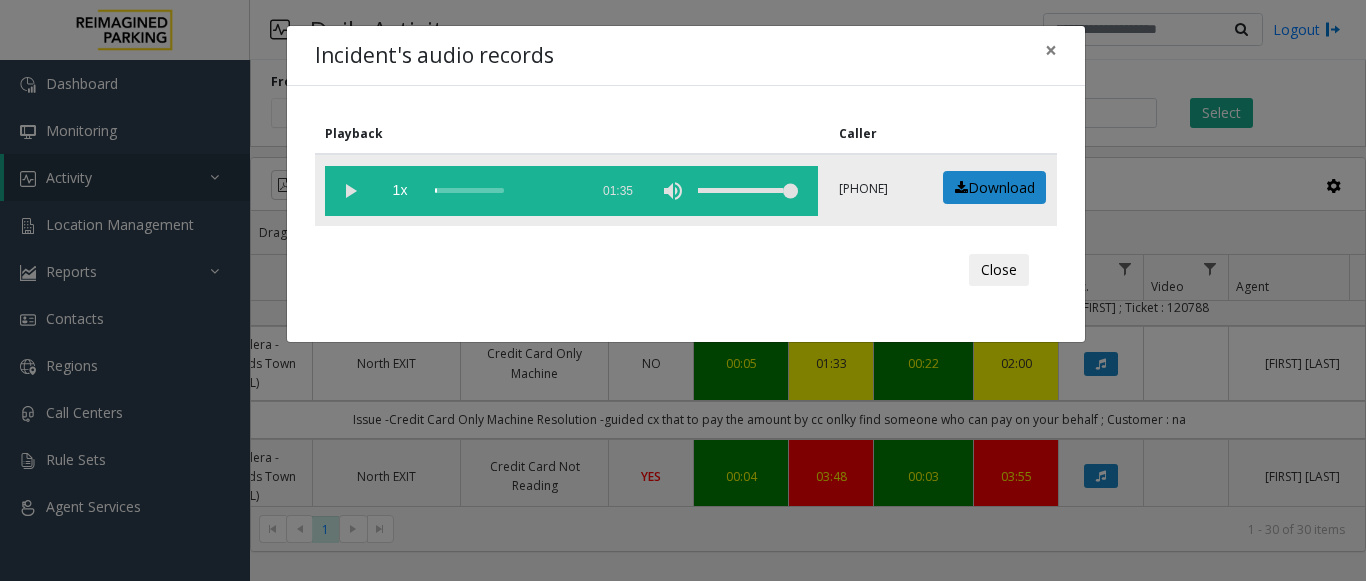 click 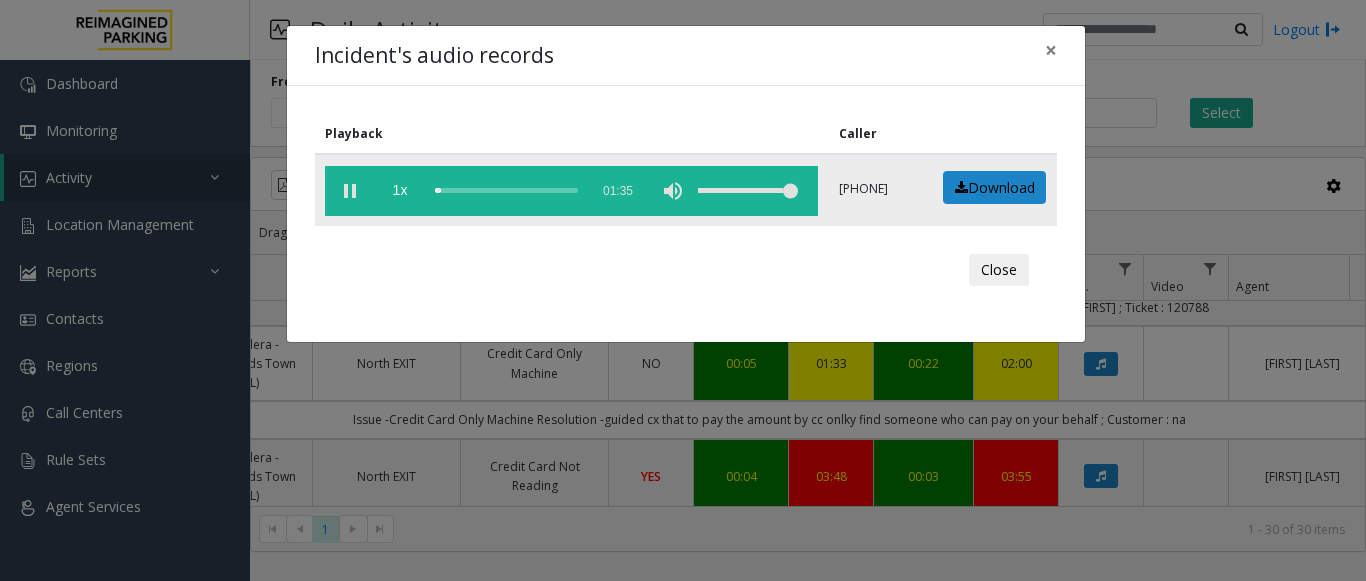 click 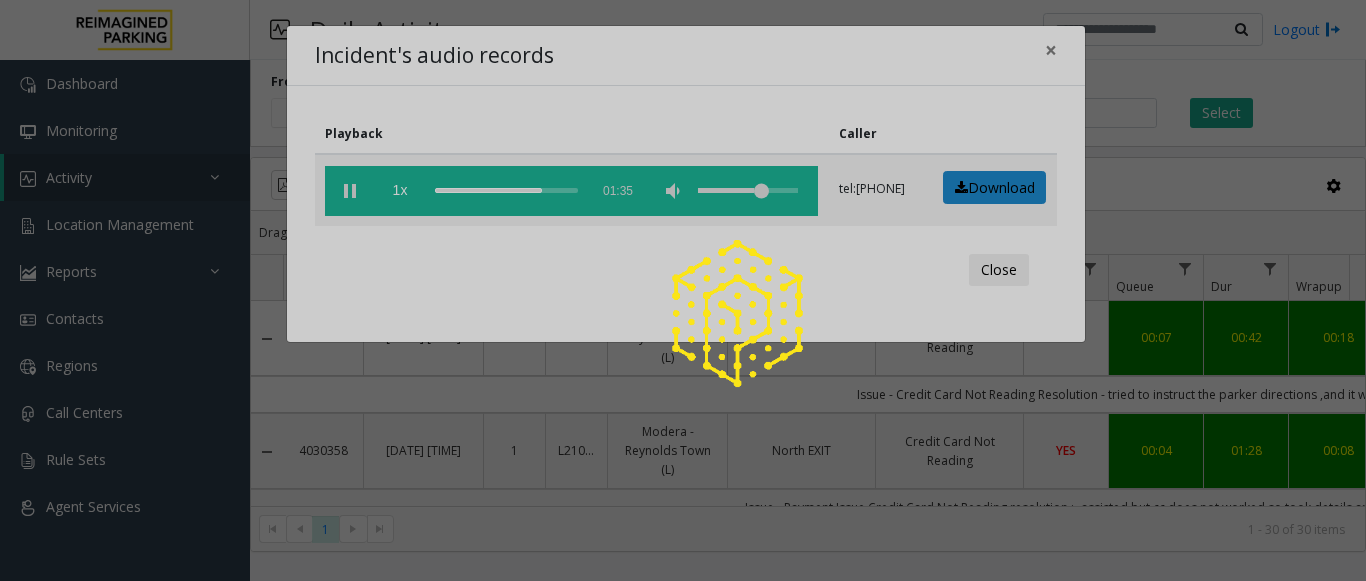 scroll, scrollTop: 0, scrollLeft: 0, axis: both 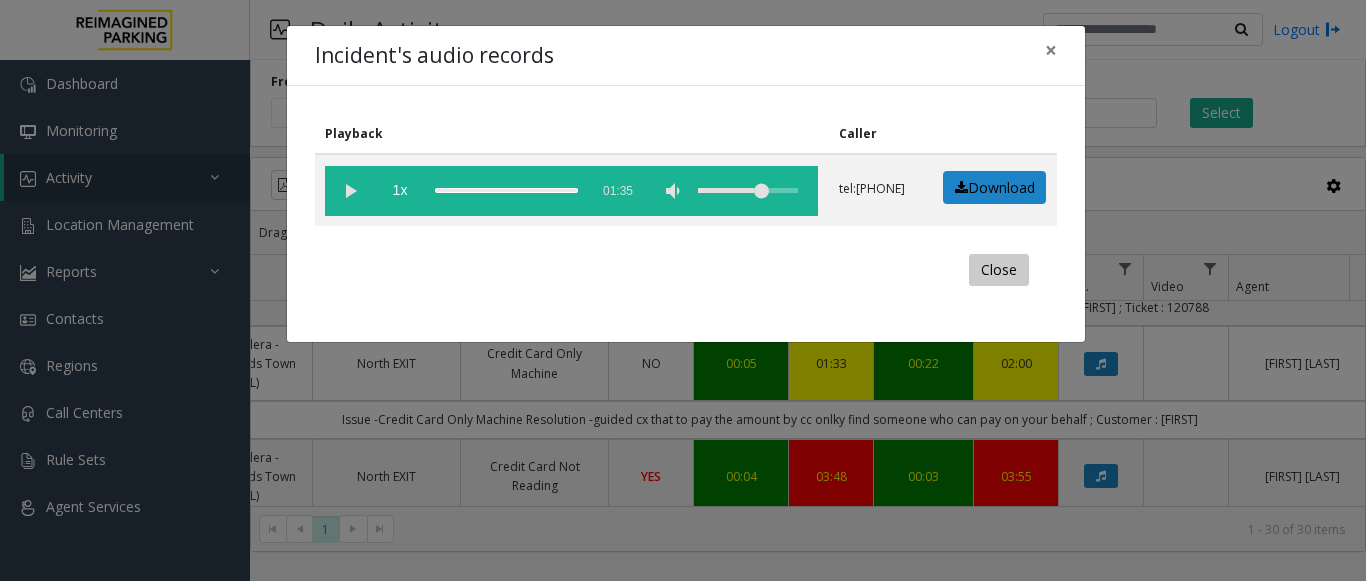 click on "Close" 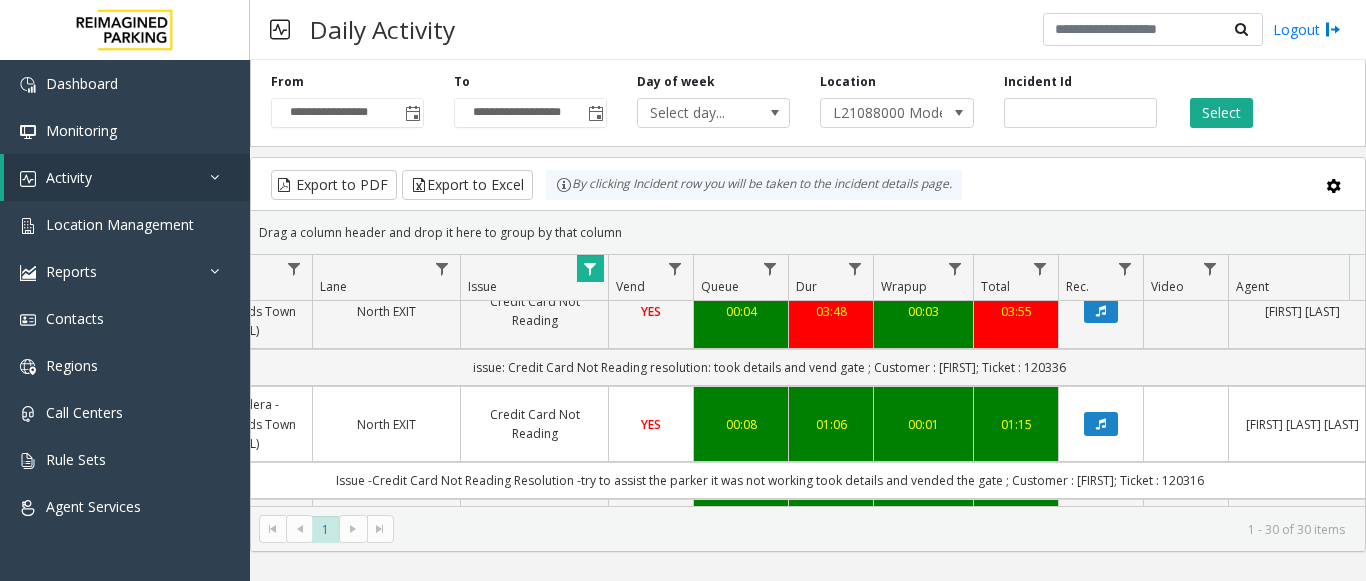 scroll, scrollTop: 400, scrollLeft: 415, axis: both 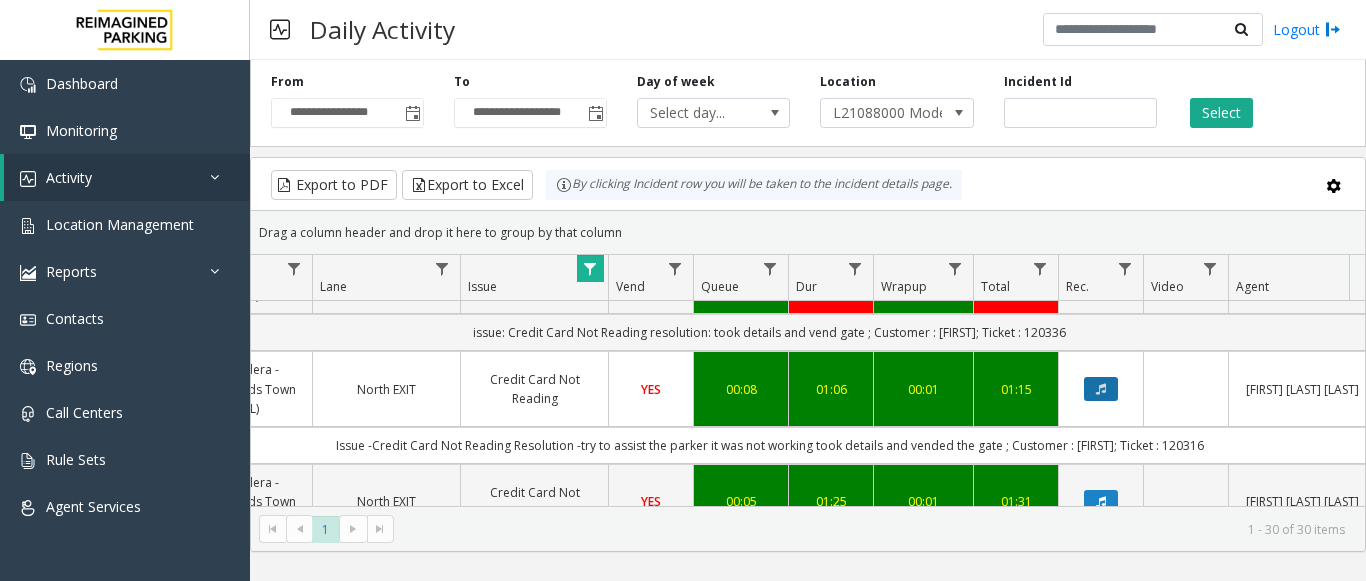 click 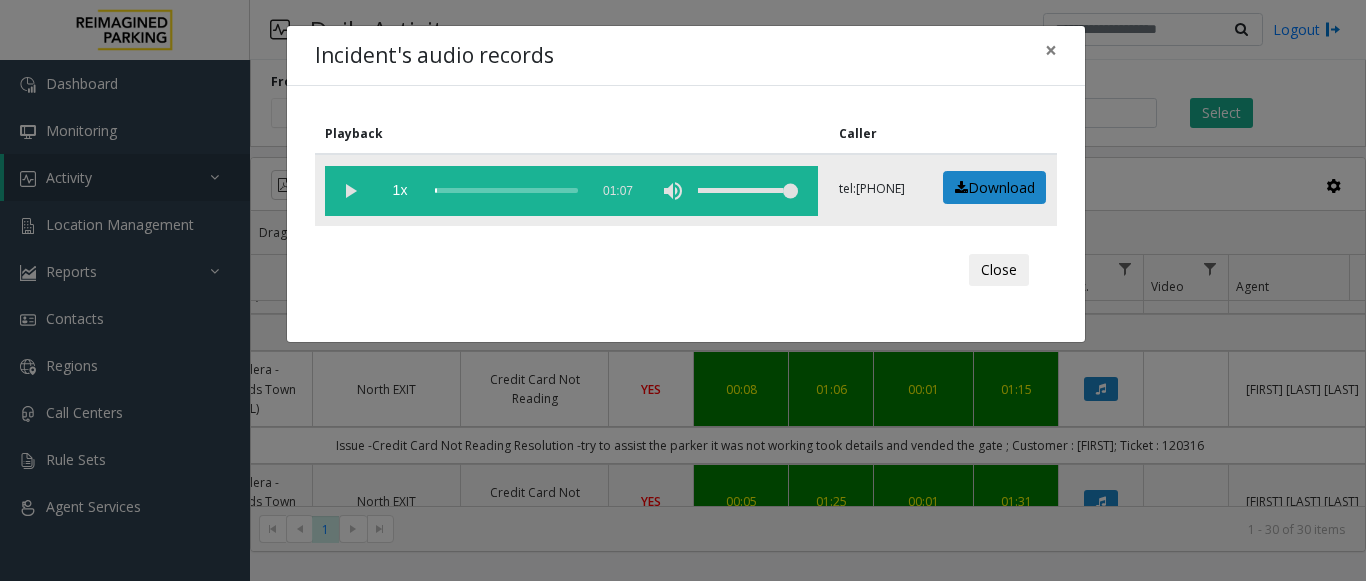 click 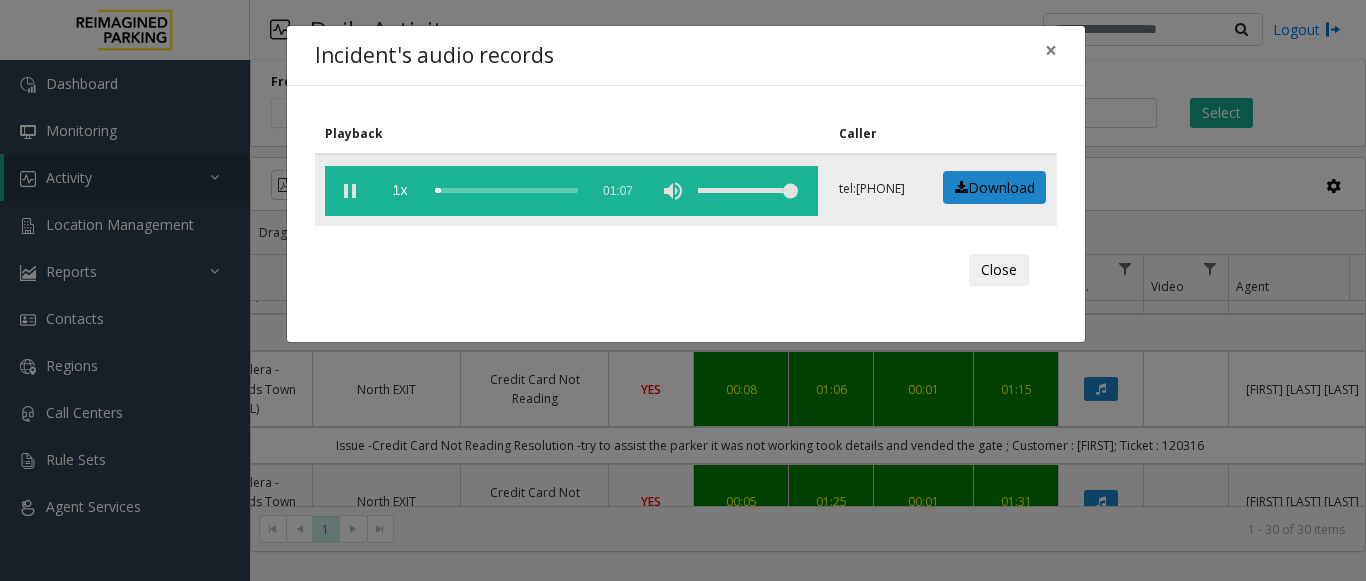 click 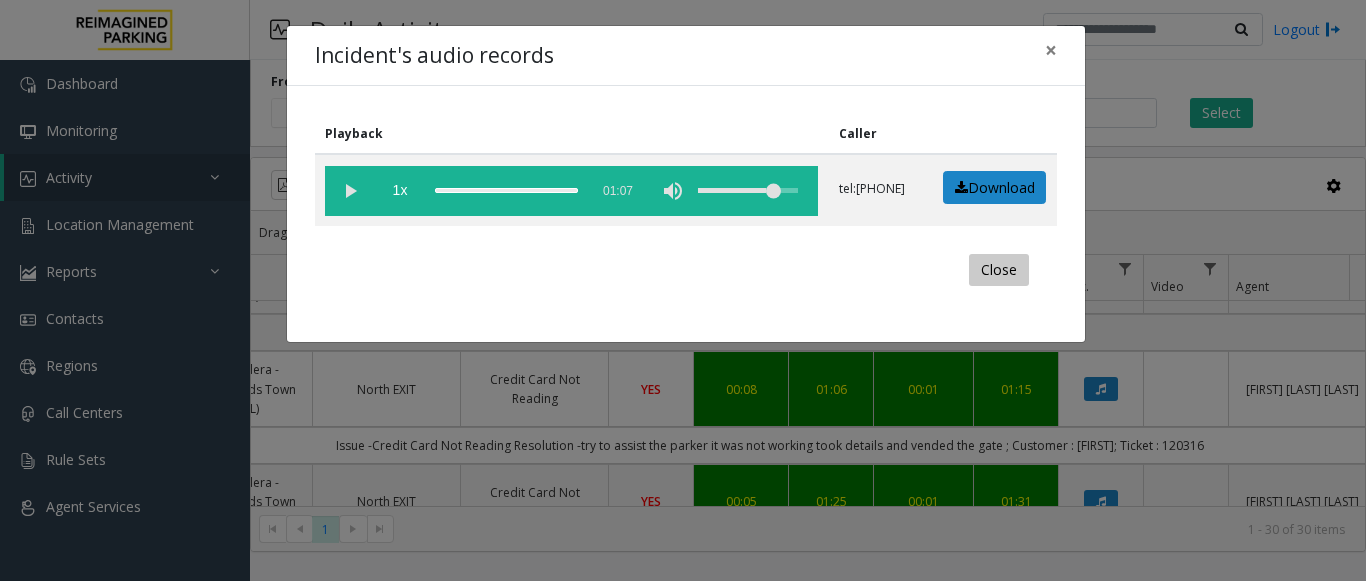 click on "Close" 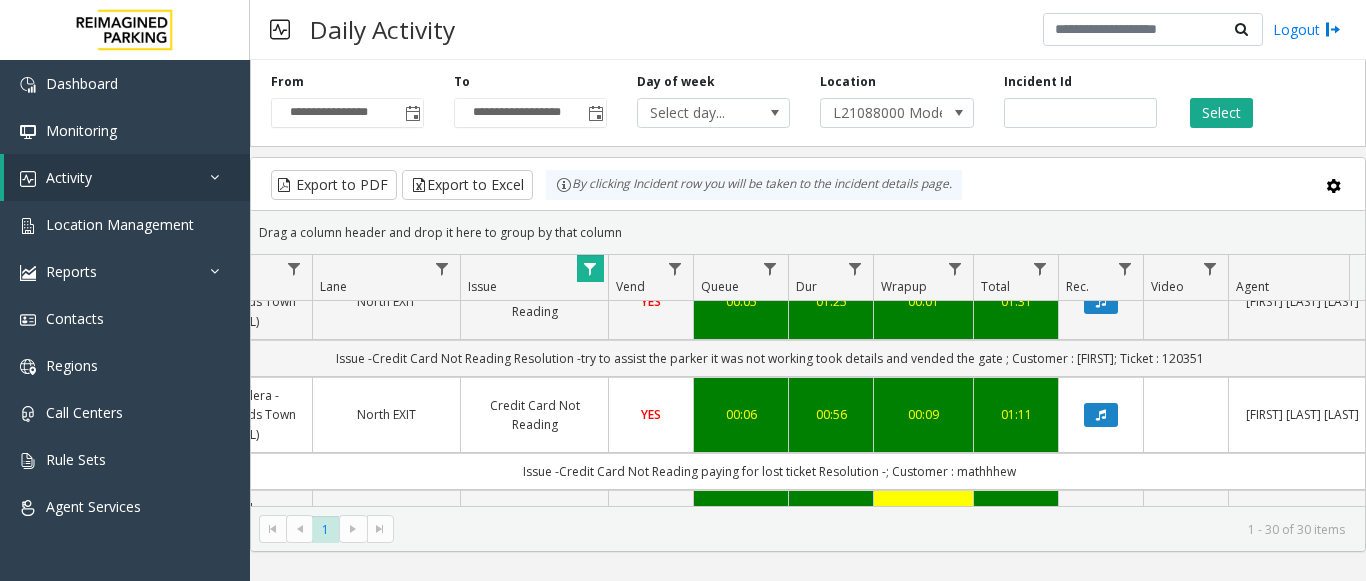 scroll, scrollTop: 700, scrollLeft: 415, axis: both 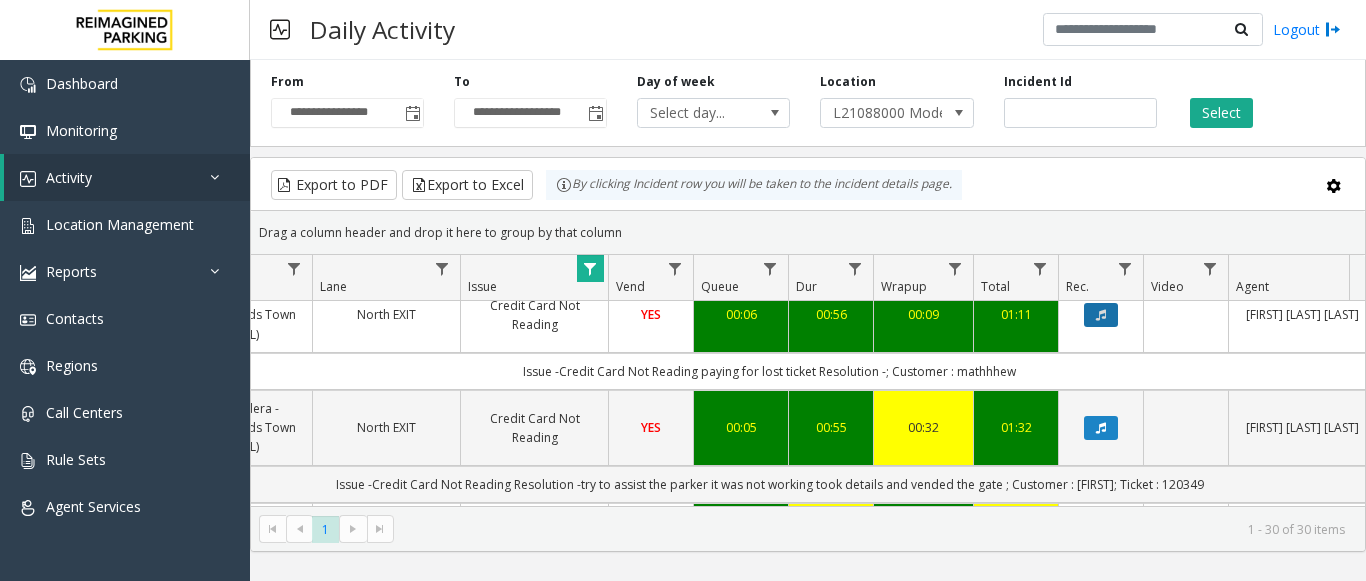 click 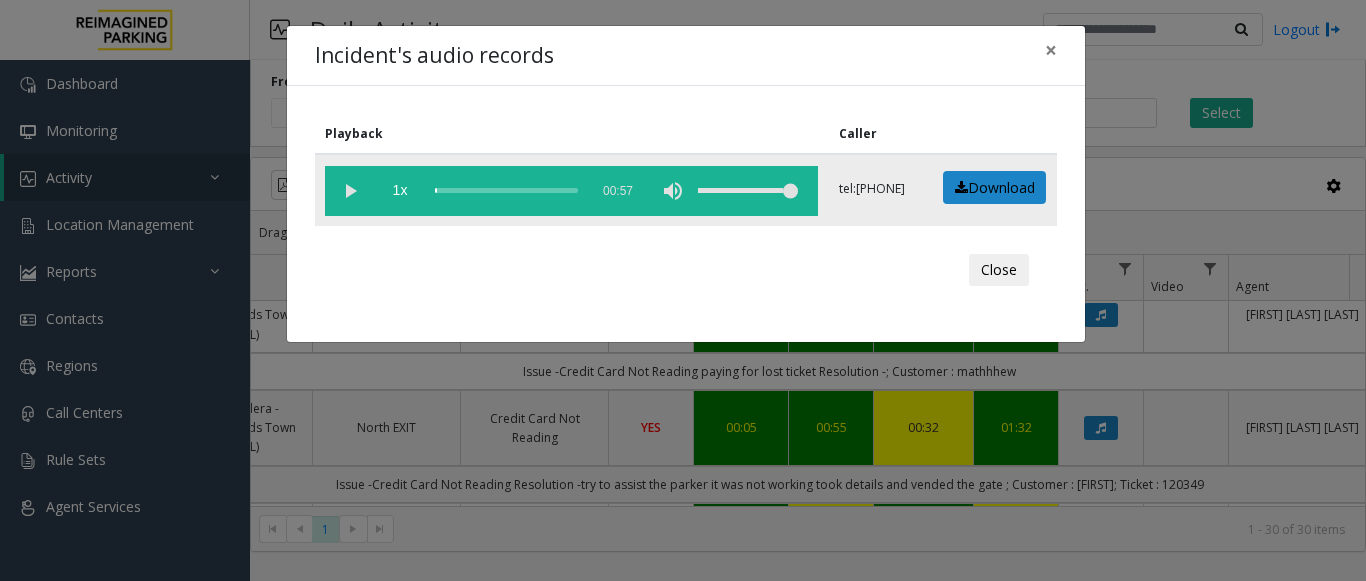 click 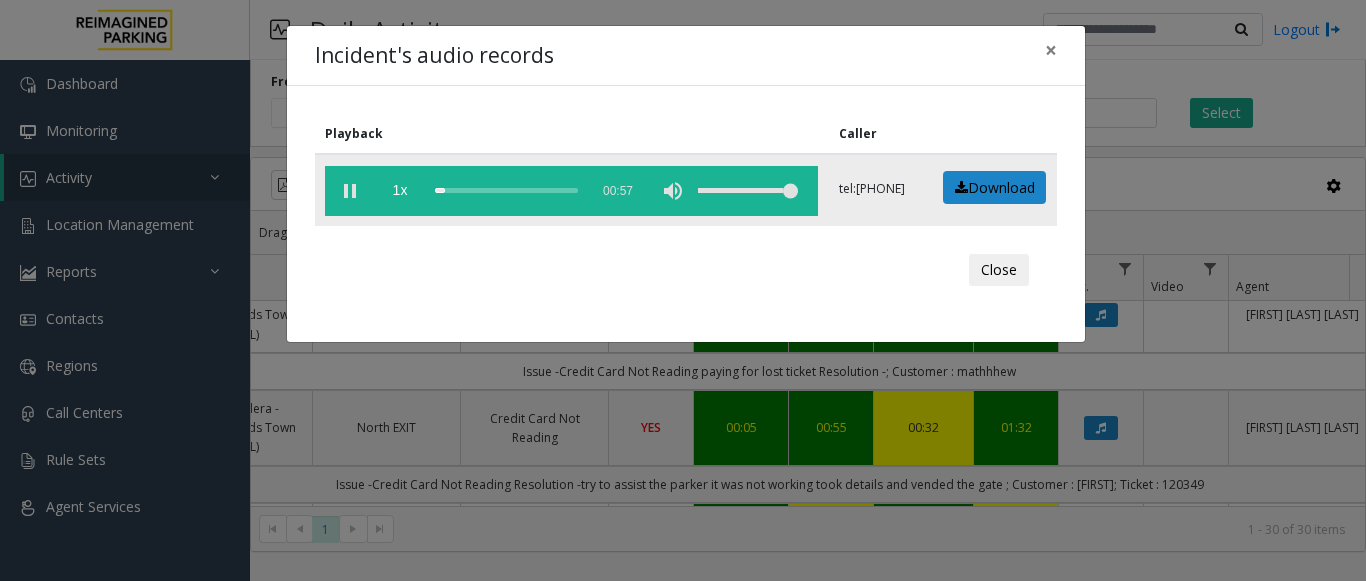 click 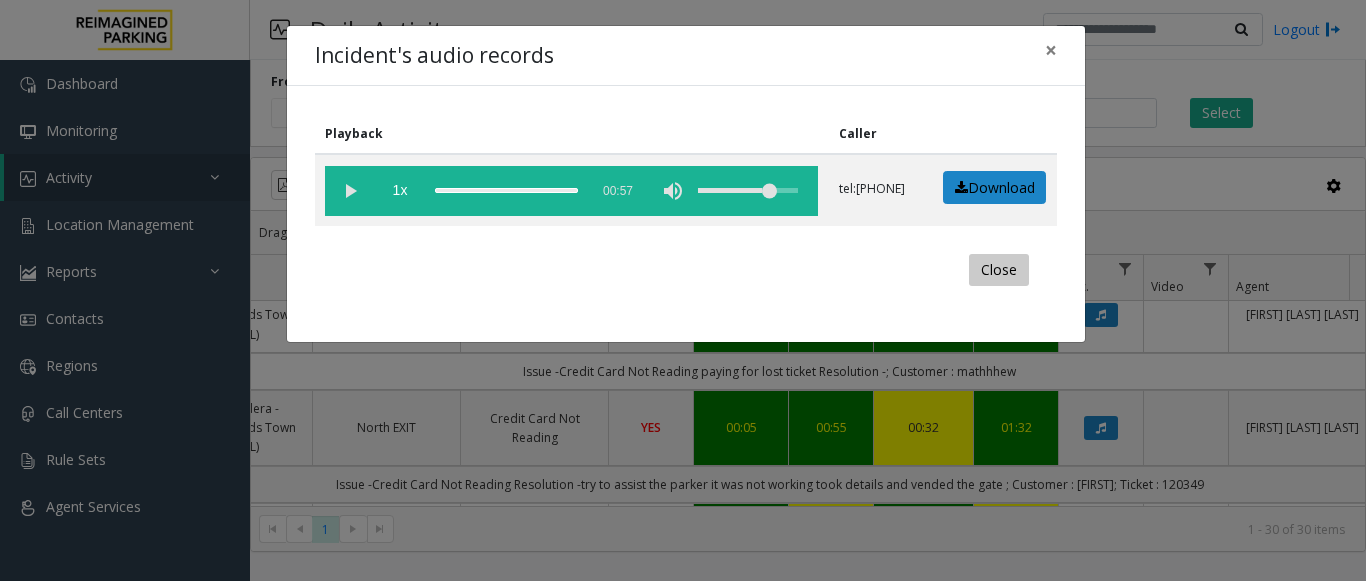 click on "Close" 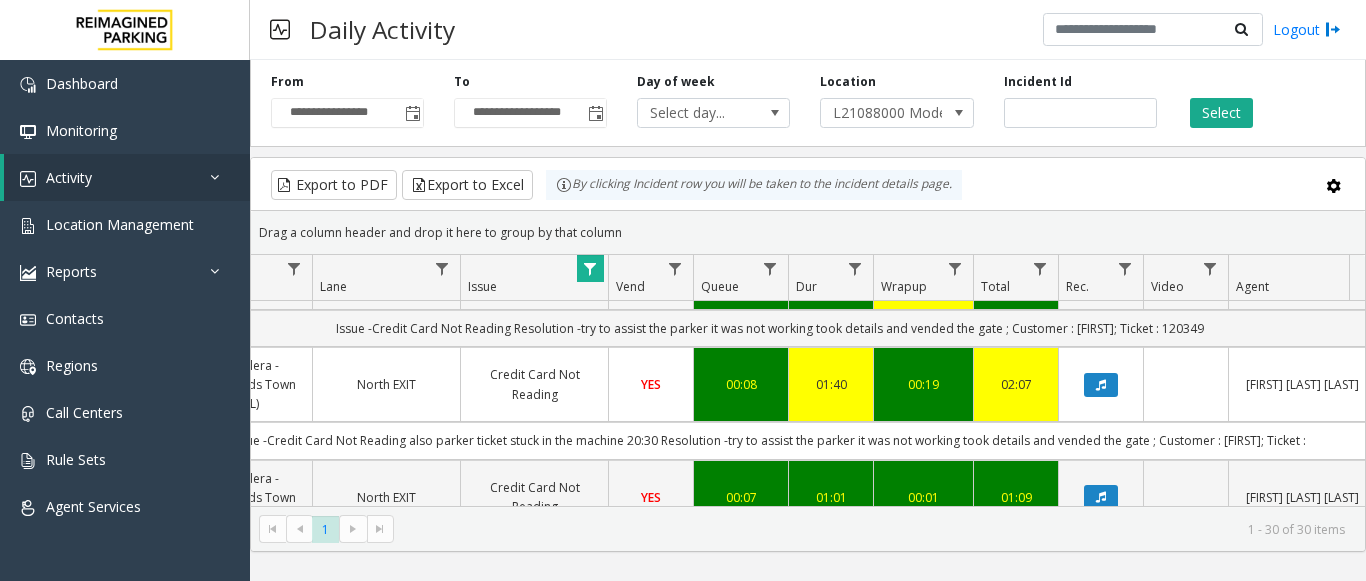 scroll, scrollTop: 900, scrollLeft: 415, axis: both 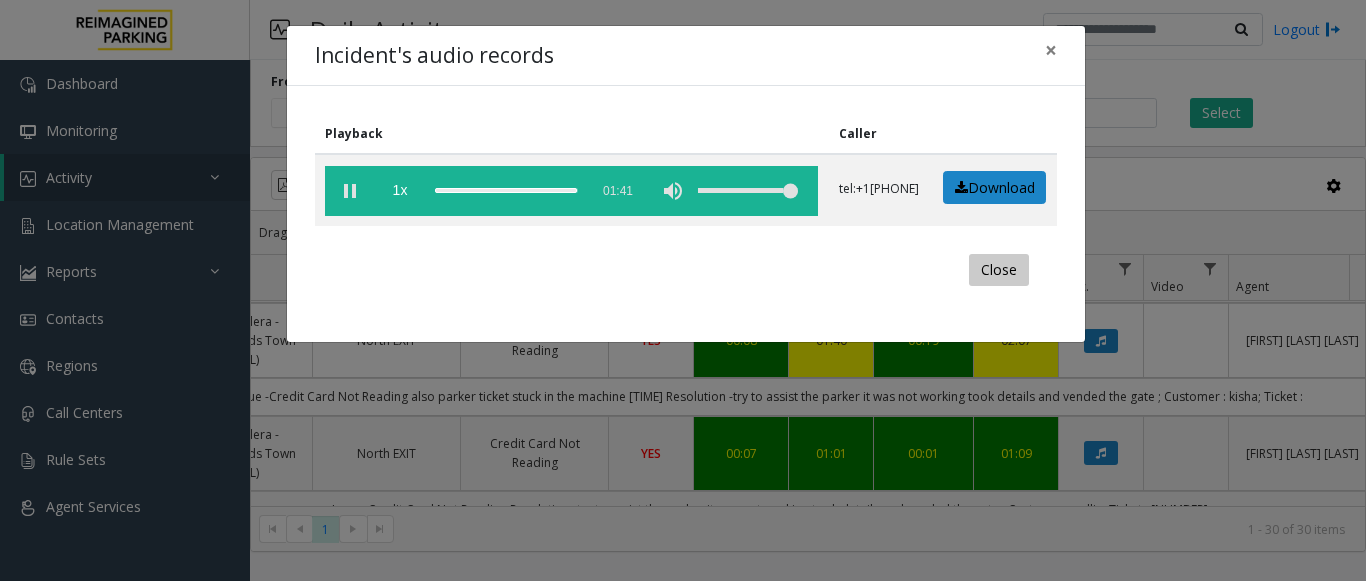 click on "Close" 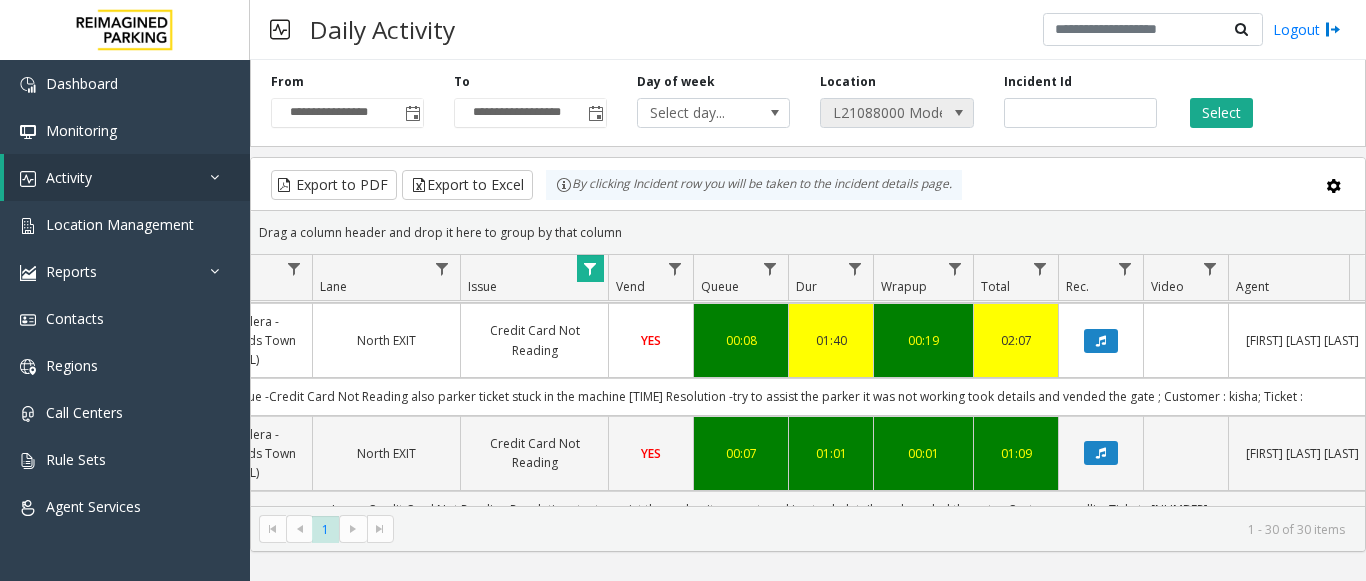 click at bounding box center [959, 113] 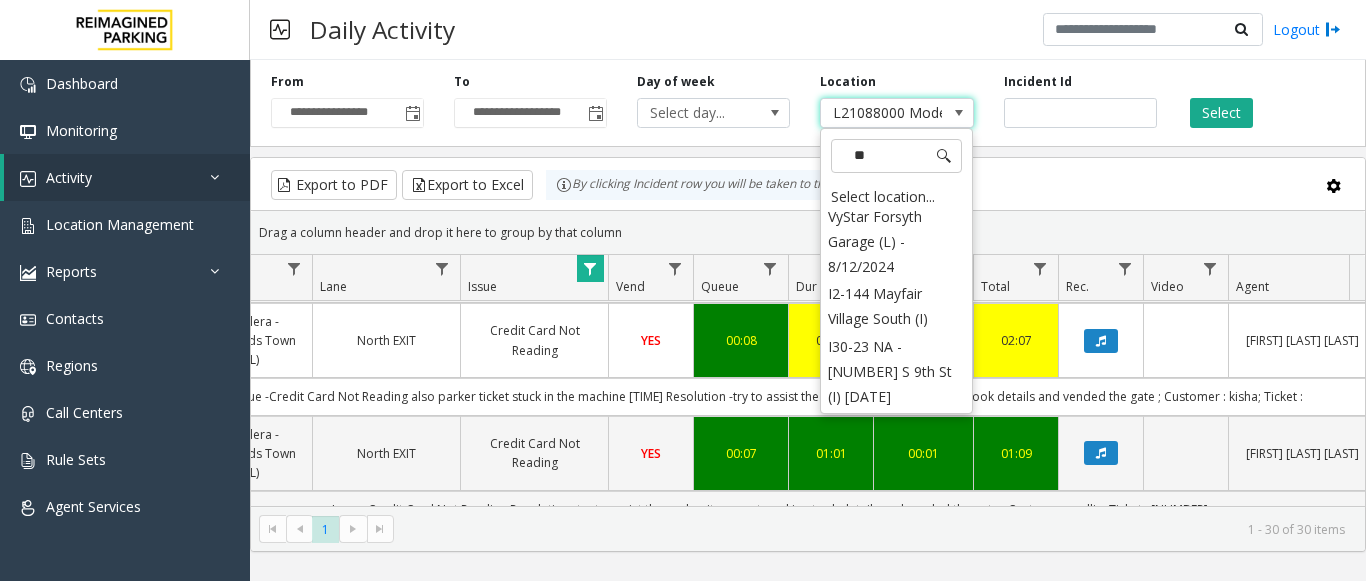 scroll, scrollTop: 0, scrollLeft: 0, axis: both 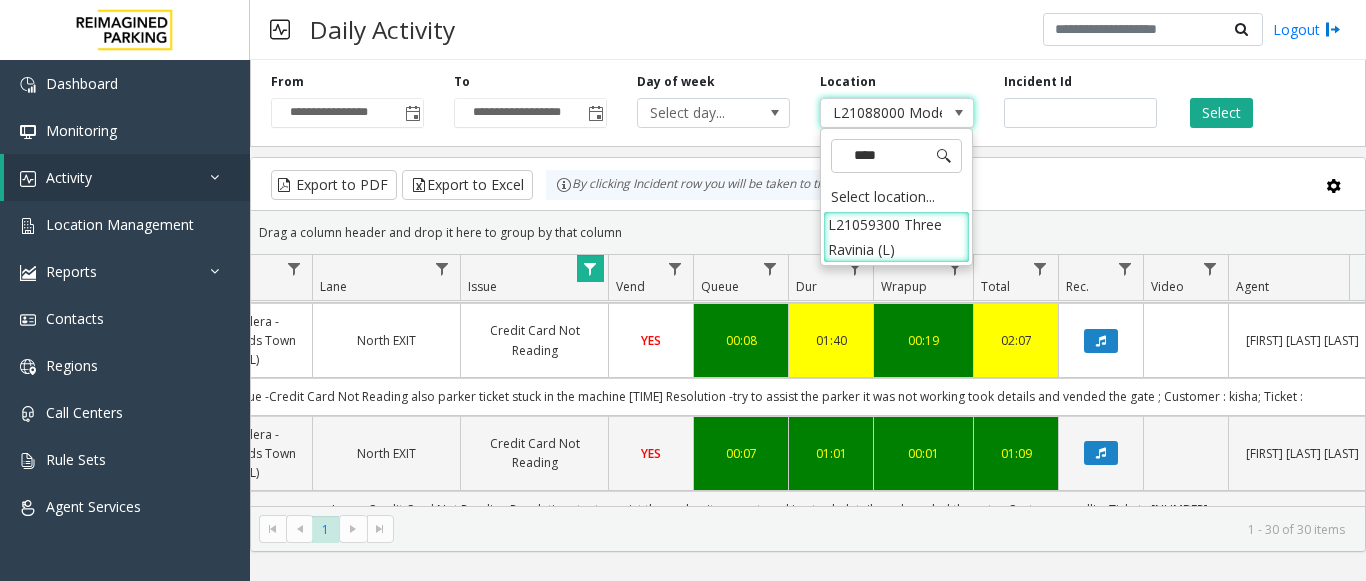 type on "*****" 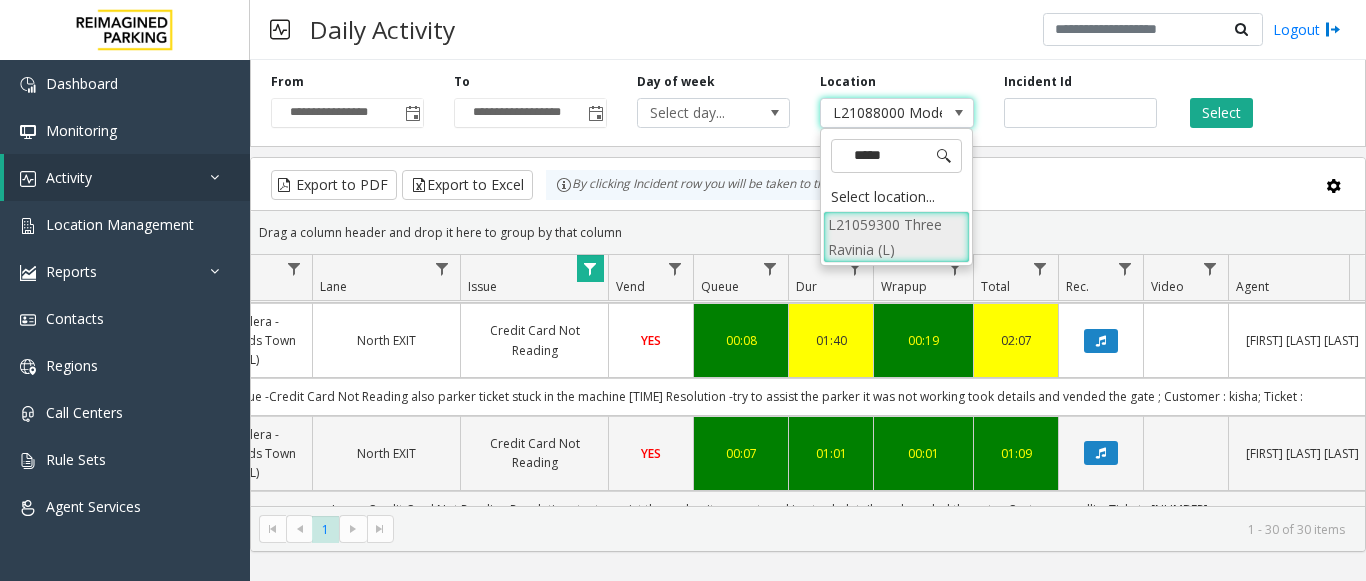 click on "L21059300 Three Ravinia (L)" at bounding box center [896, 237] 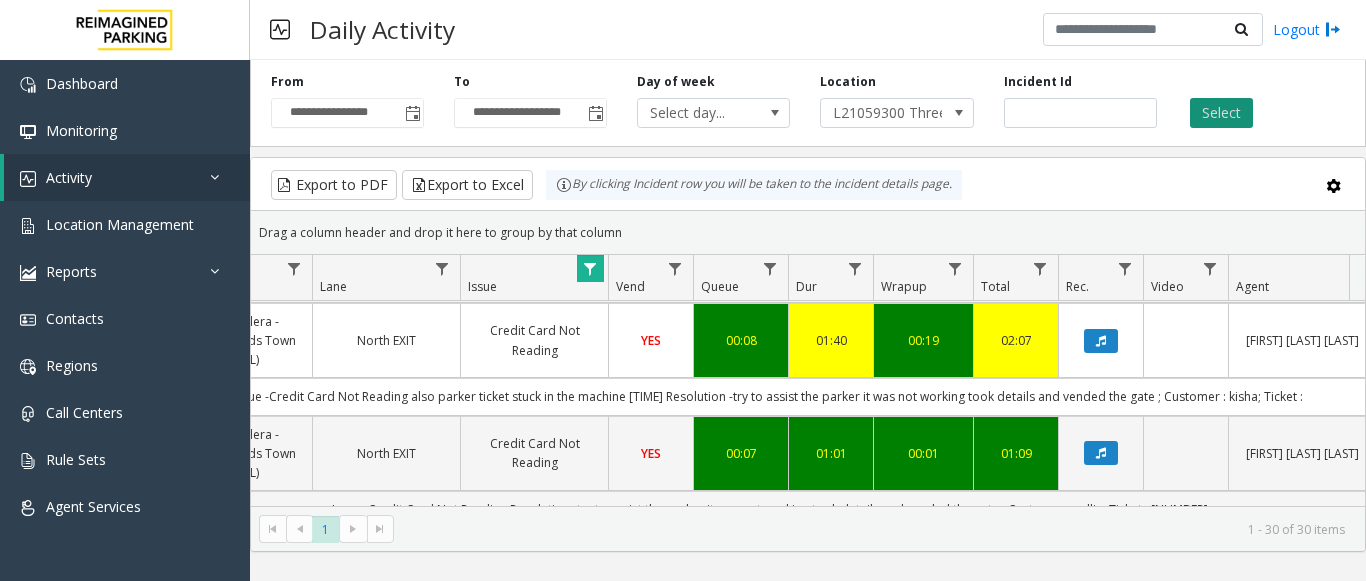 click on "Select" 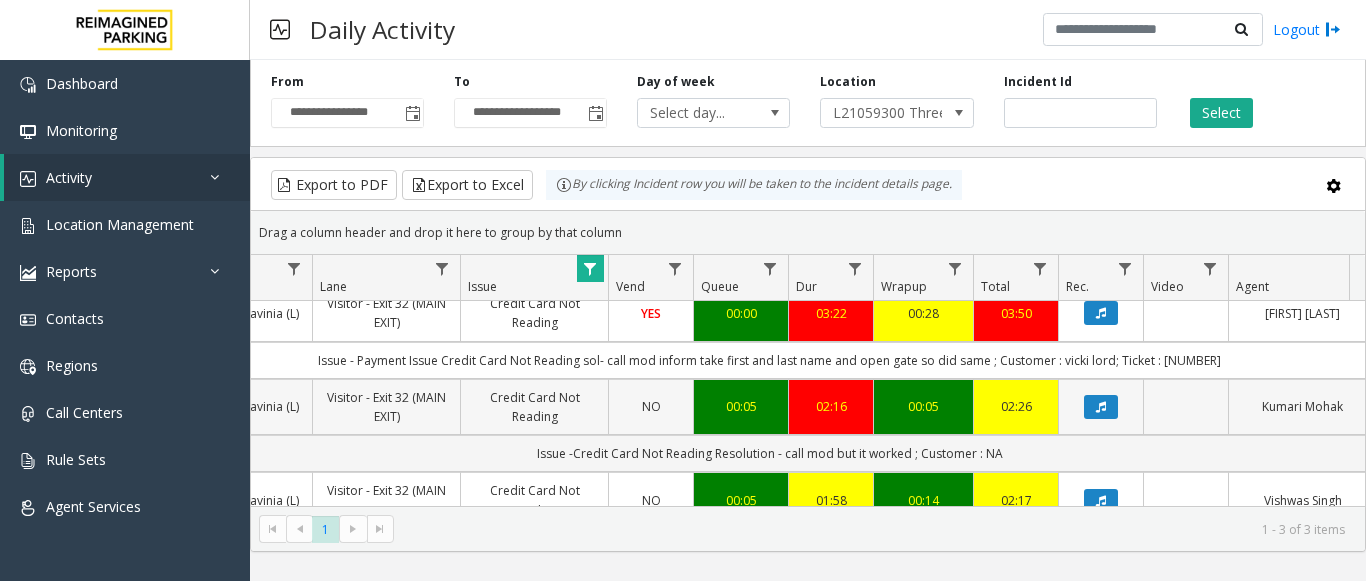 scroll, scrollTop: 0, scrollLeft: 415, axis: horizontal 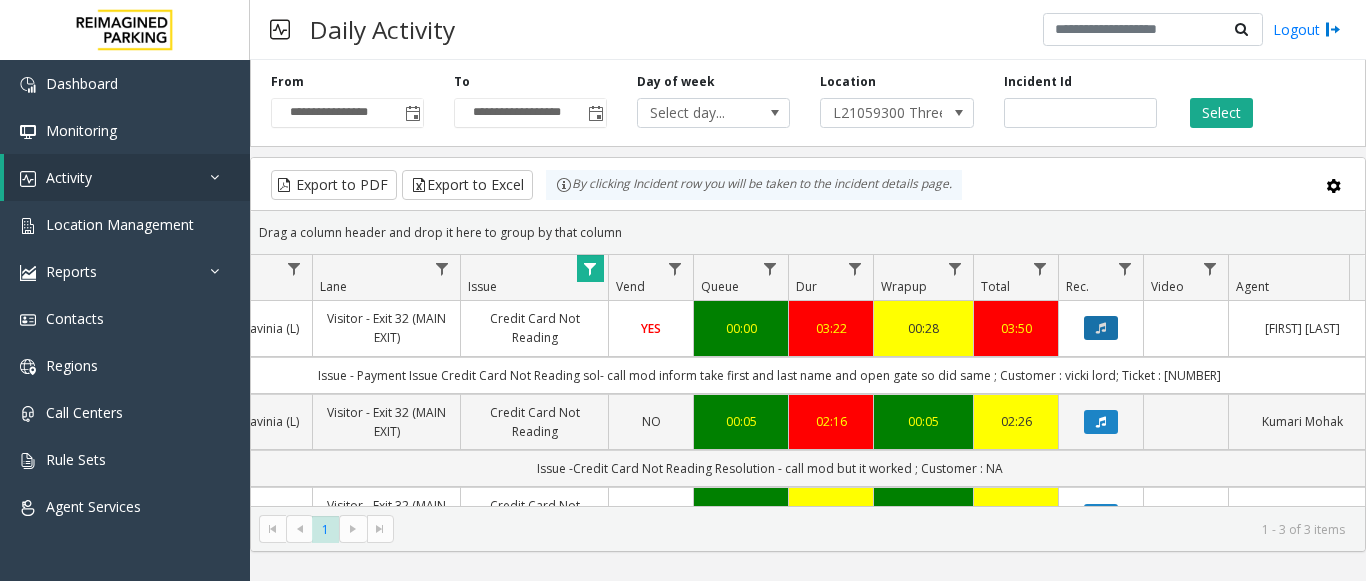 click 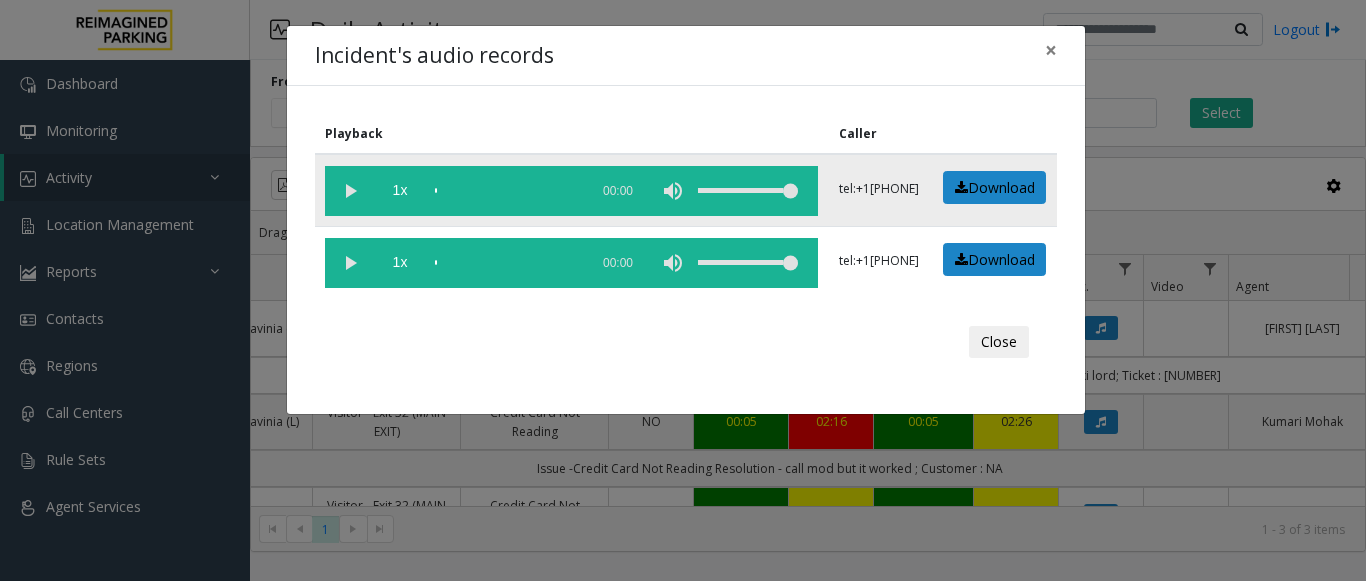 click 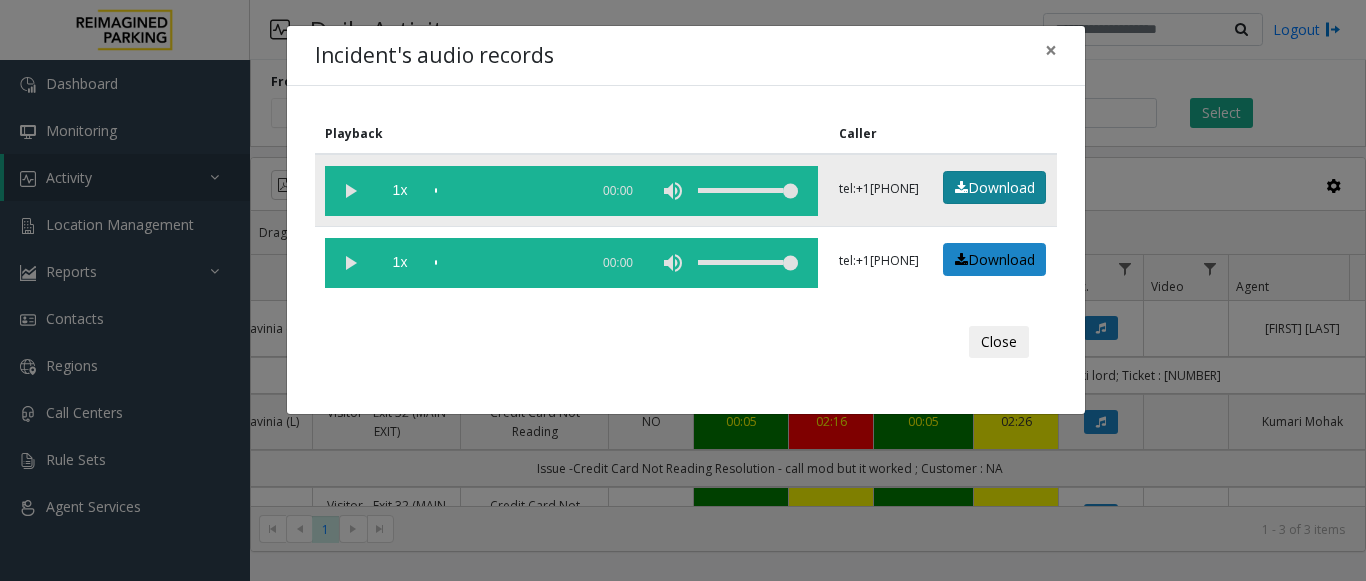 click on "Download" 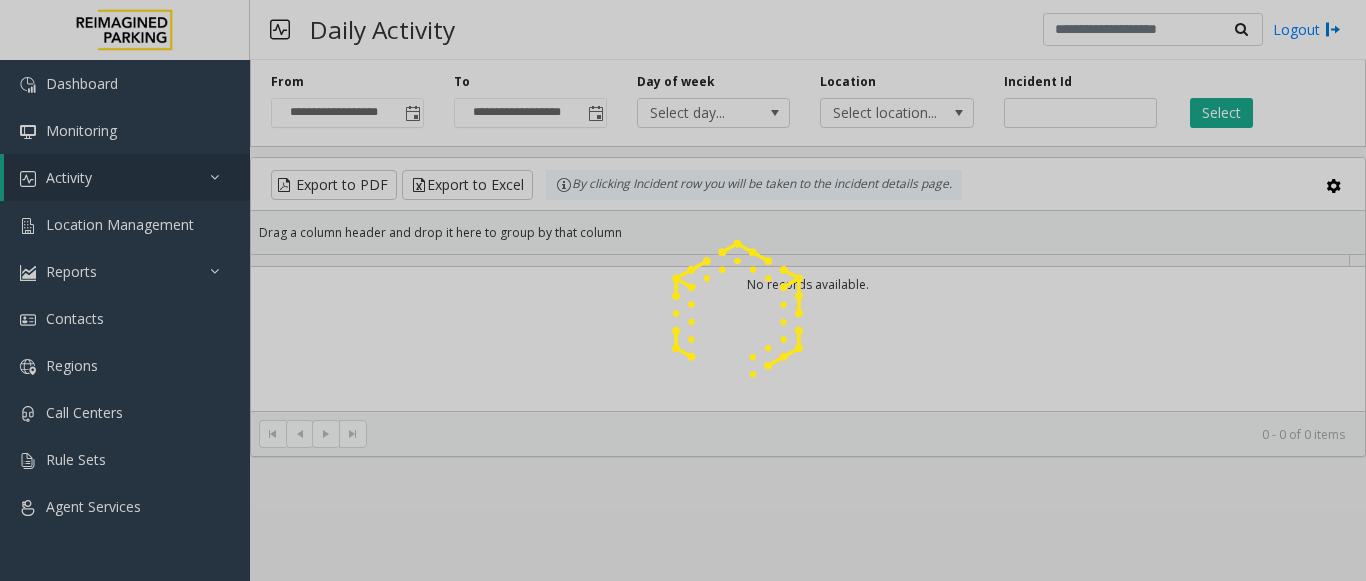 scroll, scrollTop: 0, scrollLeft: 0, axis: both 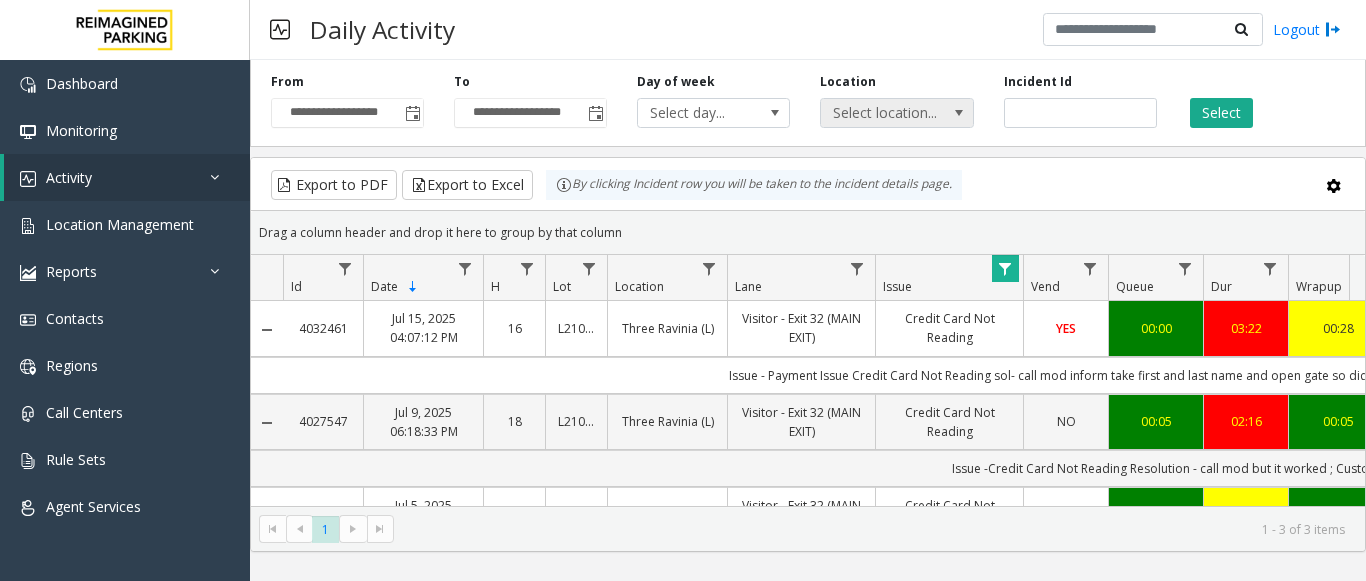 click at bounding box center [959, 113] 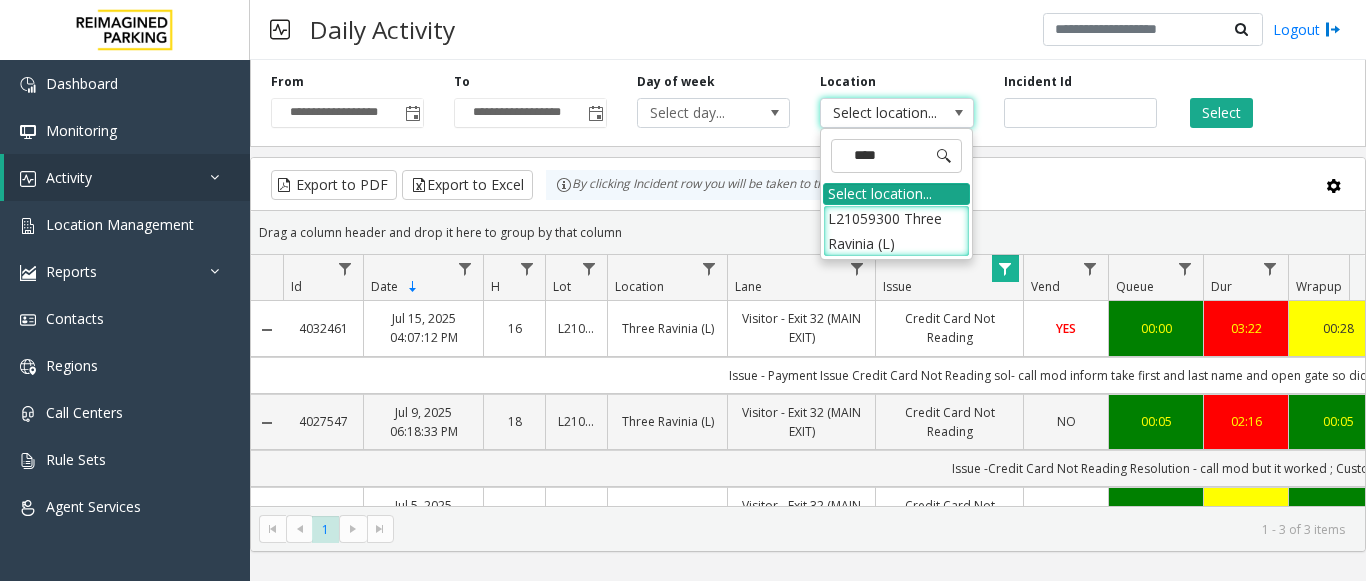 type on "*****" 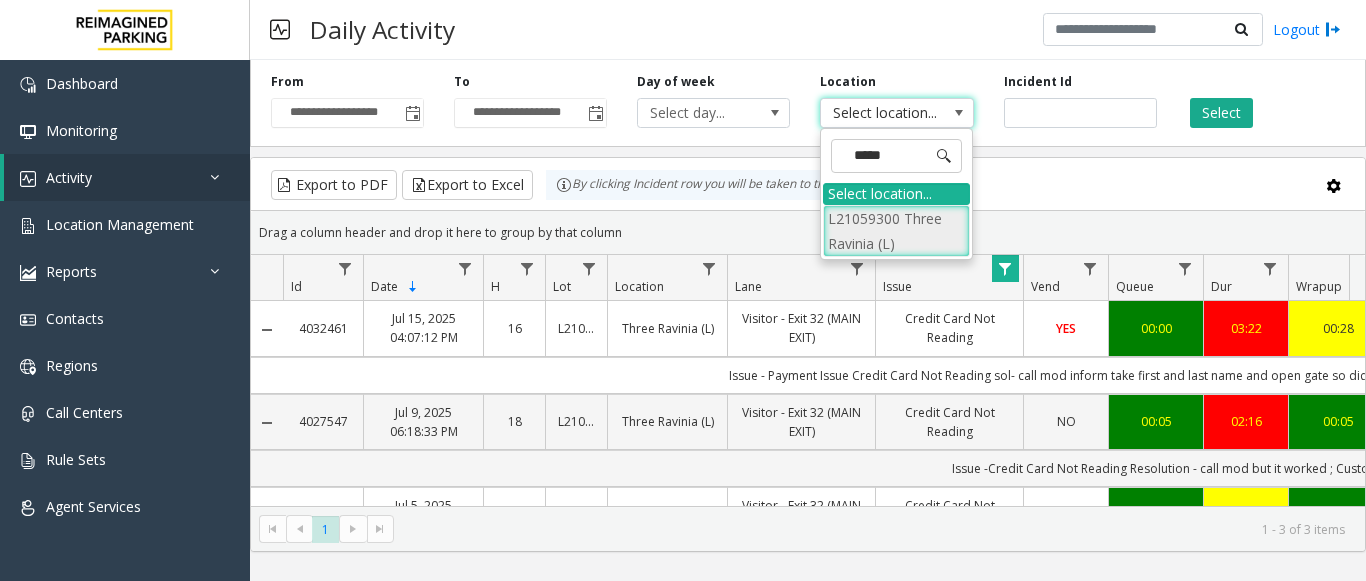 click on "L21059300 Three Ravinia (L)" at bounding box center [896, 231] 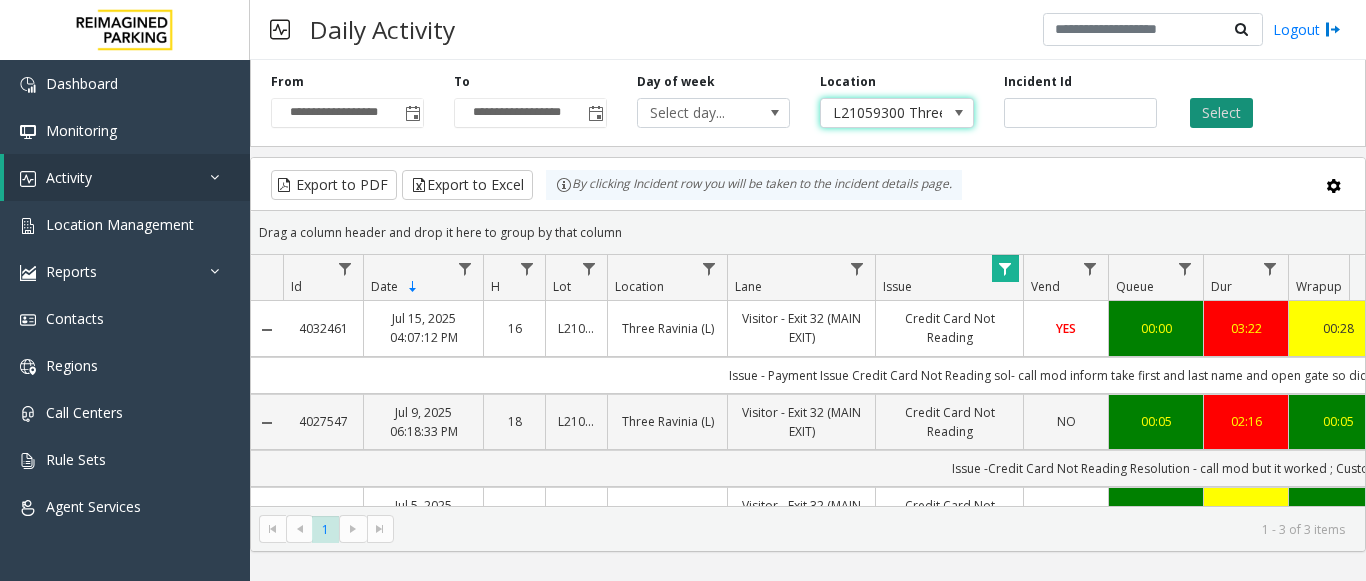 click on "Select" 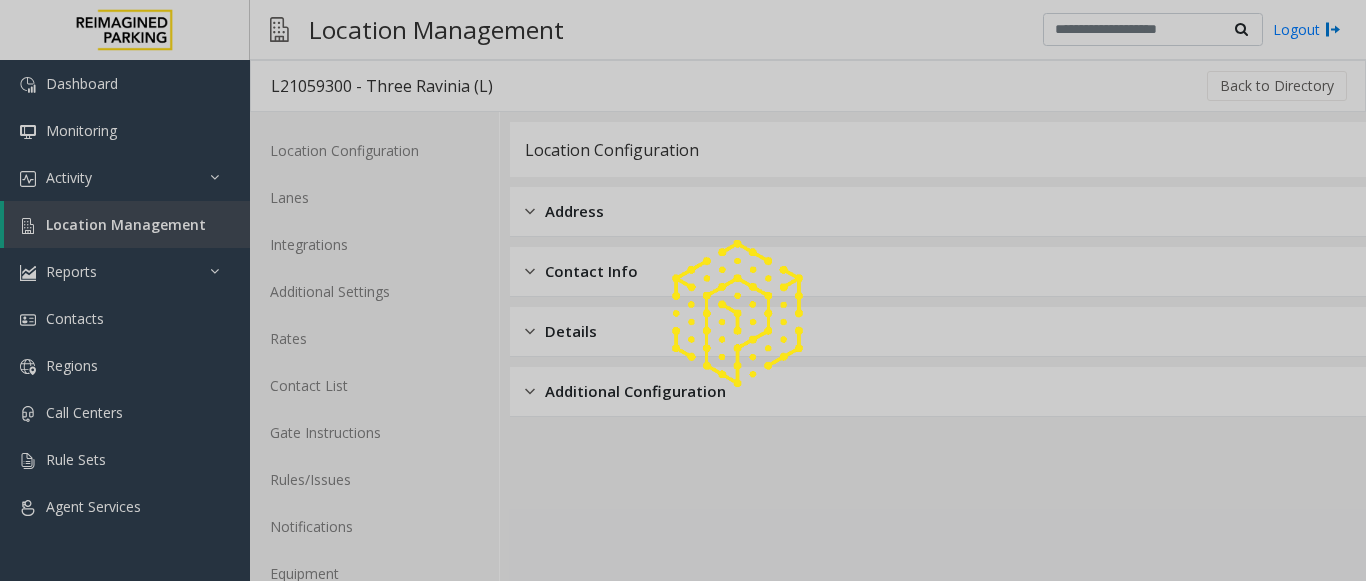 scroll, scrollTop: 0, scrollLeft: 0, axis: both 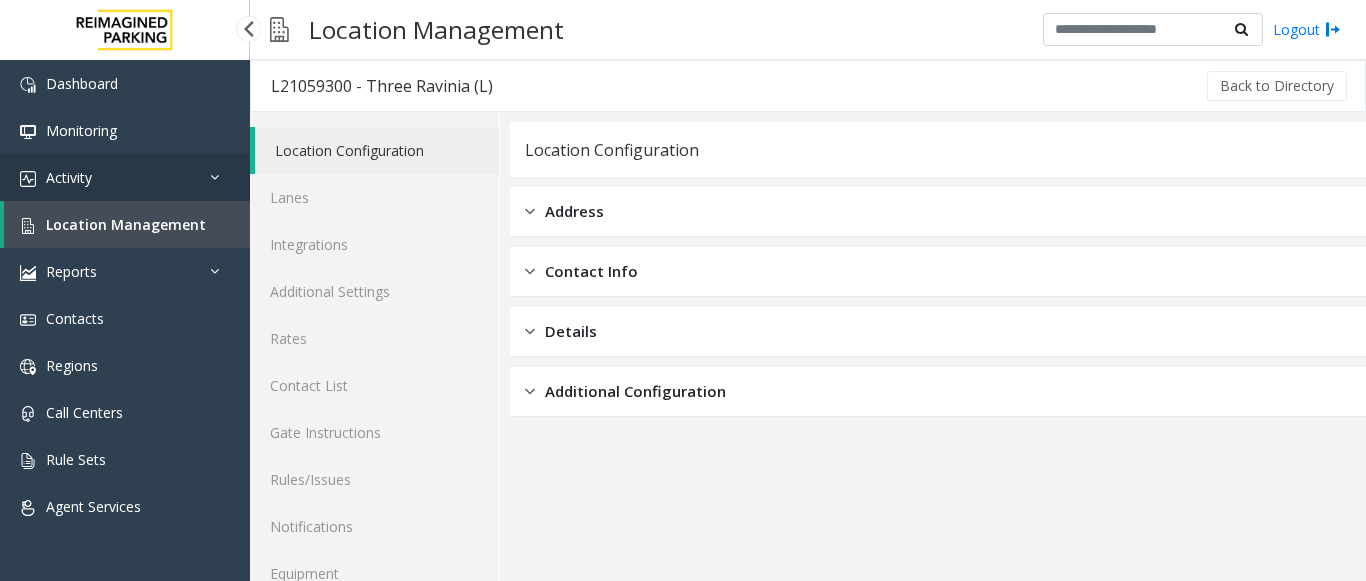 click on "Activity" at bounding box center [125, 177] 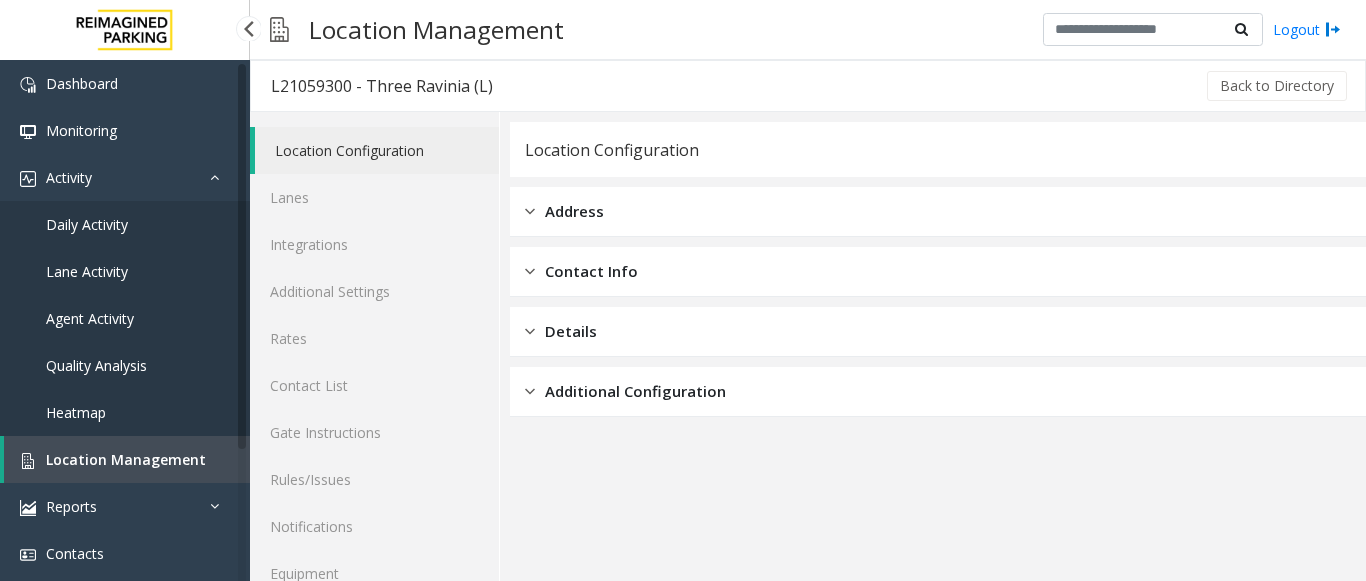 click on "Daily Activity" at bounding box center (125, 224) 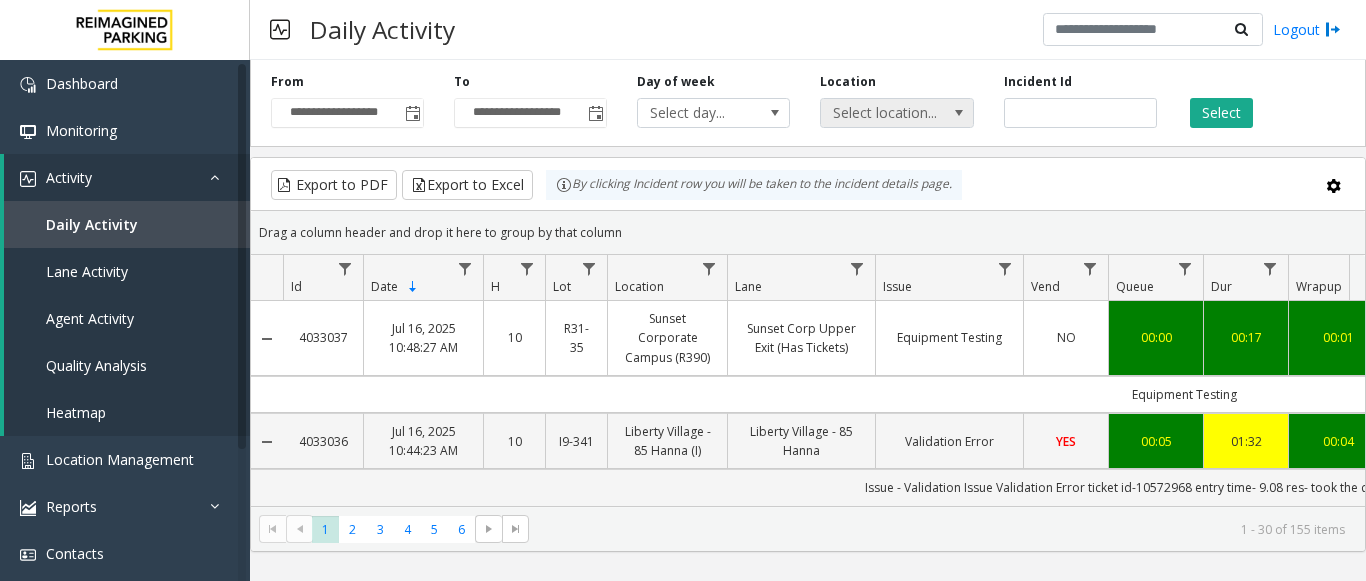 click at bounding box center [959, 113] 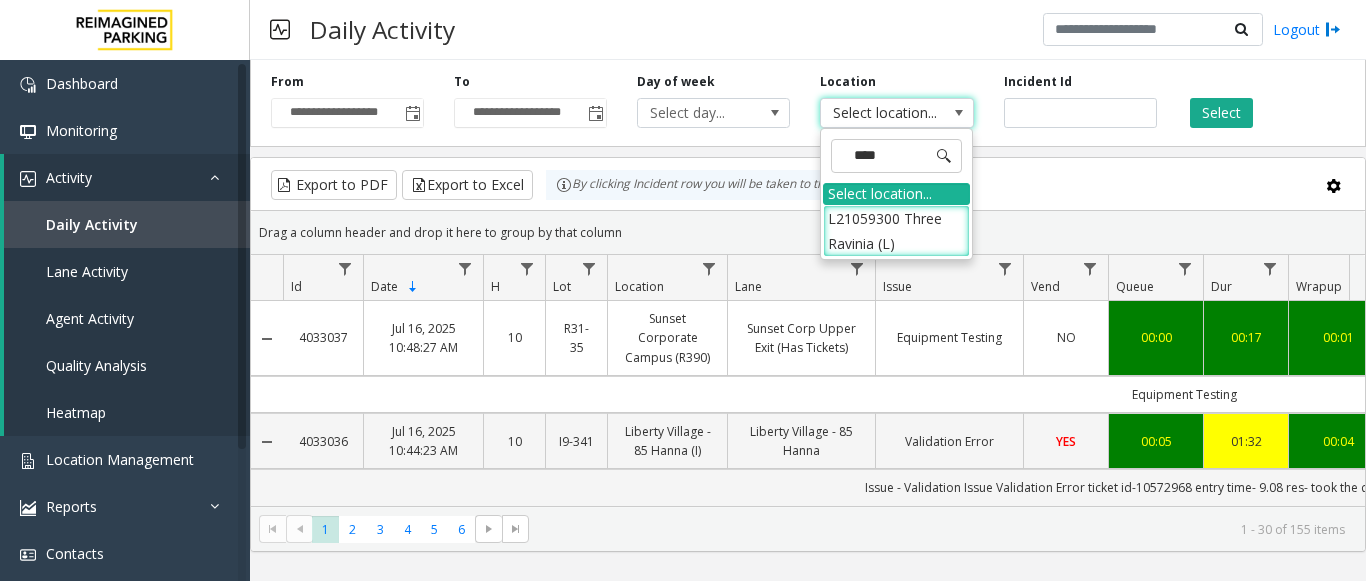 type on "*****" 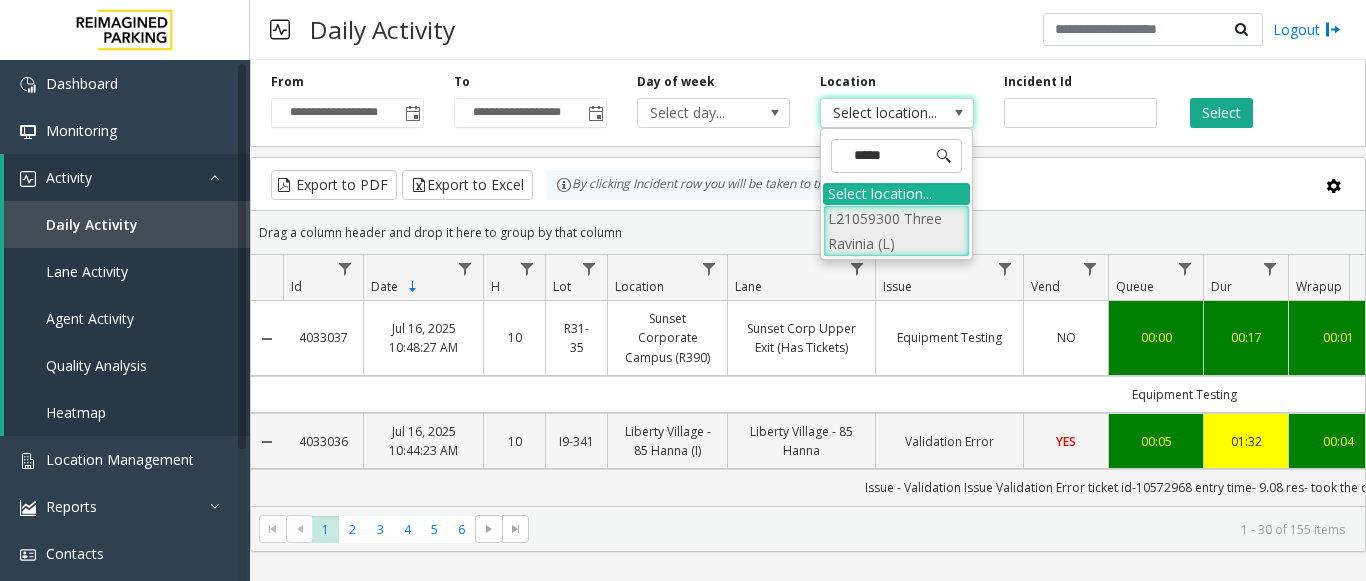 click on "L21059300 Three Ravinia (L)" at bounding box center (896, 231) 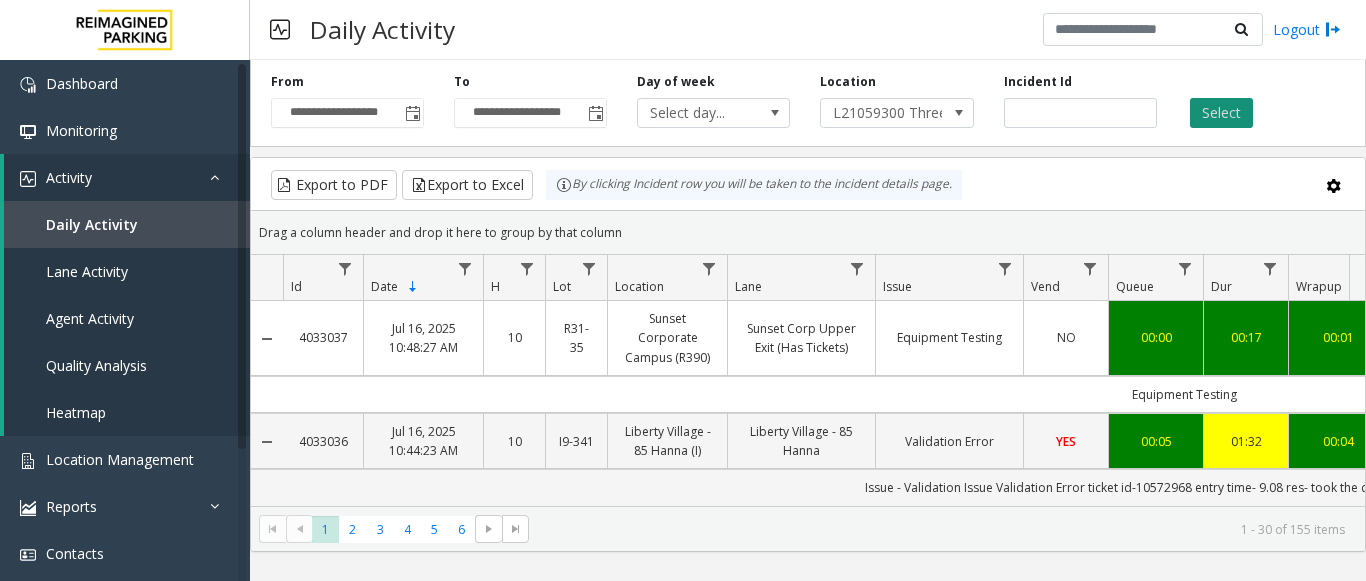 click on "Select" 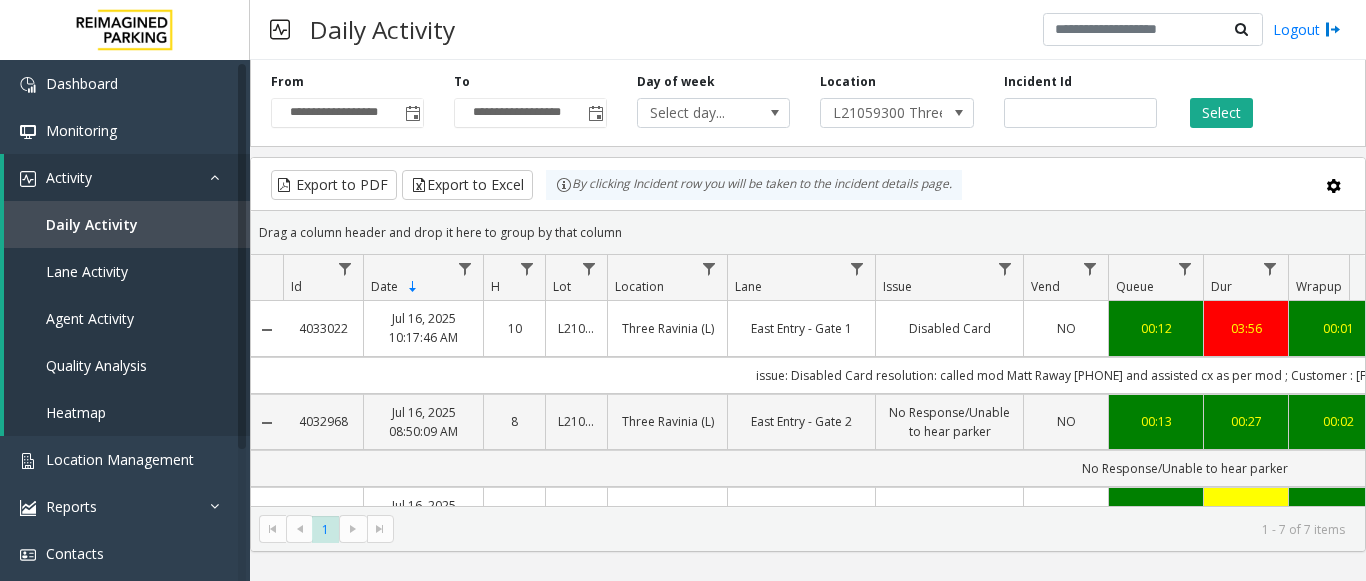 click 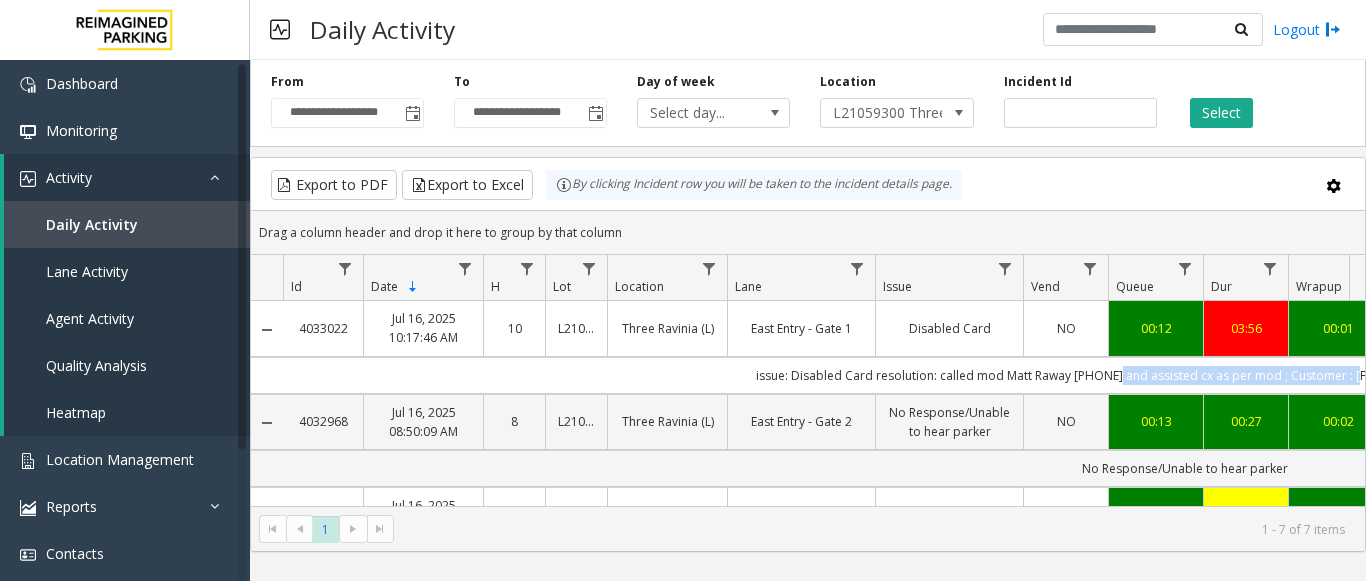 scroll, scrollTop: 0, scrollLeft: 95, axis: horizontal 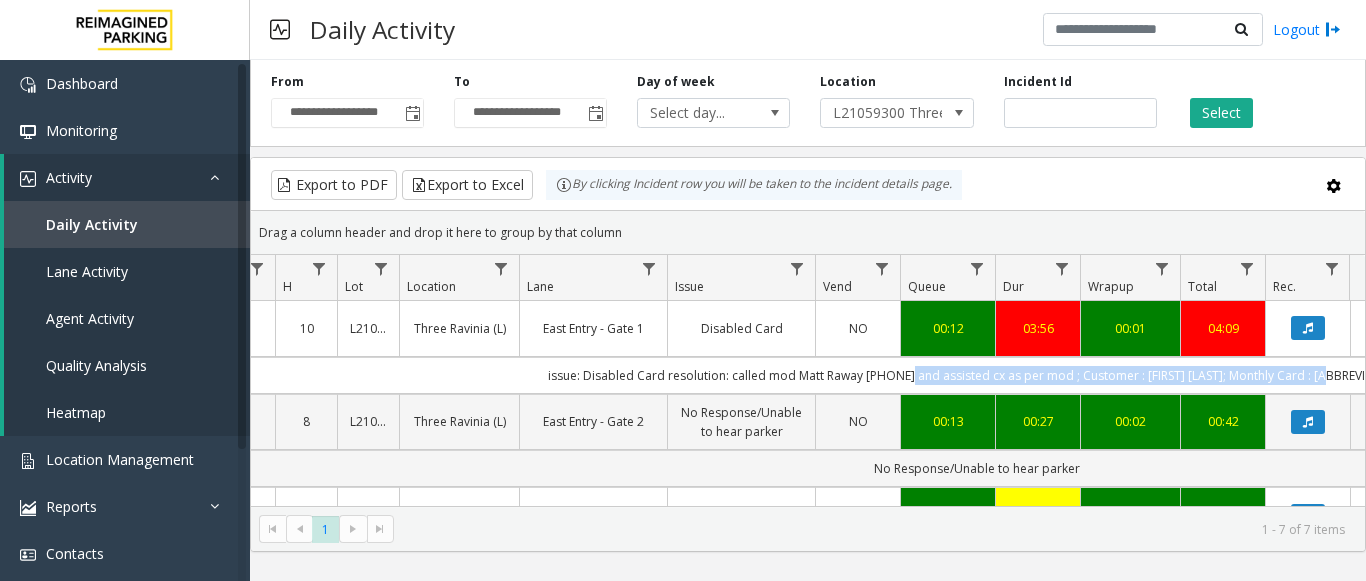 drag, startPoint x: 1114, startPoint y: 369, endPoint x: 1315, endPoint y: 382, distance: 201.41995 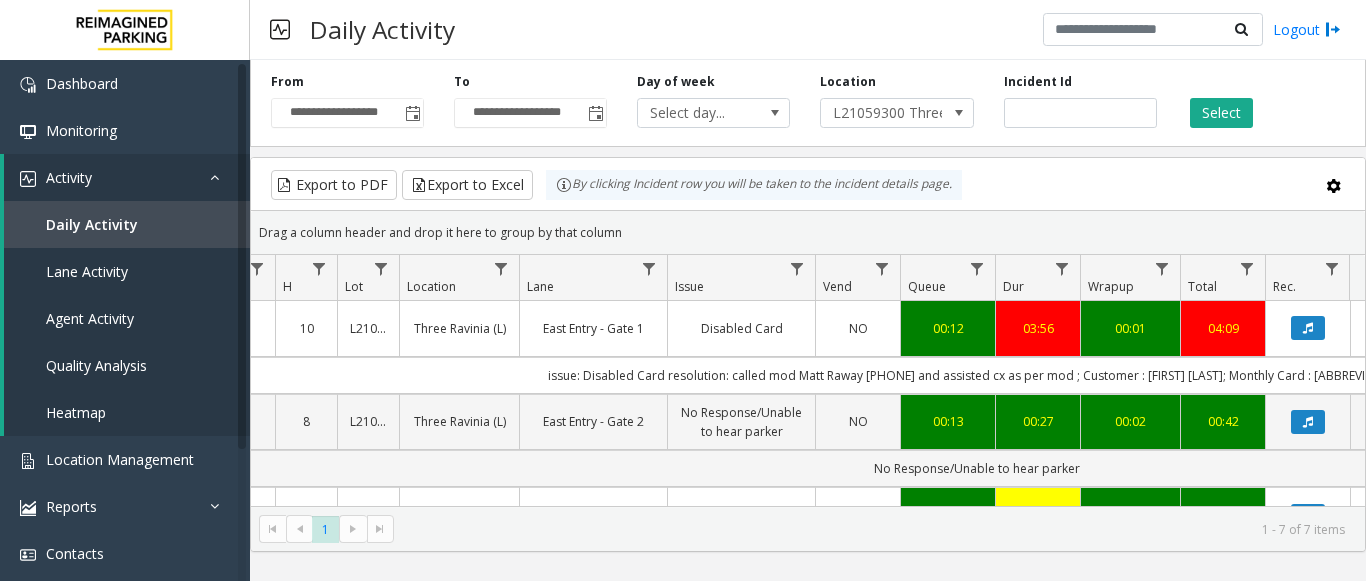click on "Drag a column header and drop it here to group by that column" 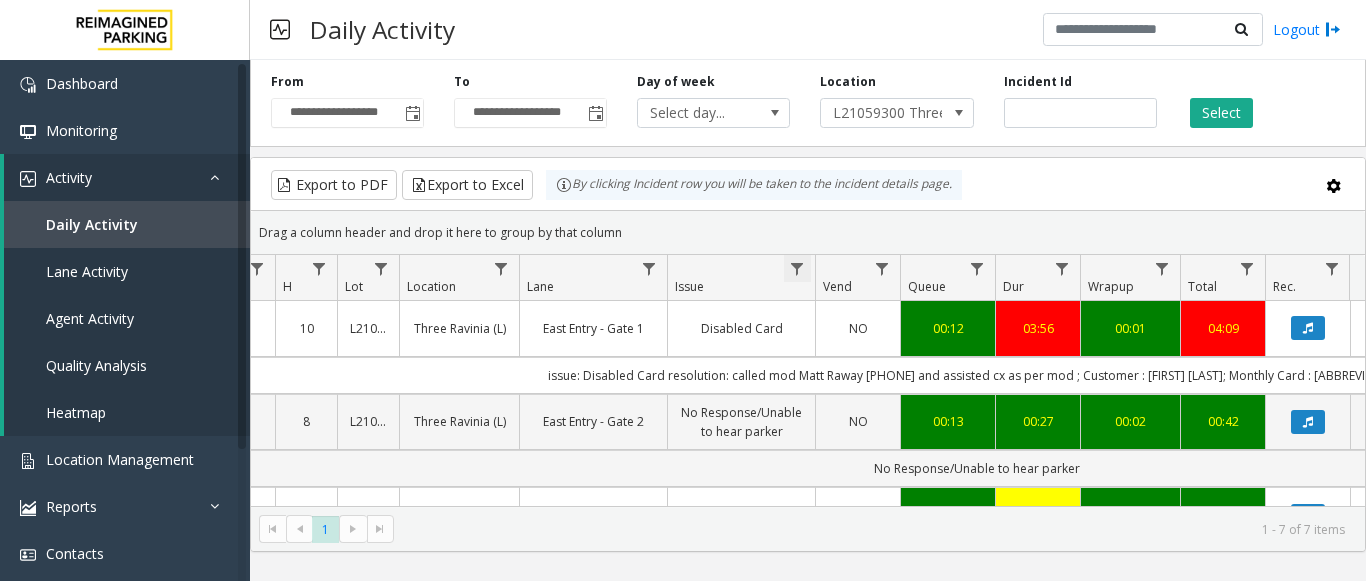 click 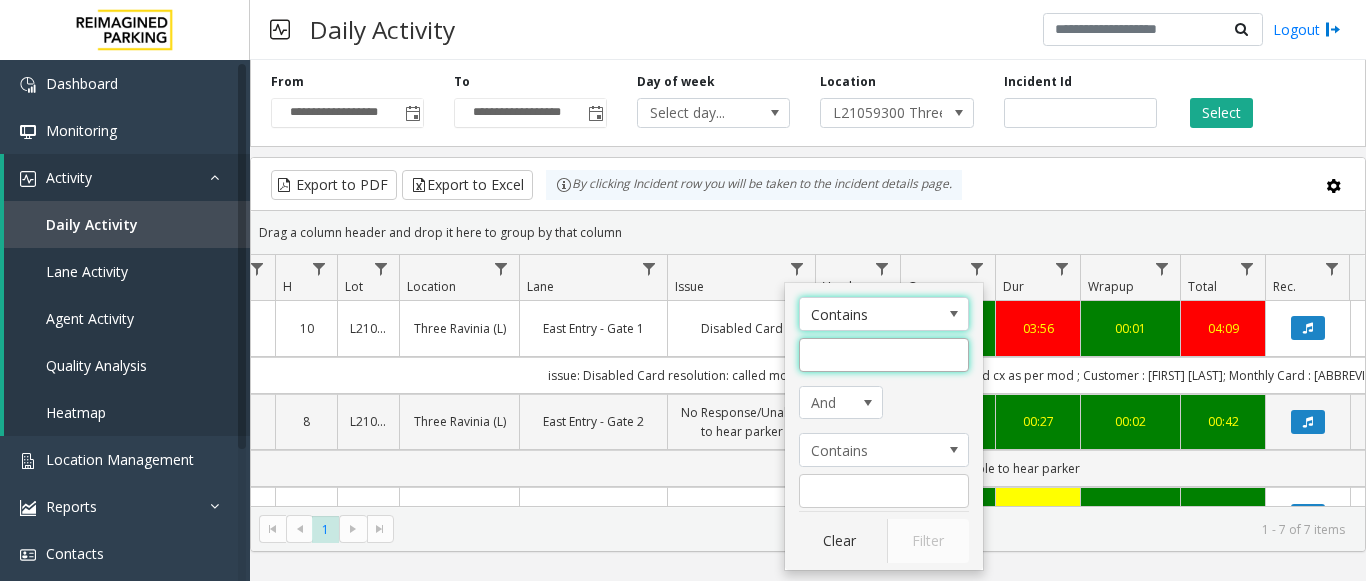 click 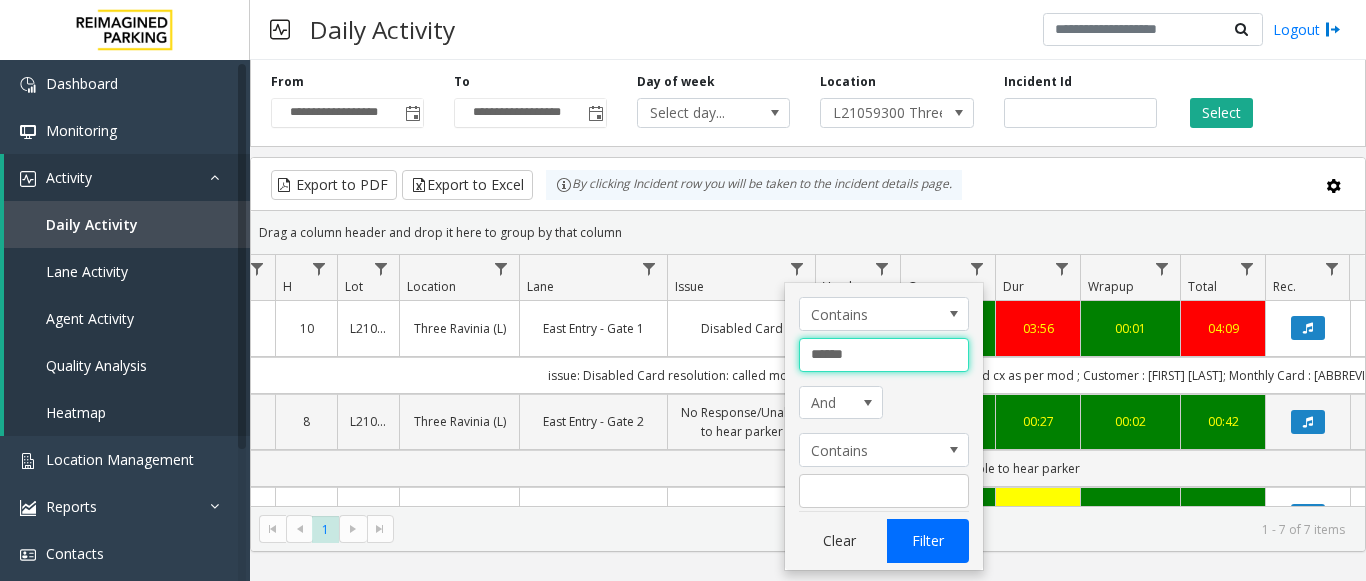 type on "******" 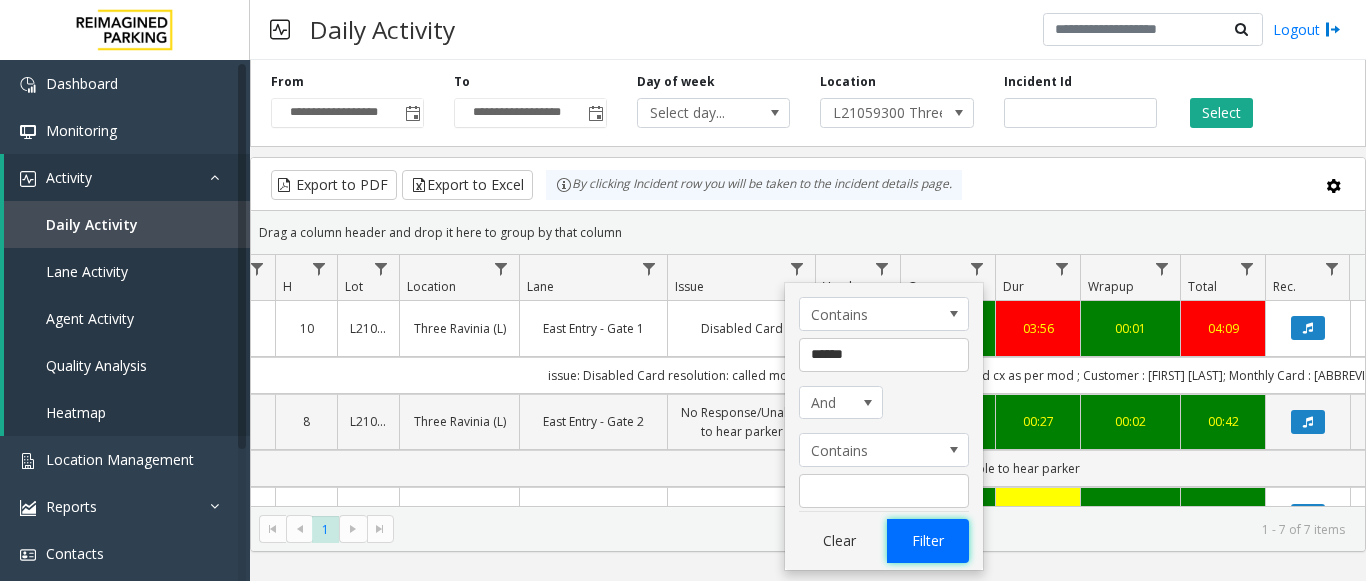 click on "Filter" 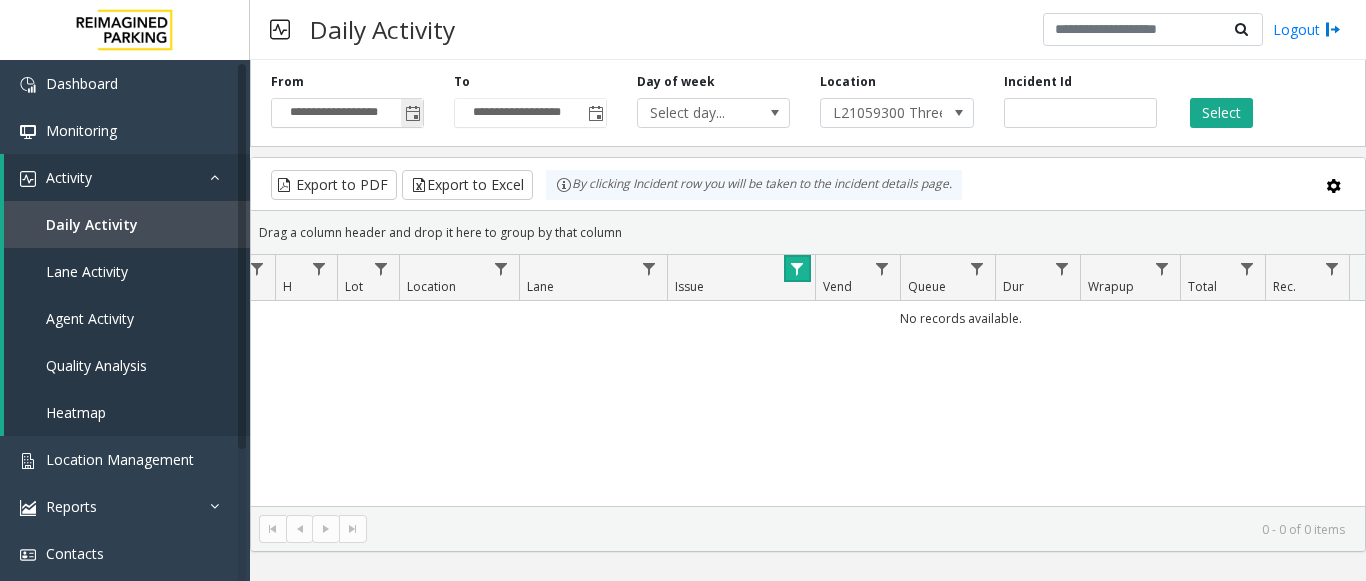 click 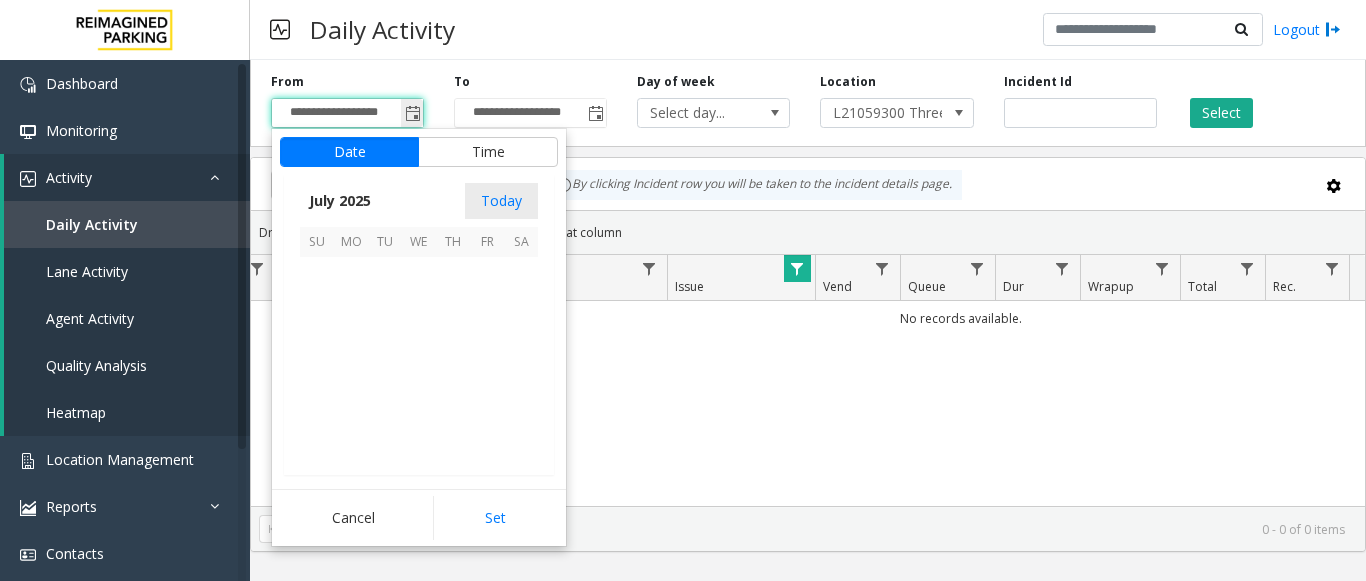 scroll, scrollTop: 358428, scrollLeft: 0, axis: vertical 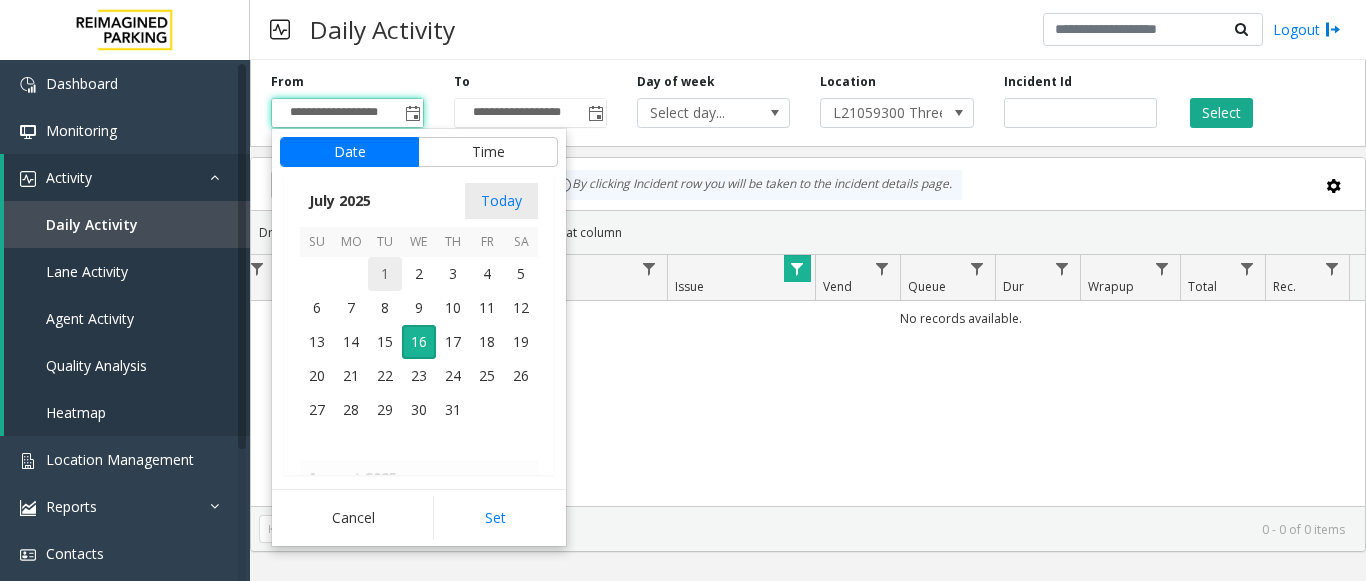 click on "1" at bounding box center [385, 274] 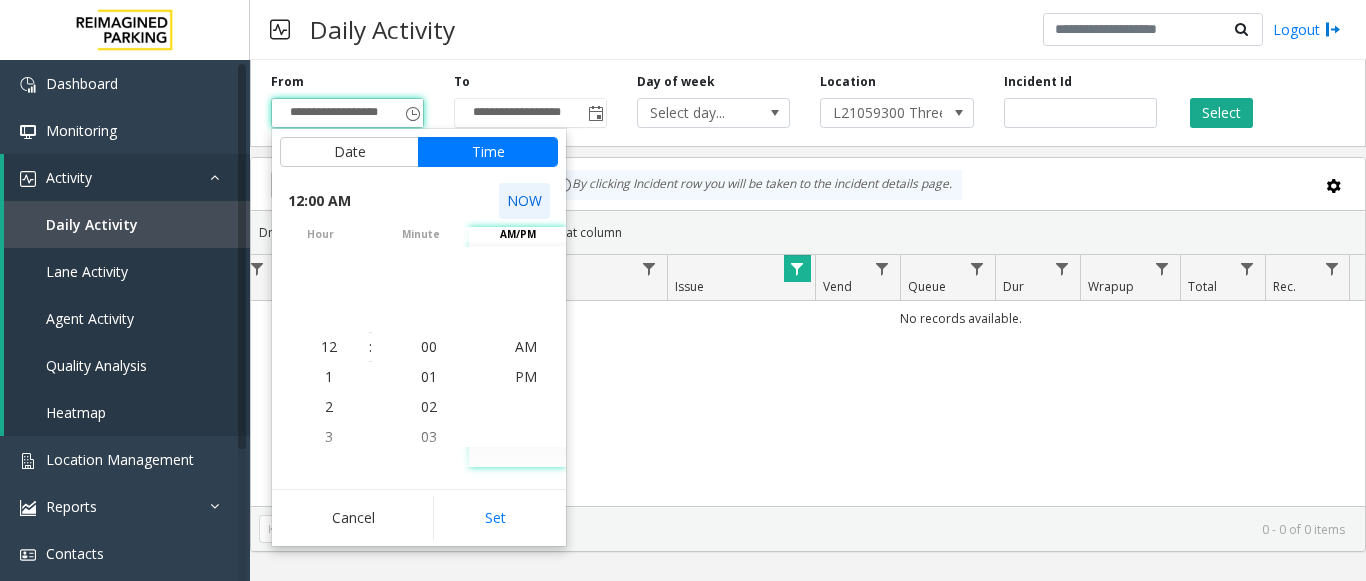 click on "NOW" 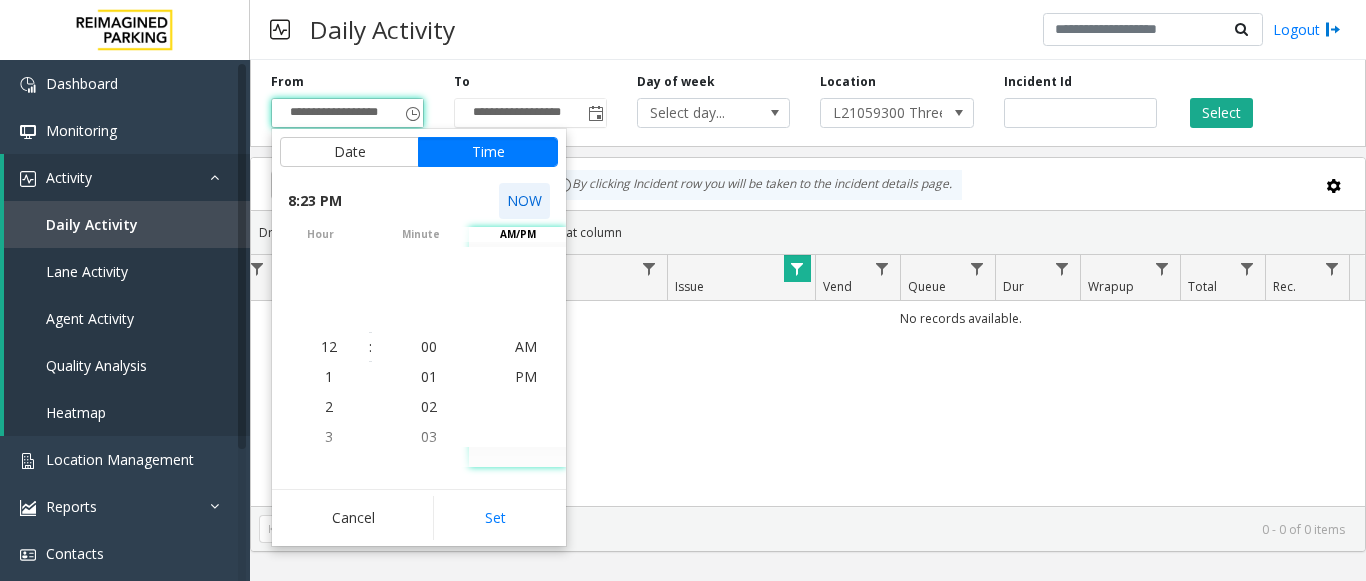 scroll, scrollTop: 600, scrollLeft: 0, axis: vertical 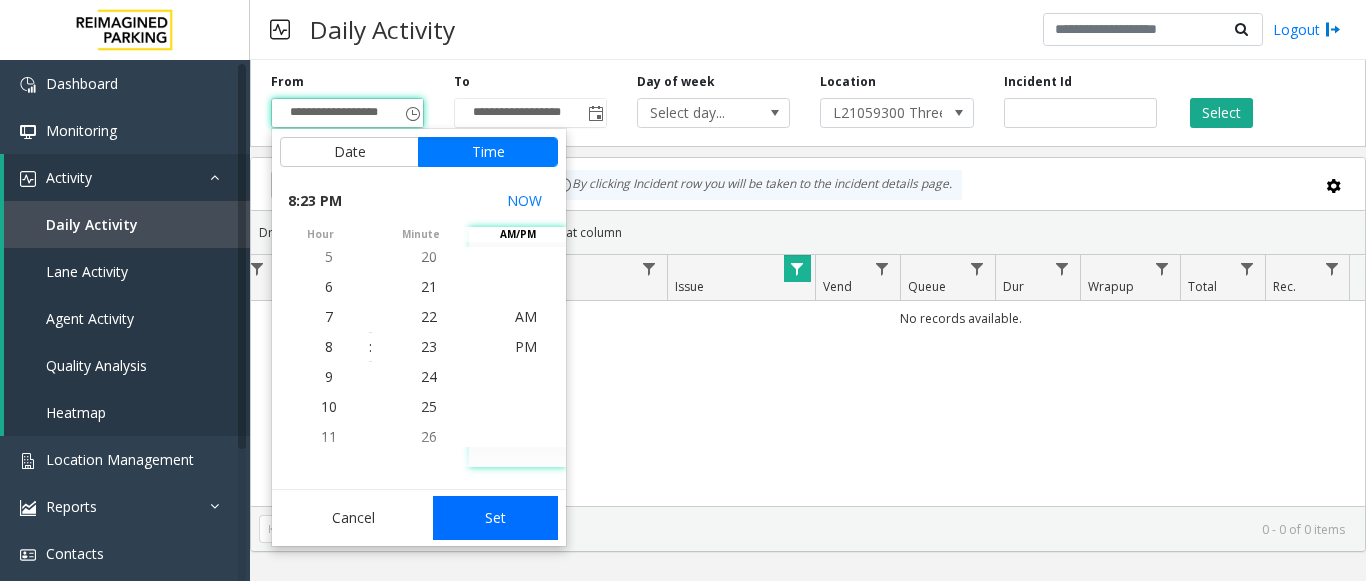 click on "Set" 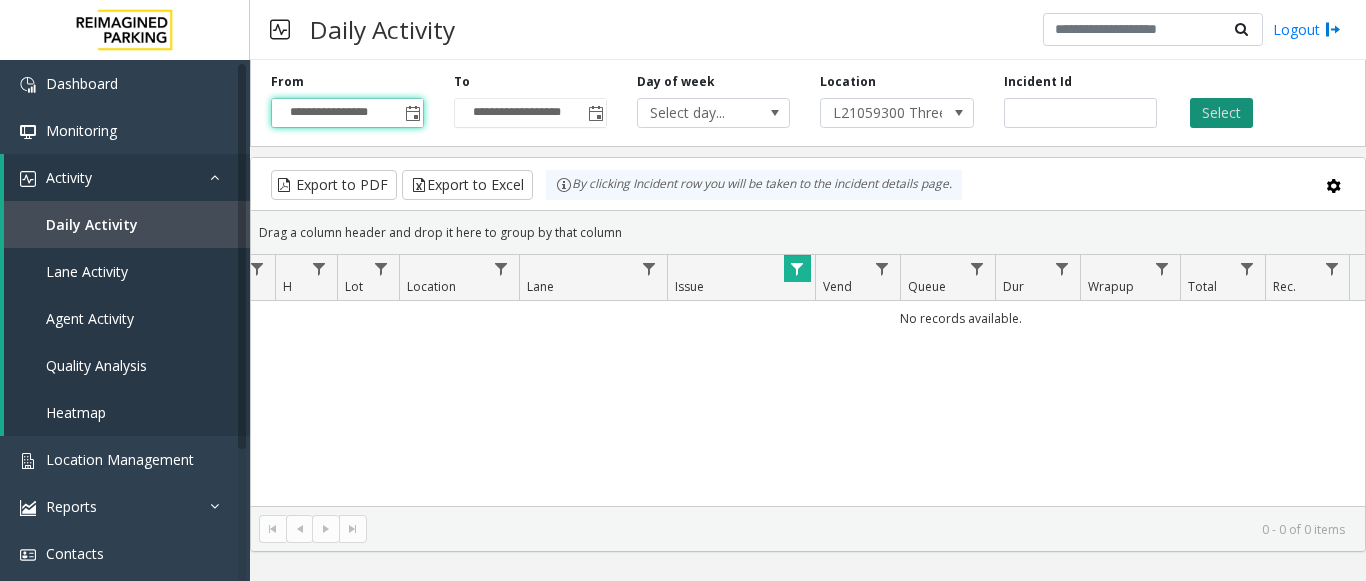 click on "Select" 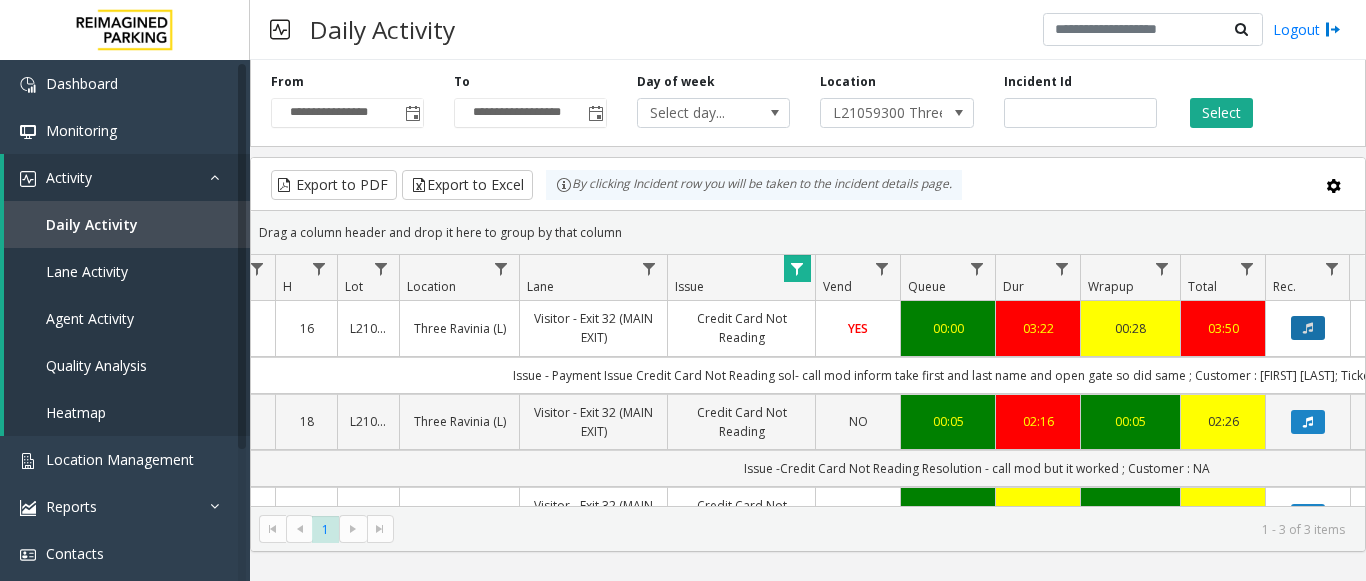 click 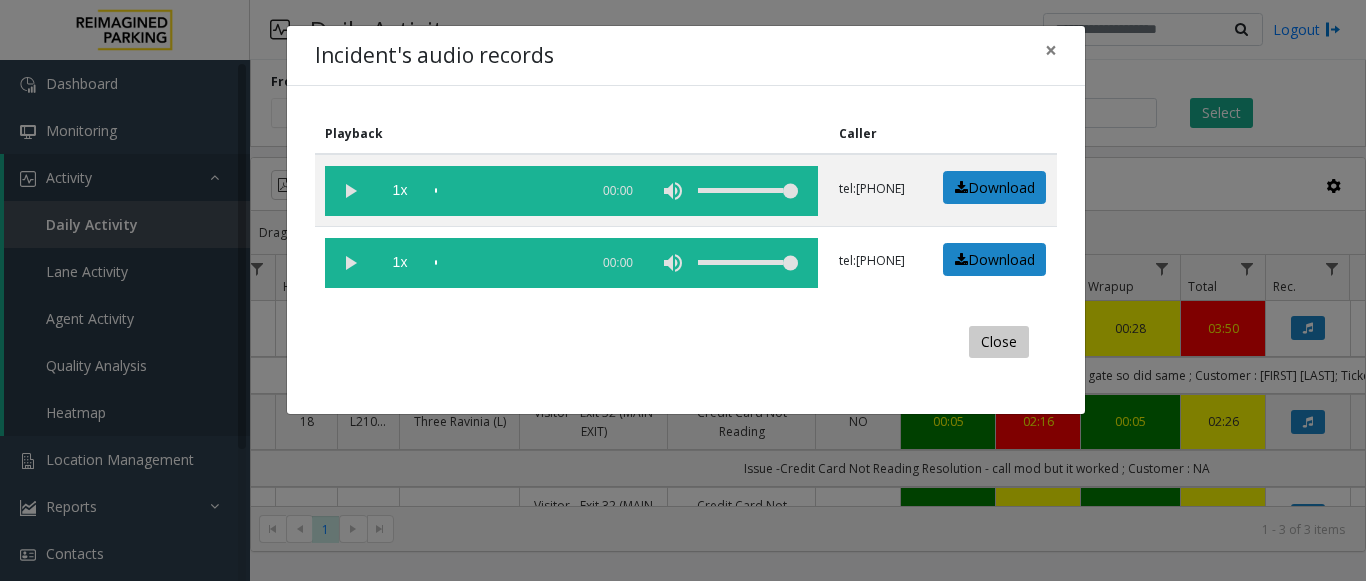 click on "Close" 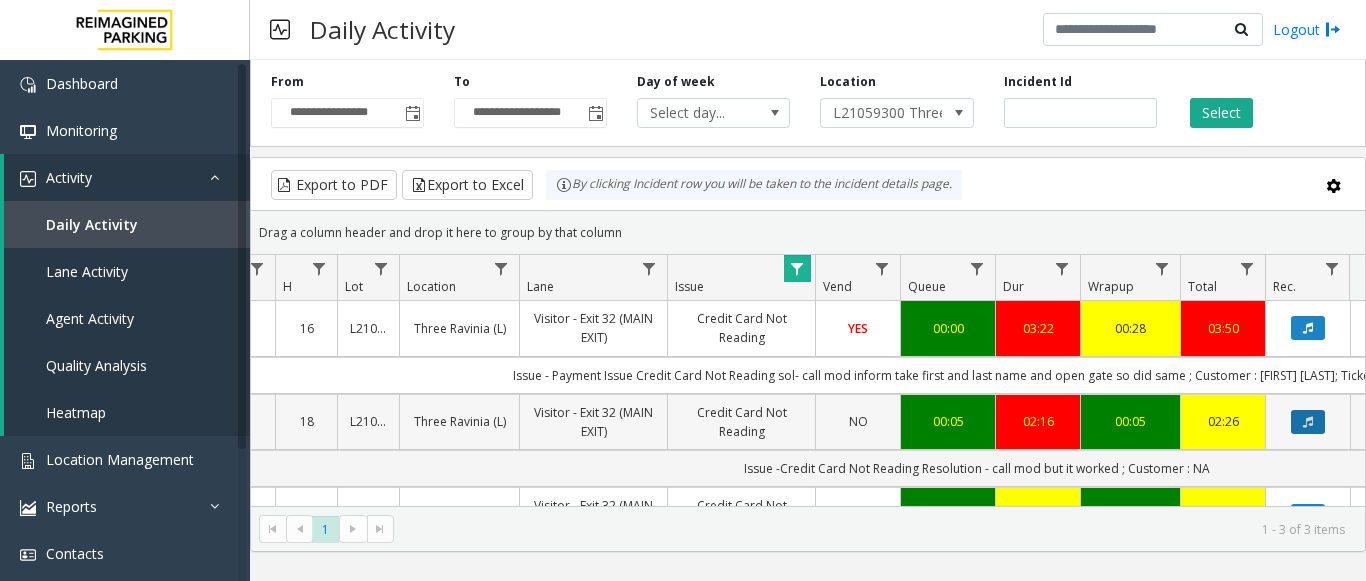 click 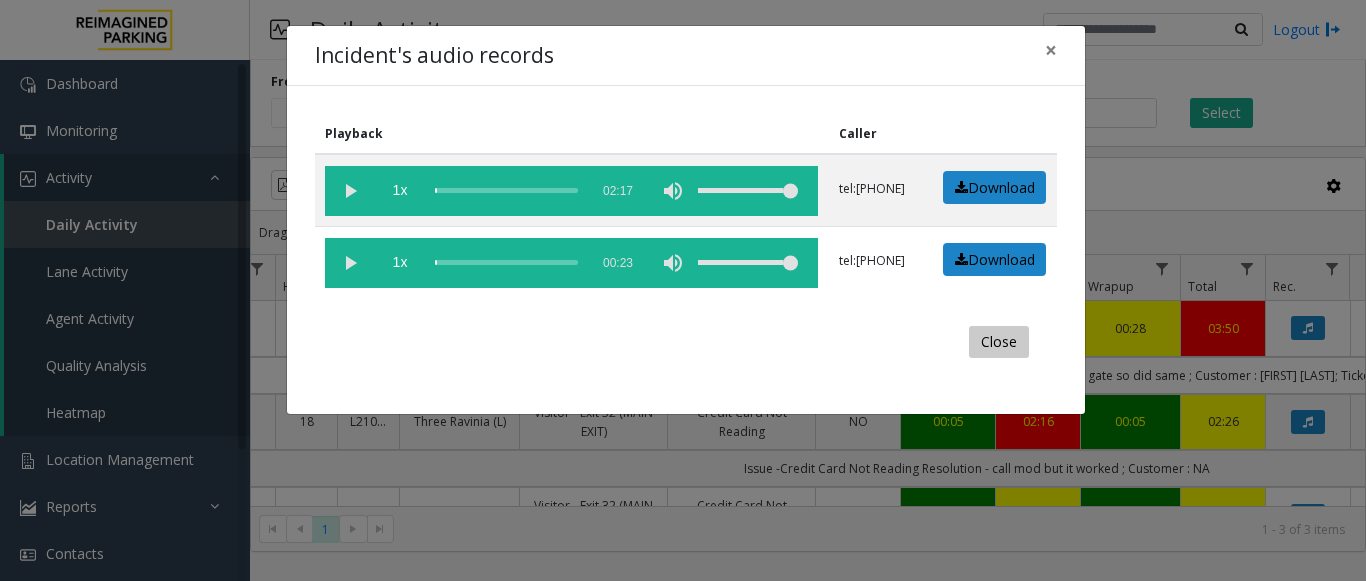 click on "Close" 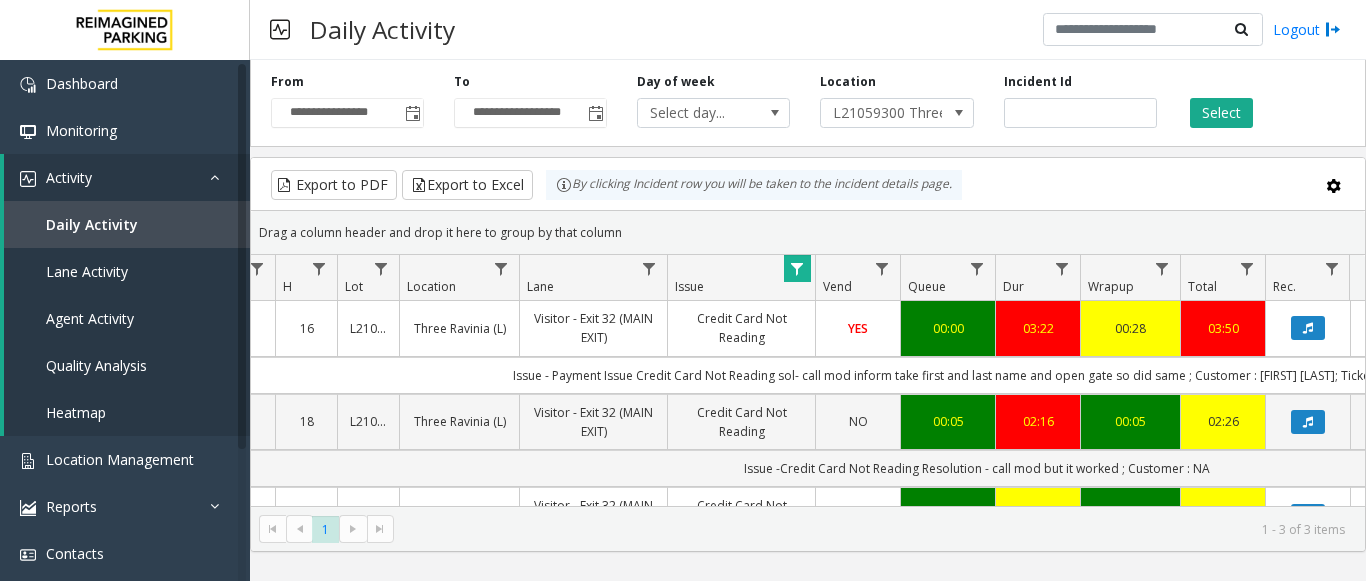 scroll, scrollTop: 44, scrollLeft: 208, axis: both 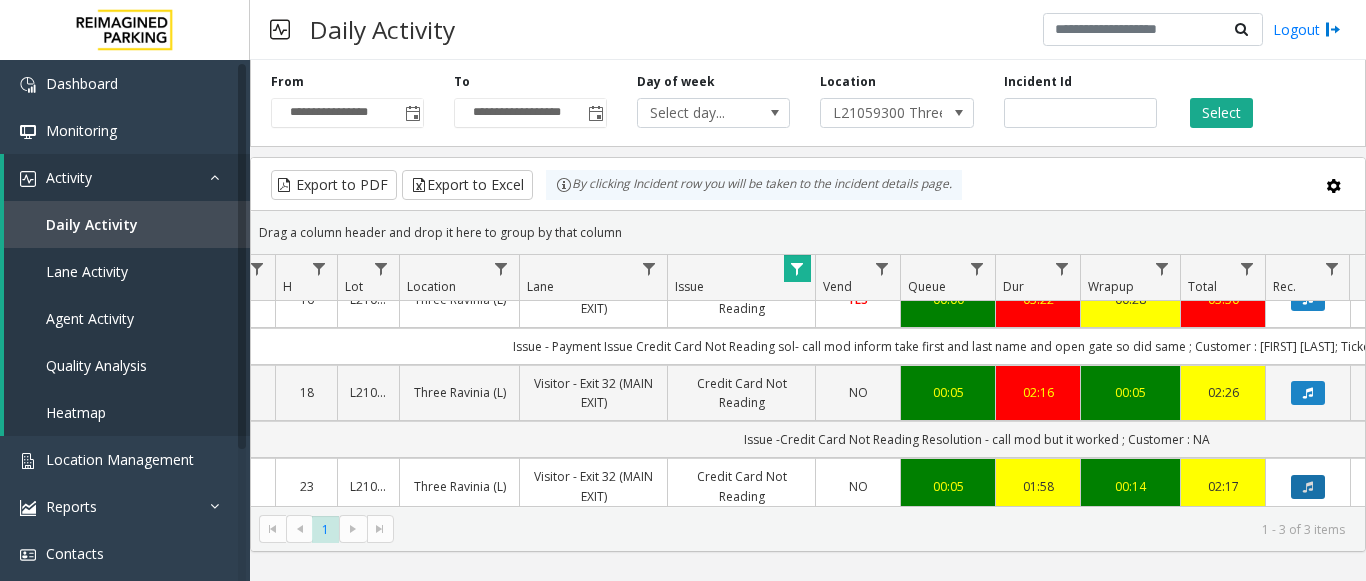 click 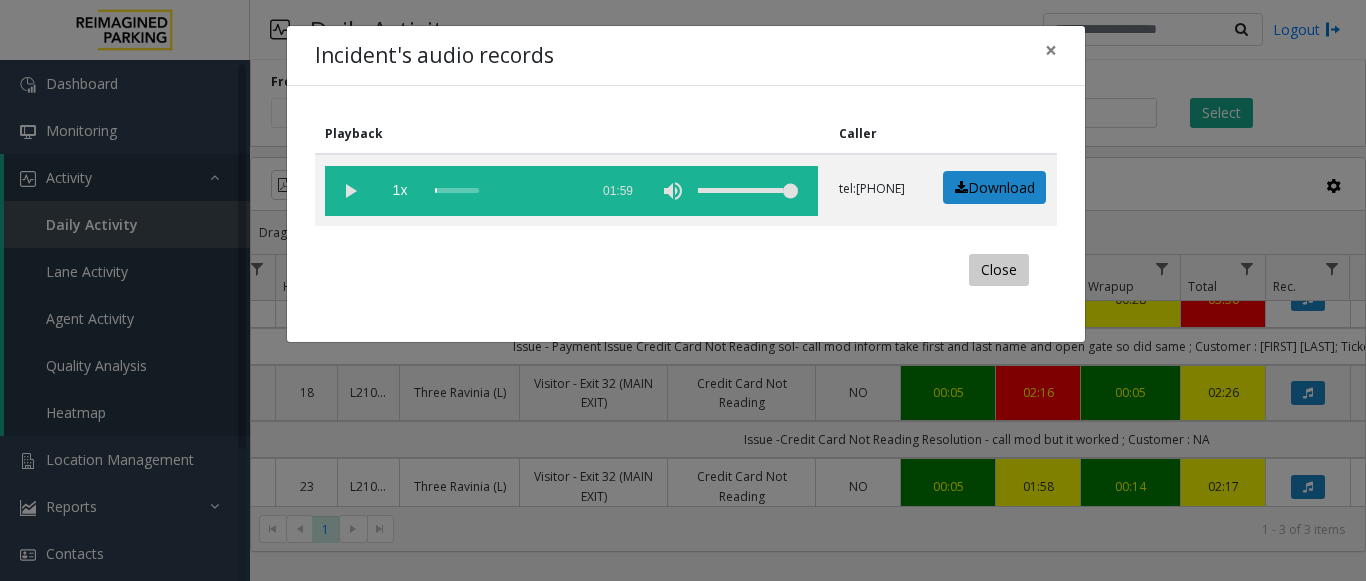 click on "Close" 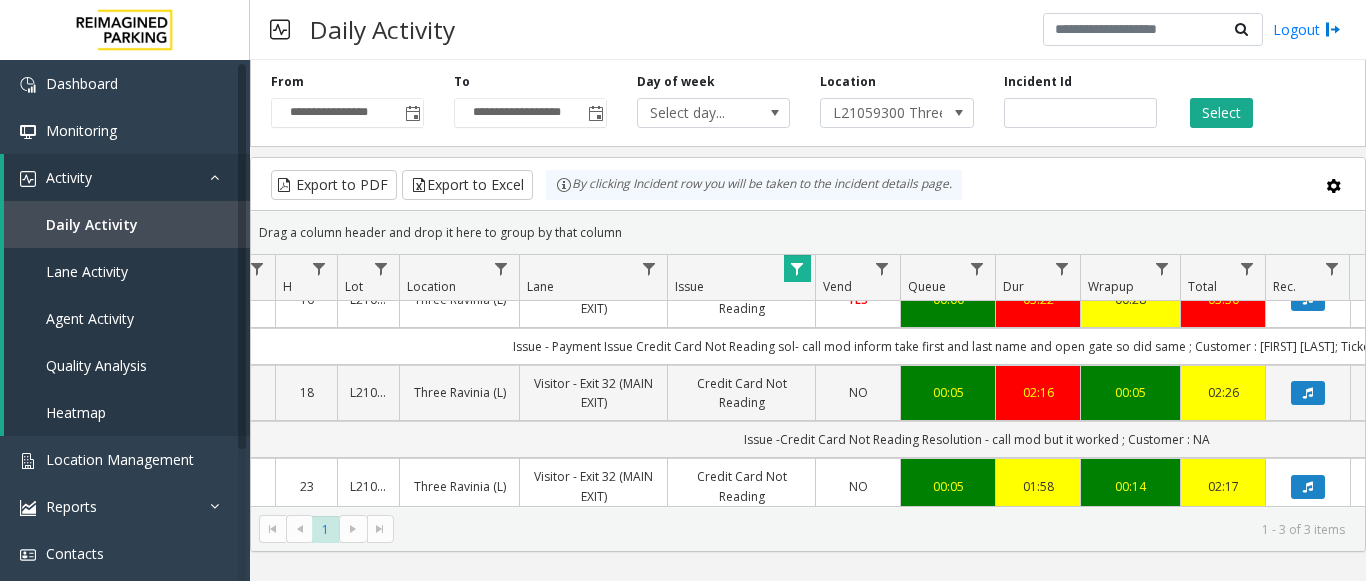 scroll, scrollTop: 0, scrollLeft: 208, axis: horizontal 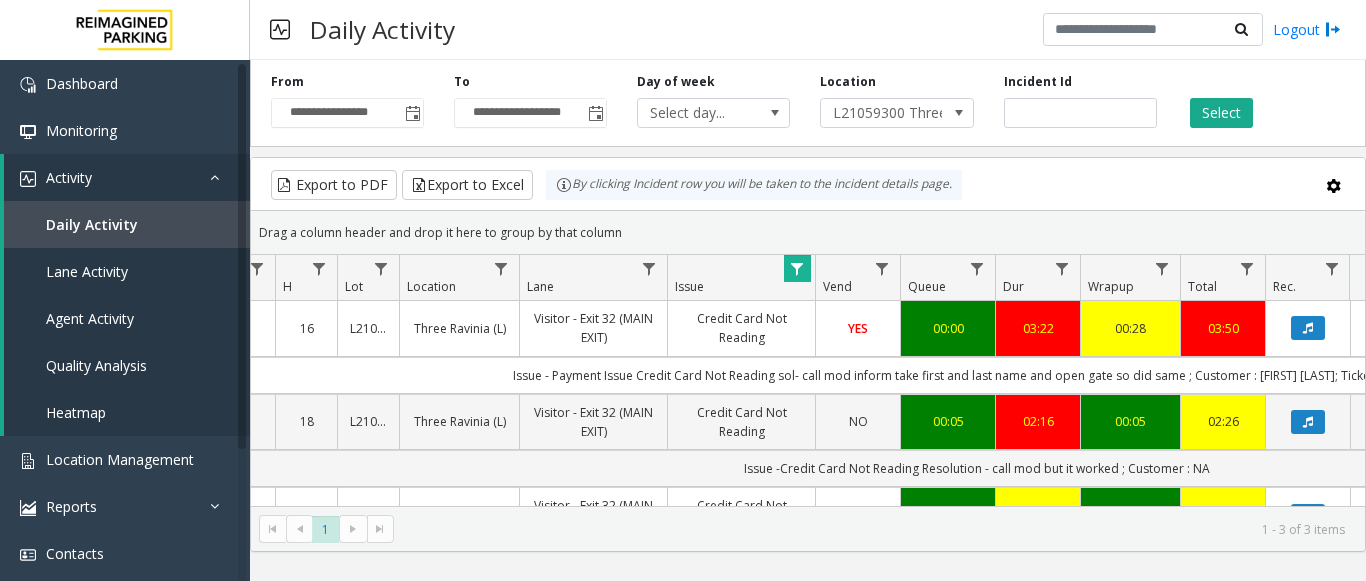 click 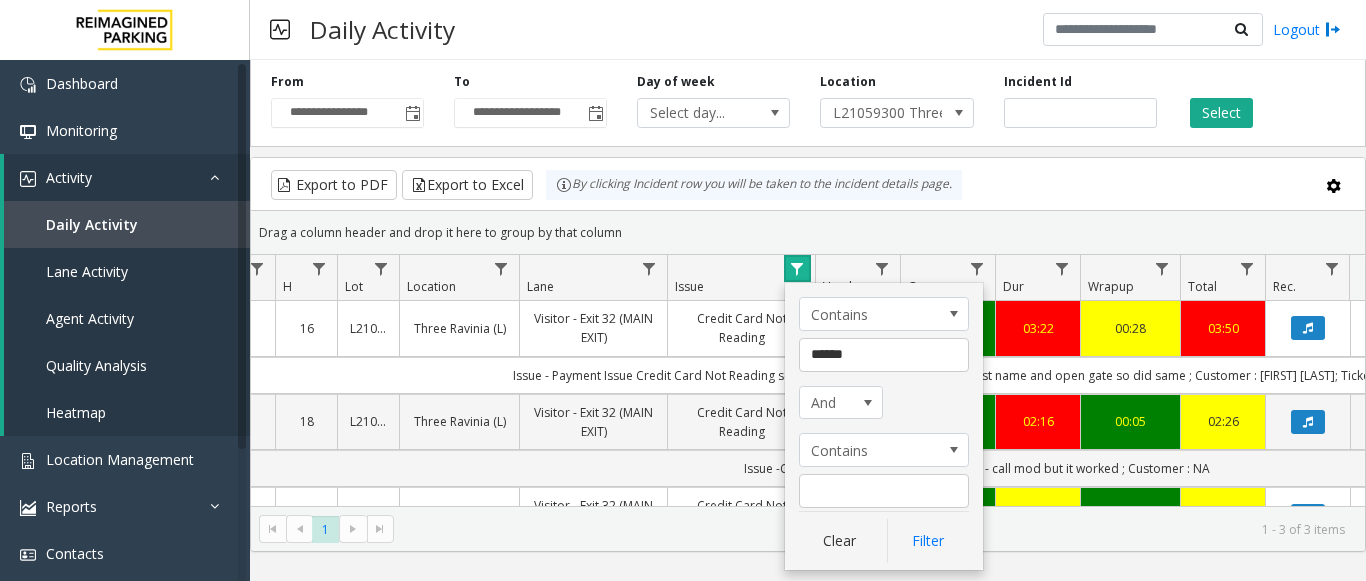 click 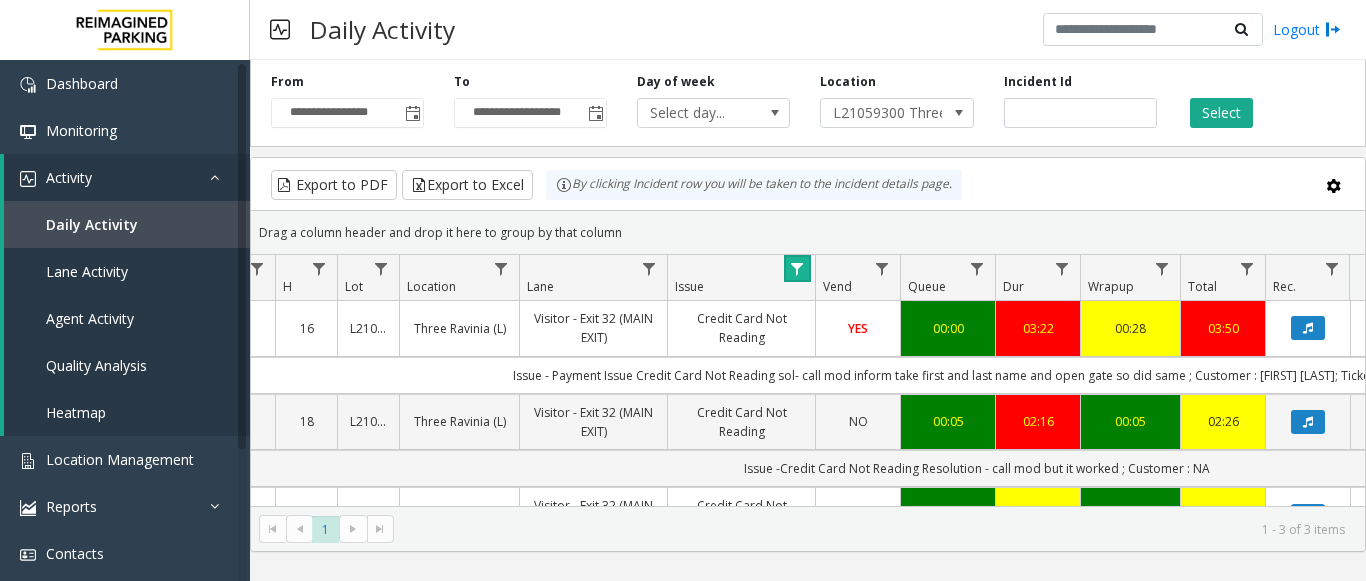click 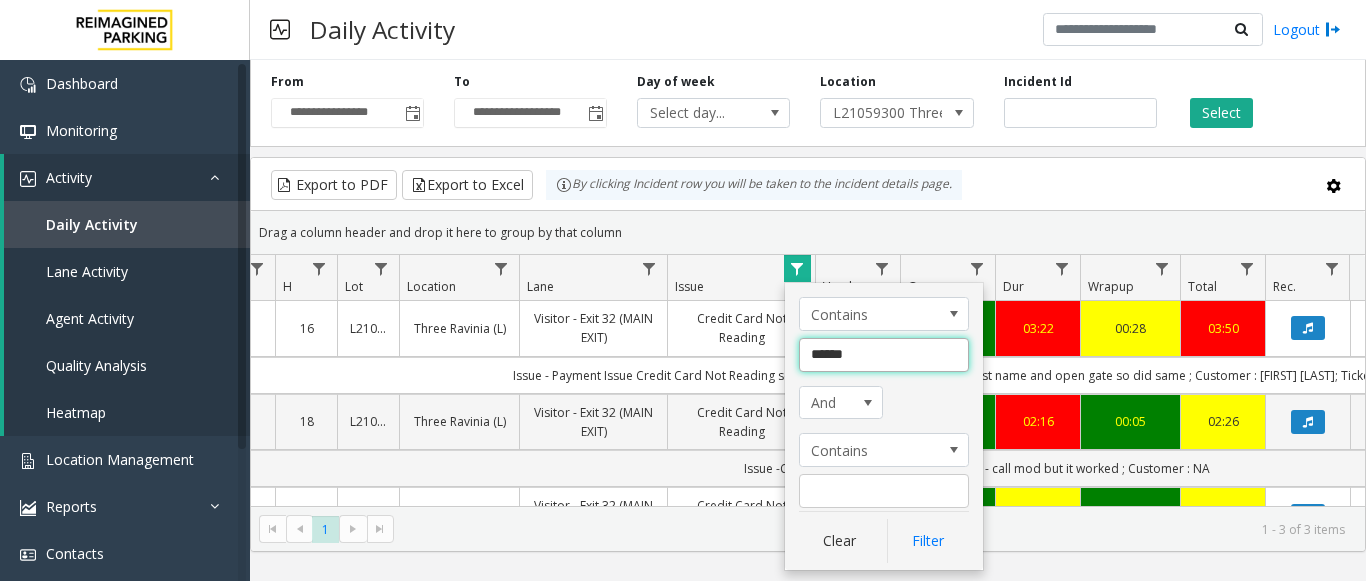 click on "******" 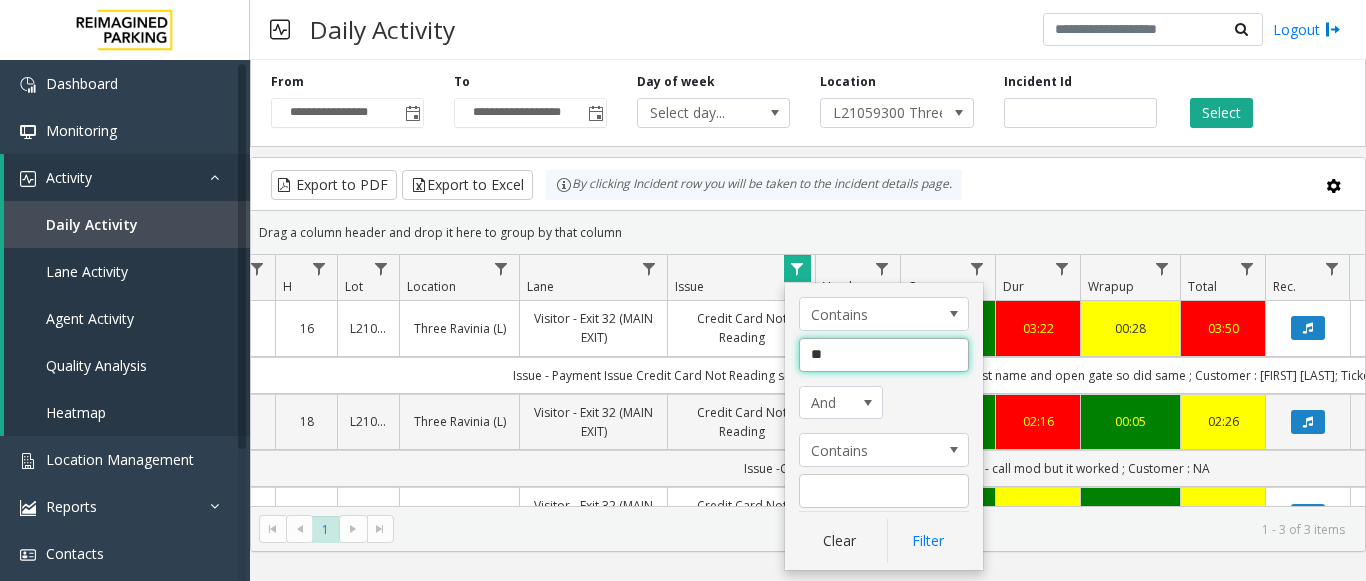 type on "*" 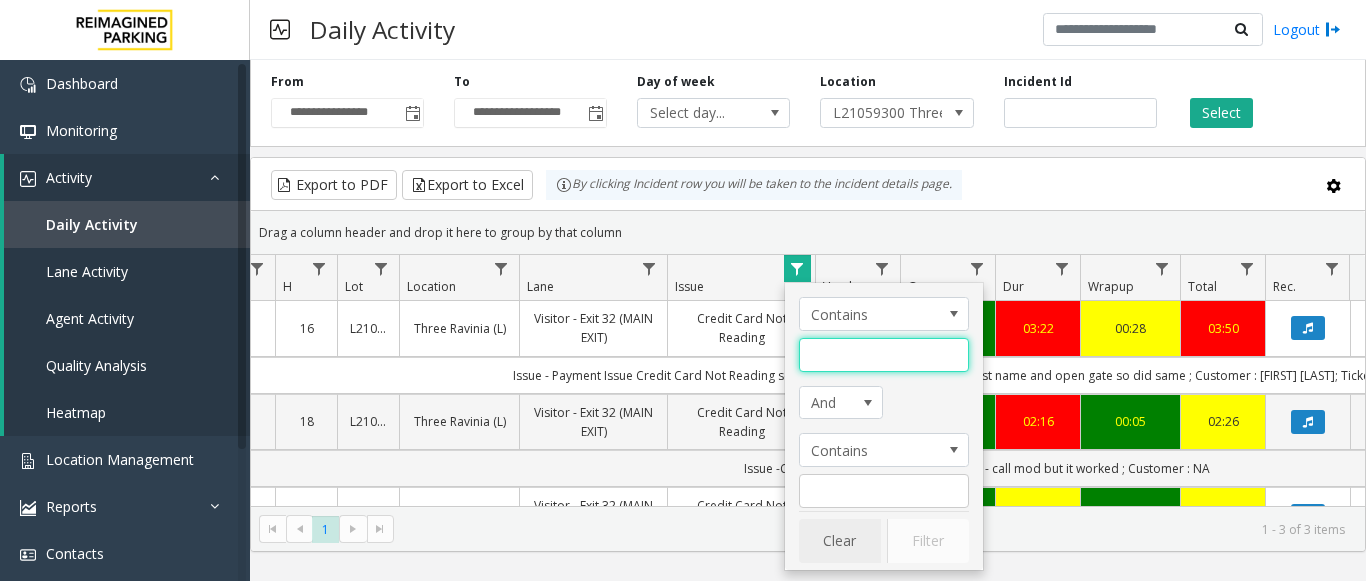type 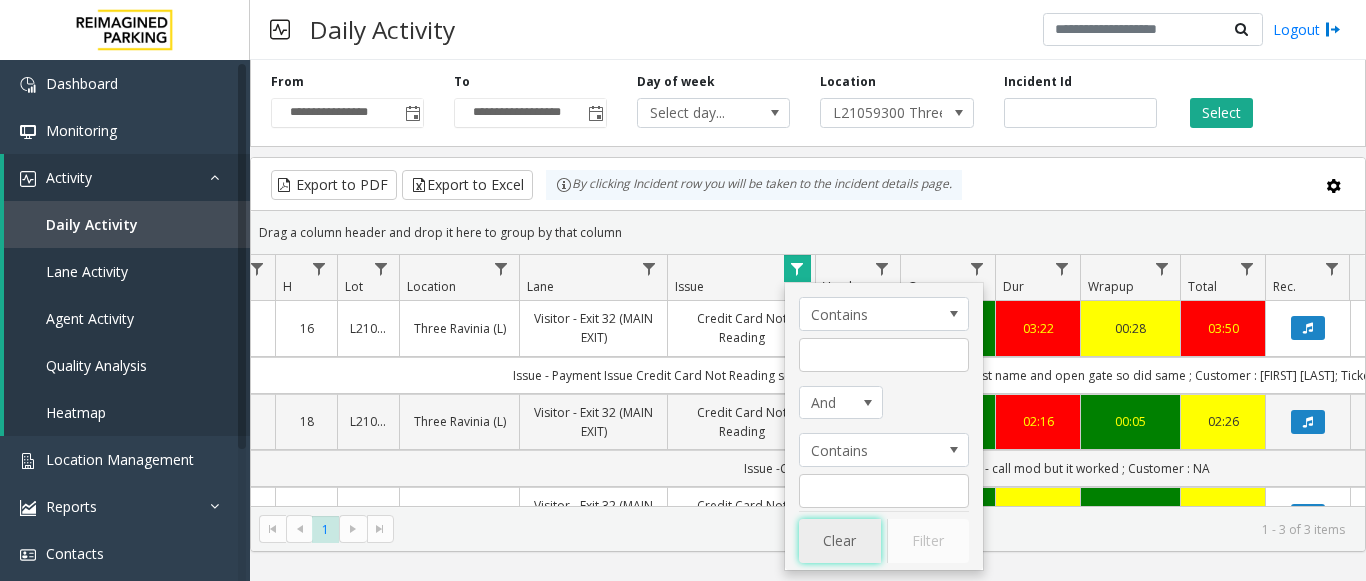 click on "Clear" 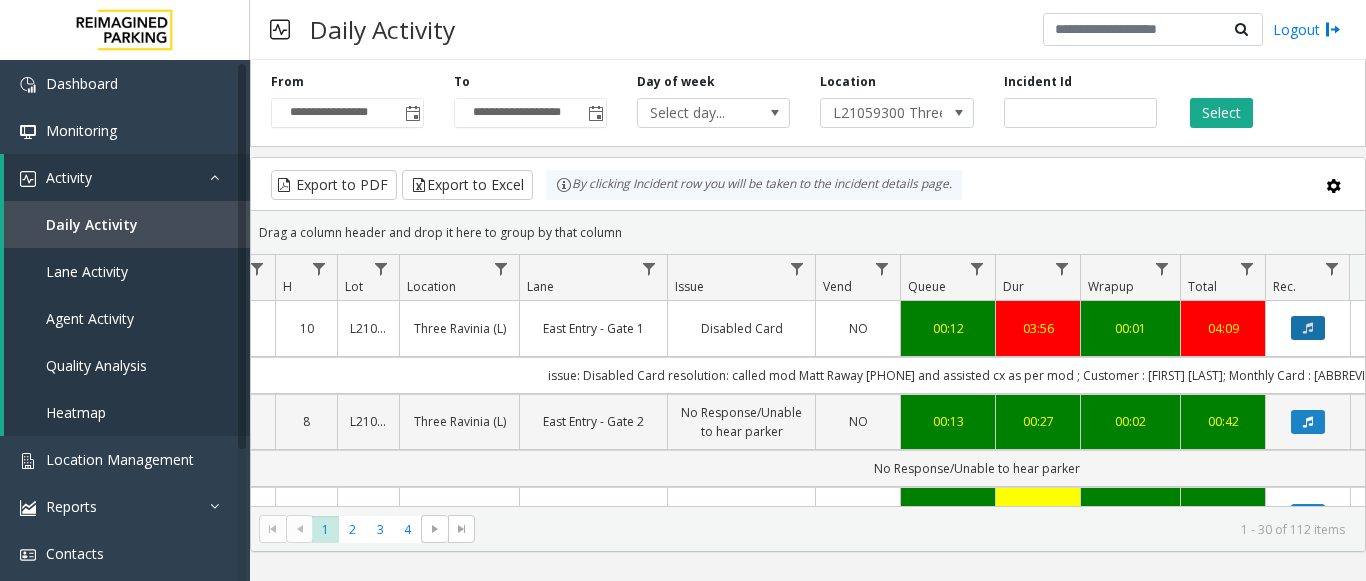 click 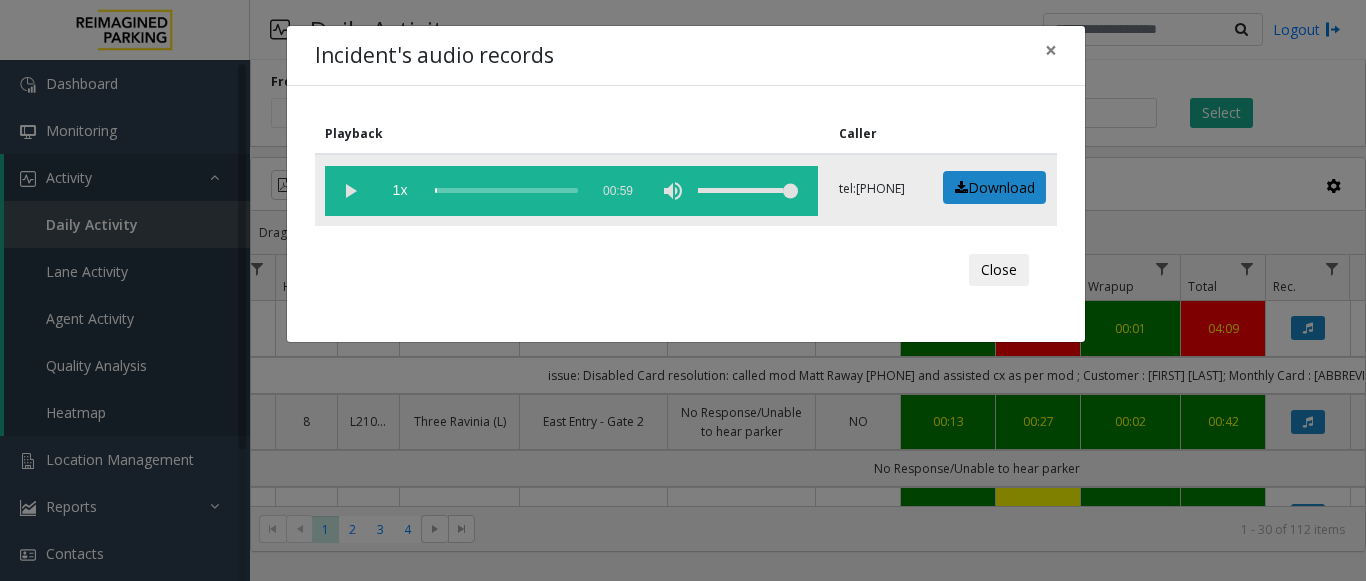click 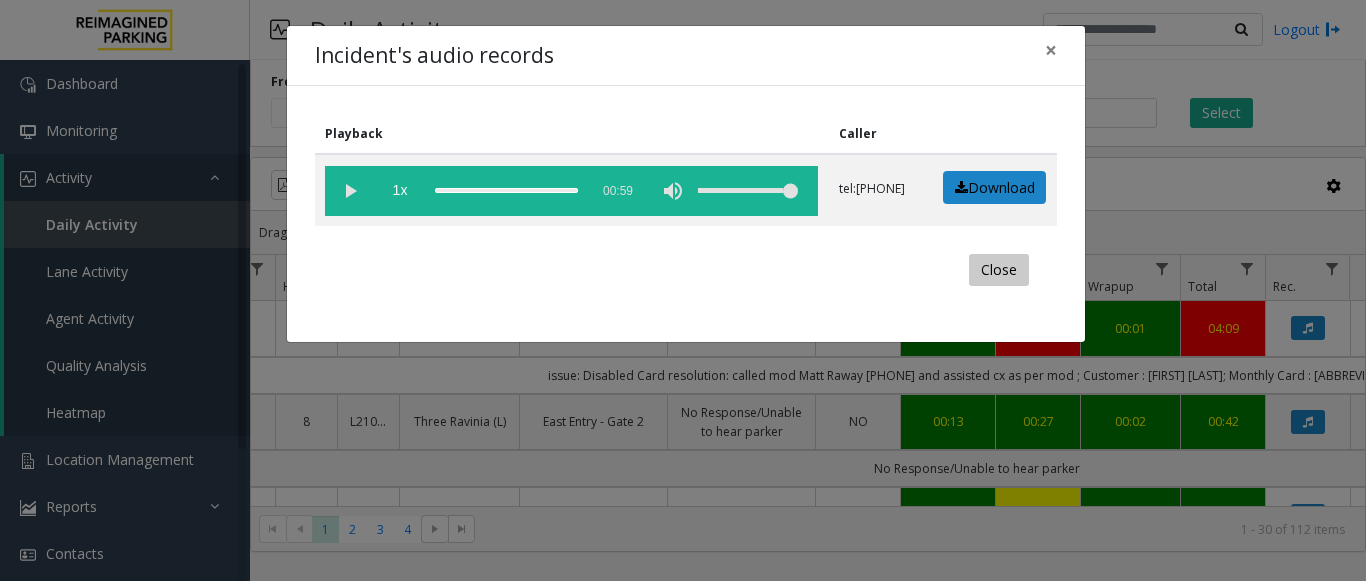 click on "Close" 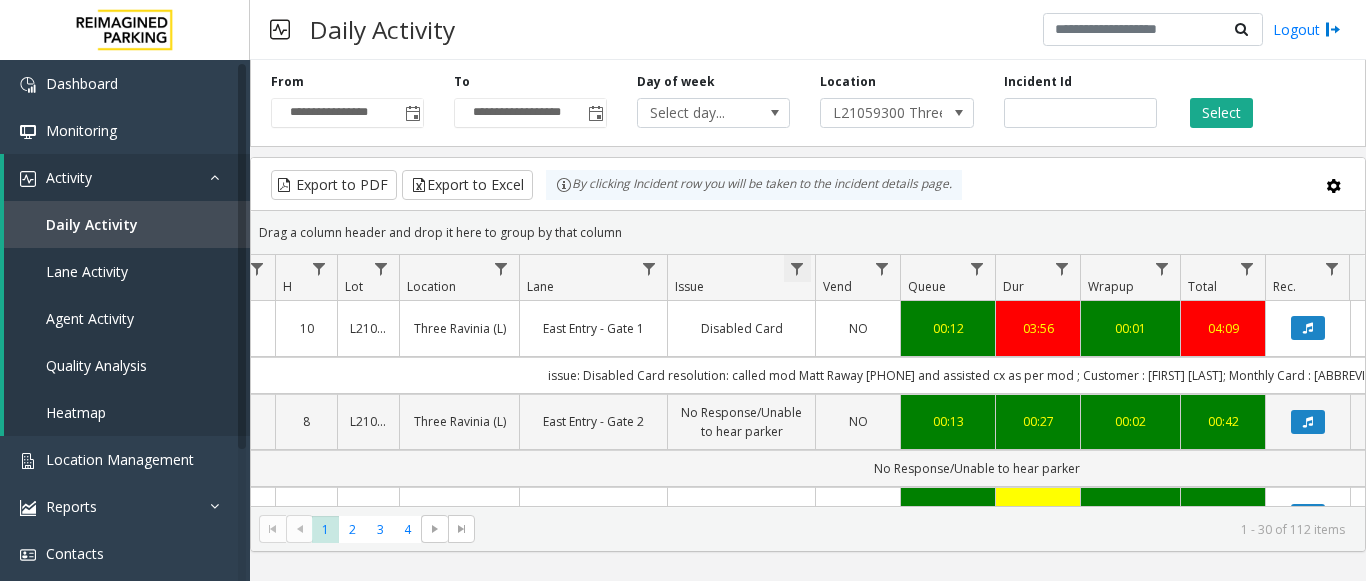 click 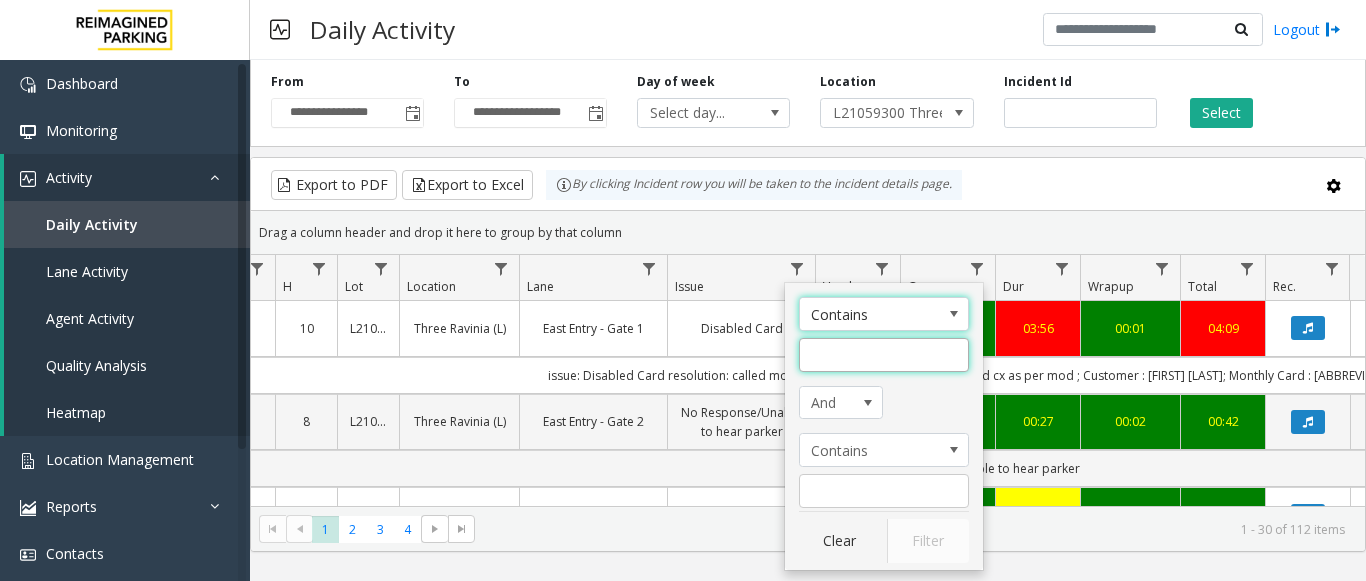 click 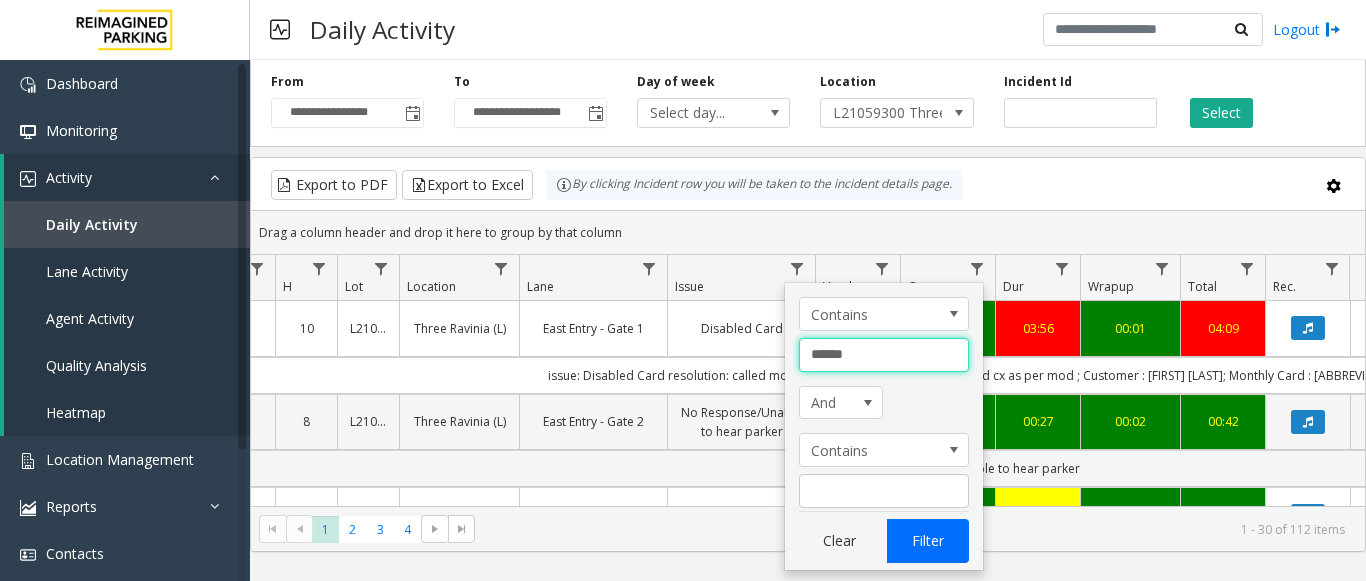 type on "******" 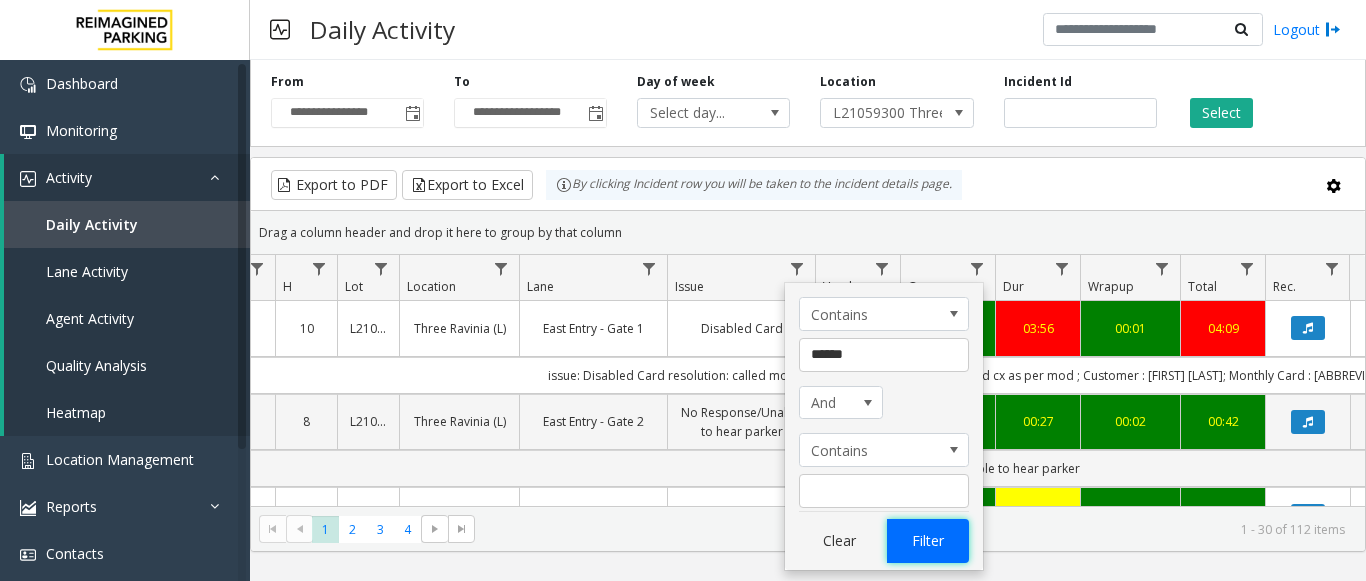 click on "Filter" 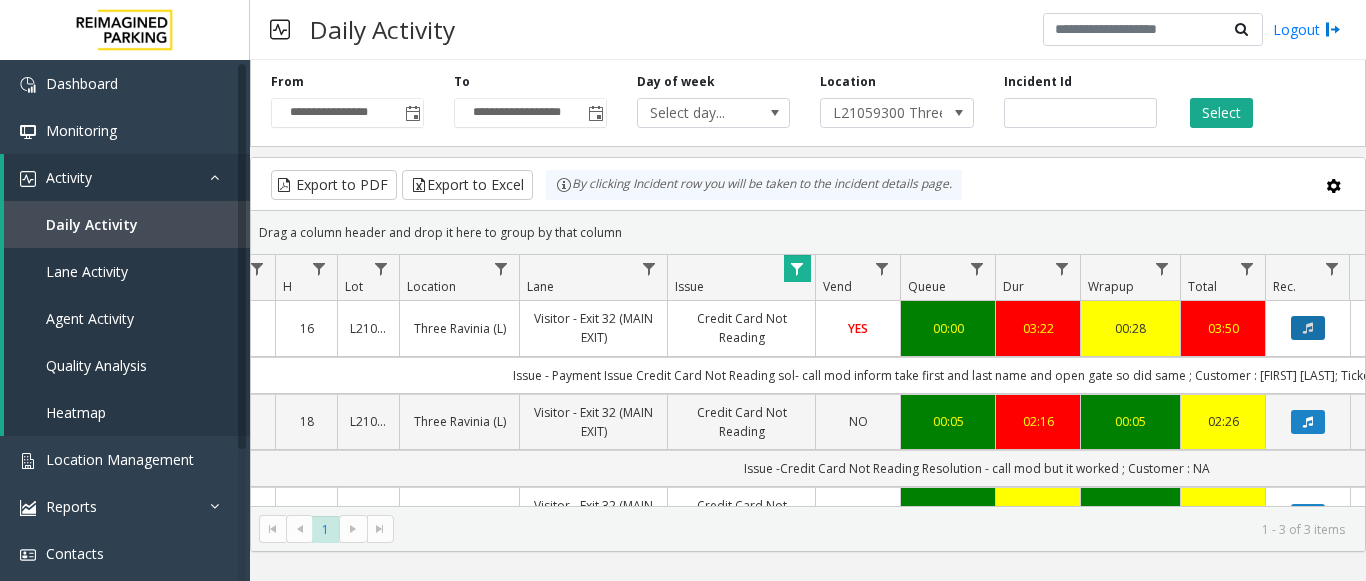 click 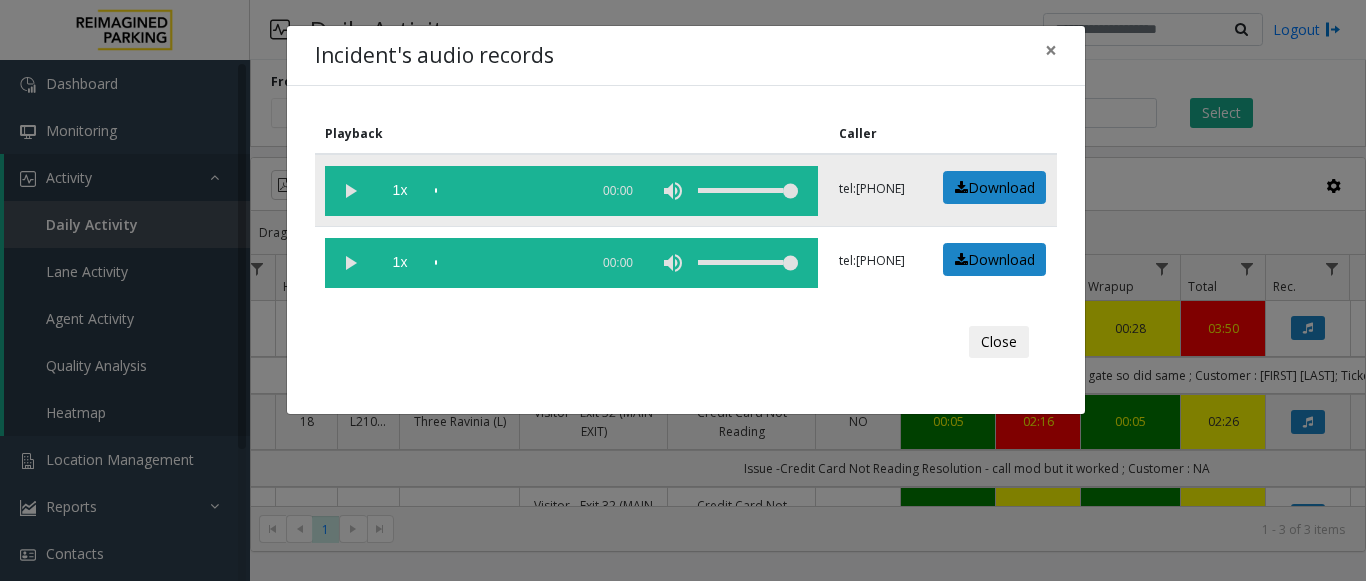 click 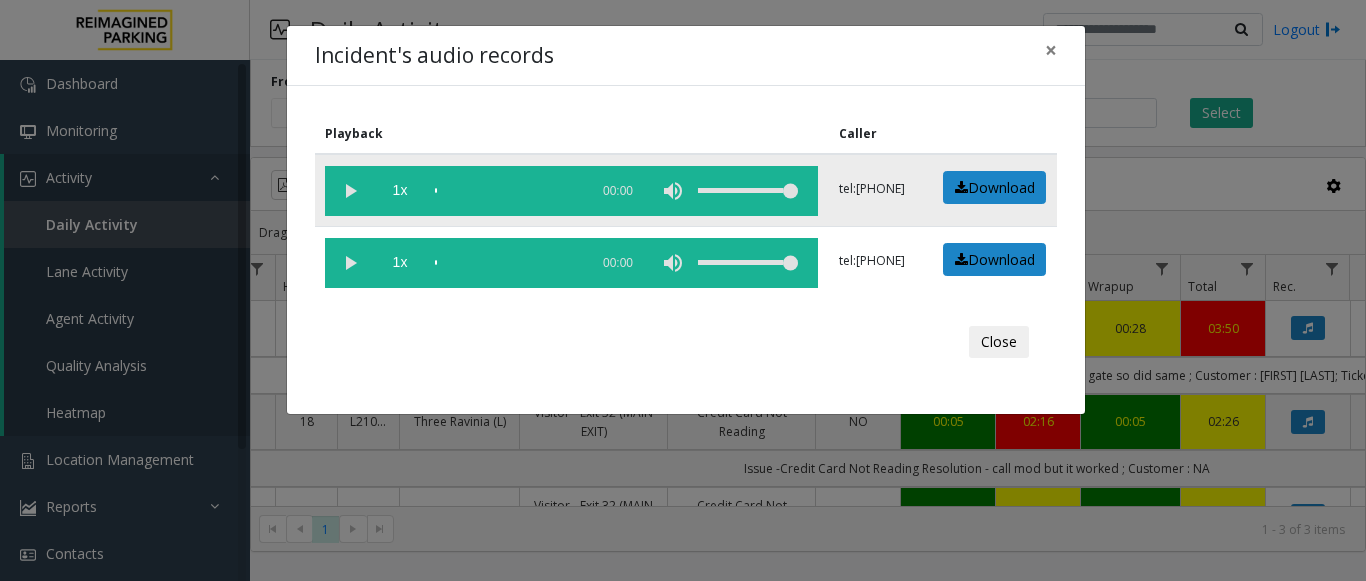 click 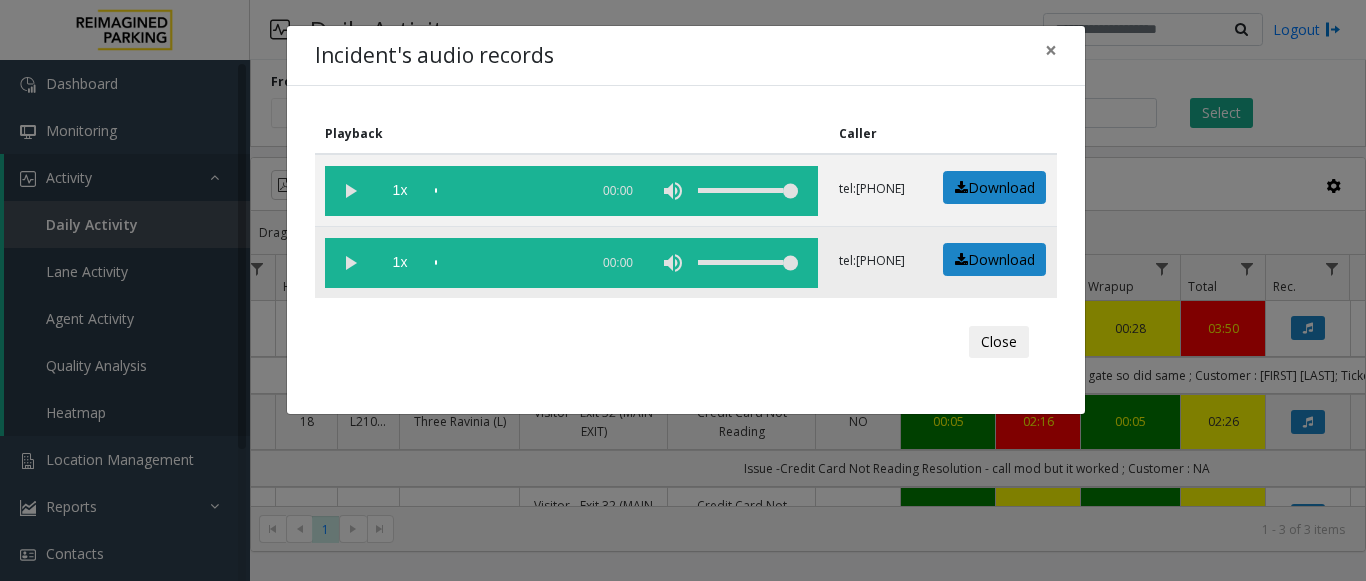 click 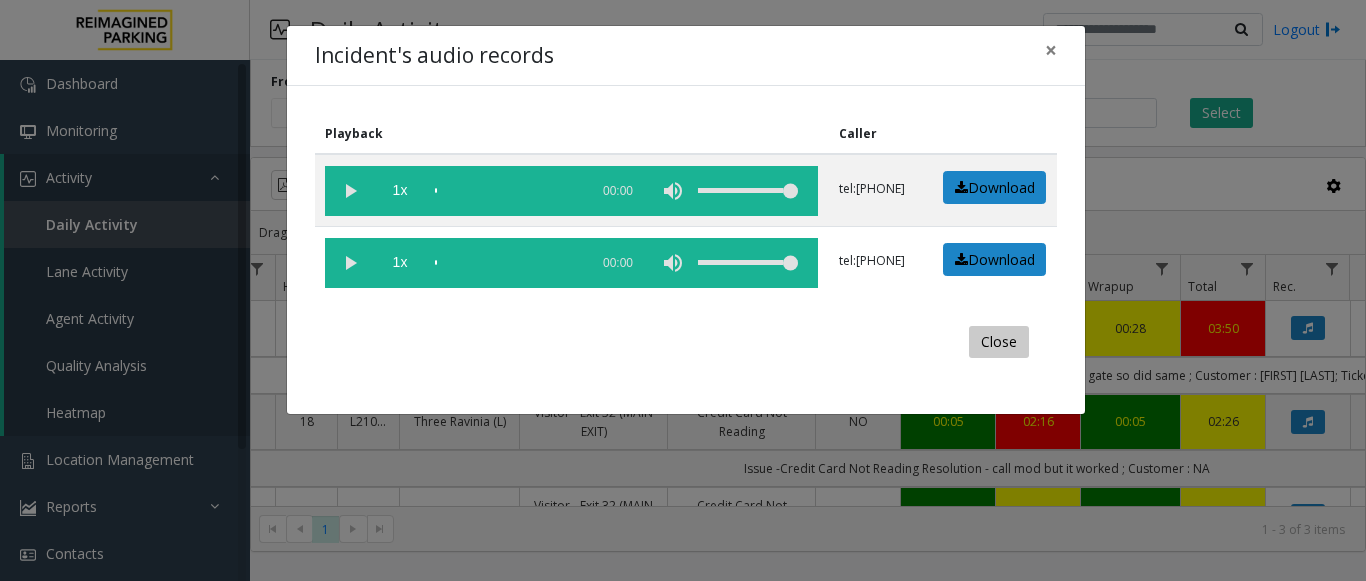 click on "Close" 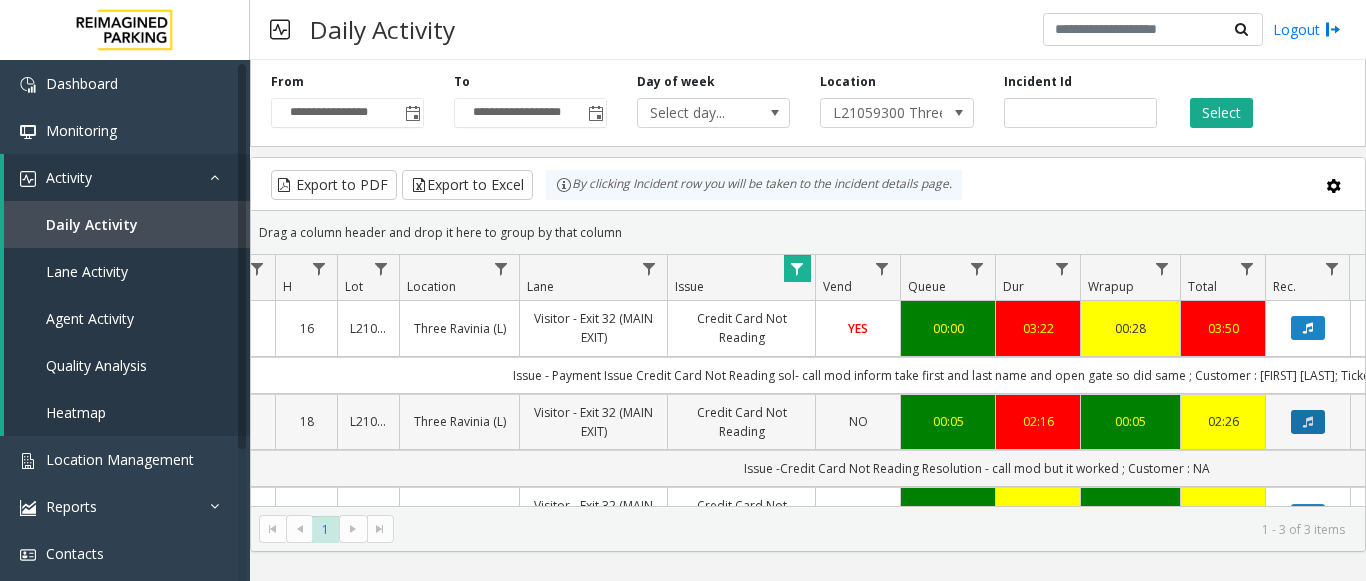 click 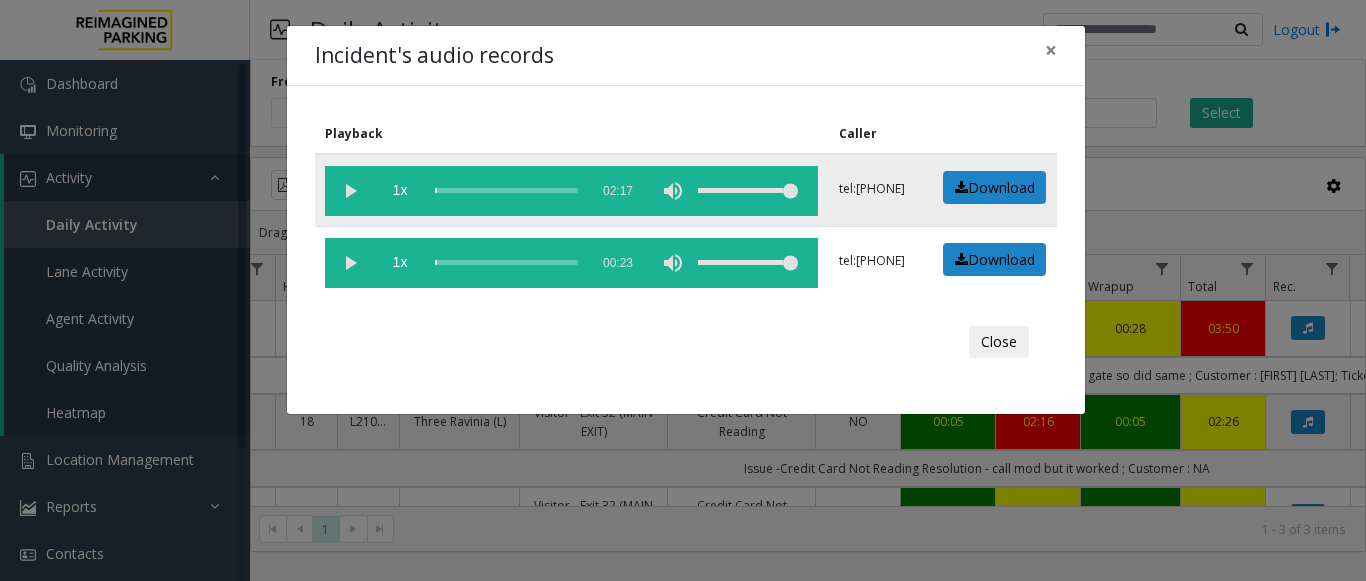 click 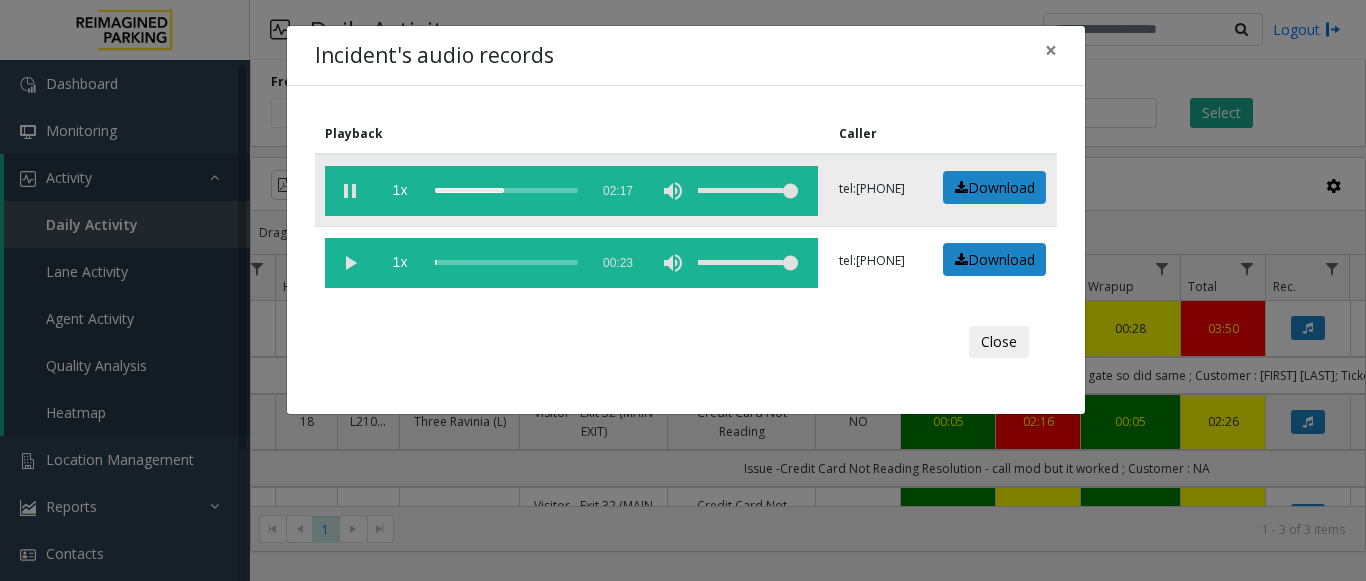 click 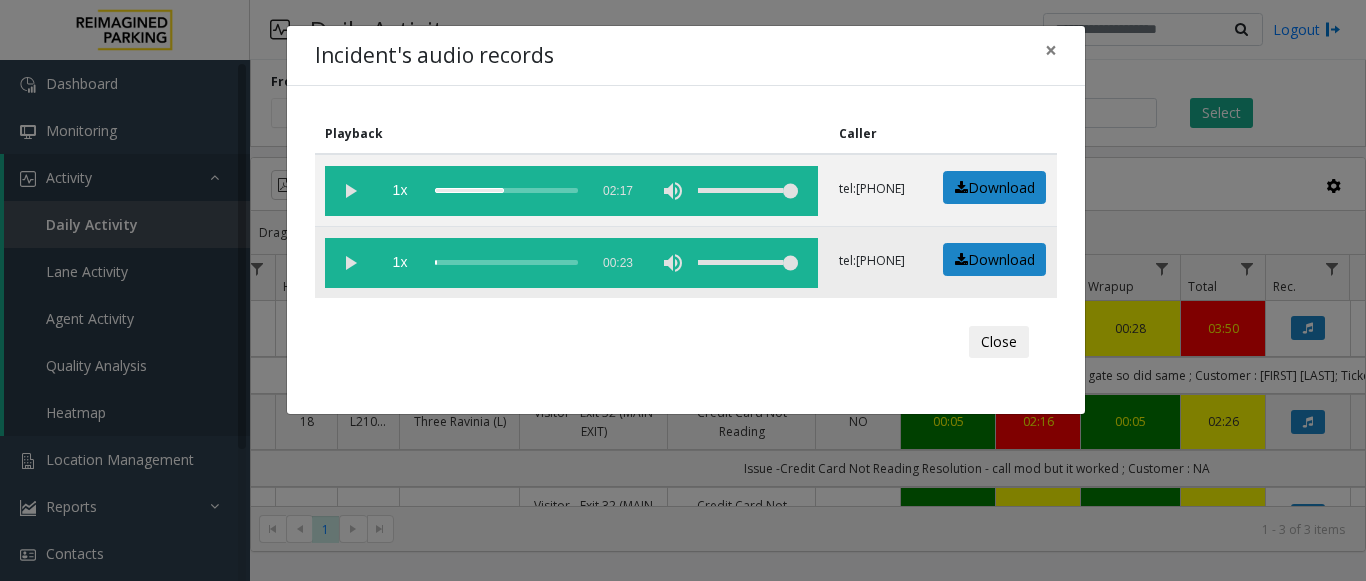 click 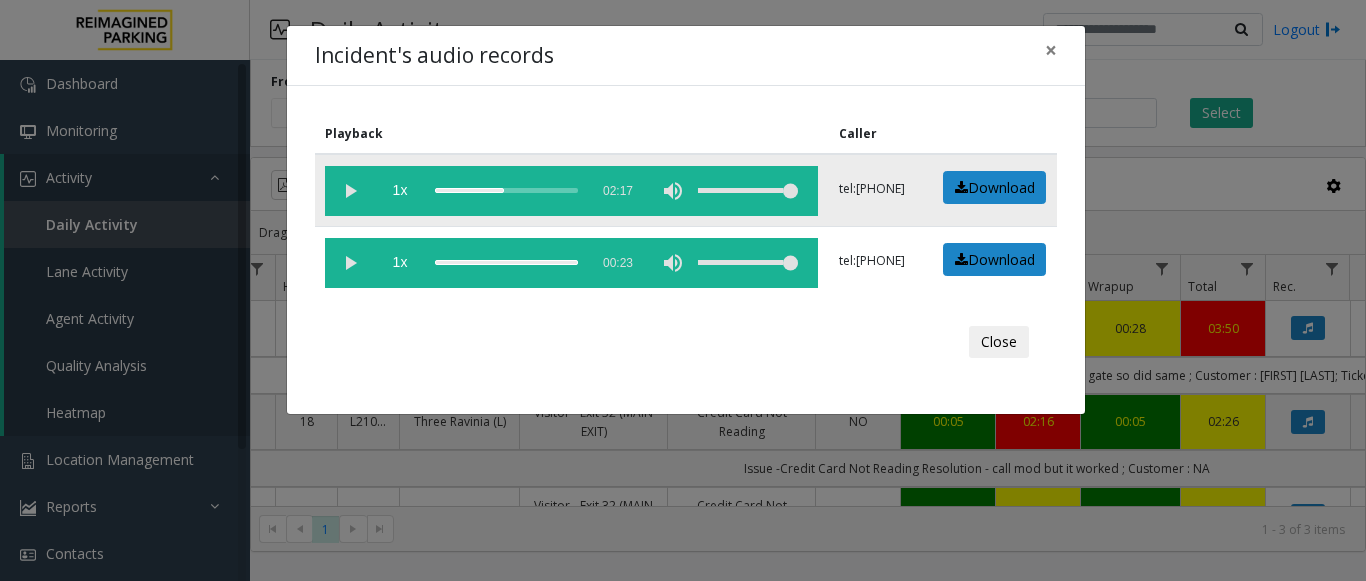 click 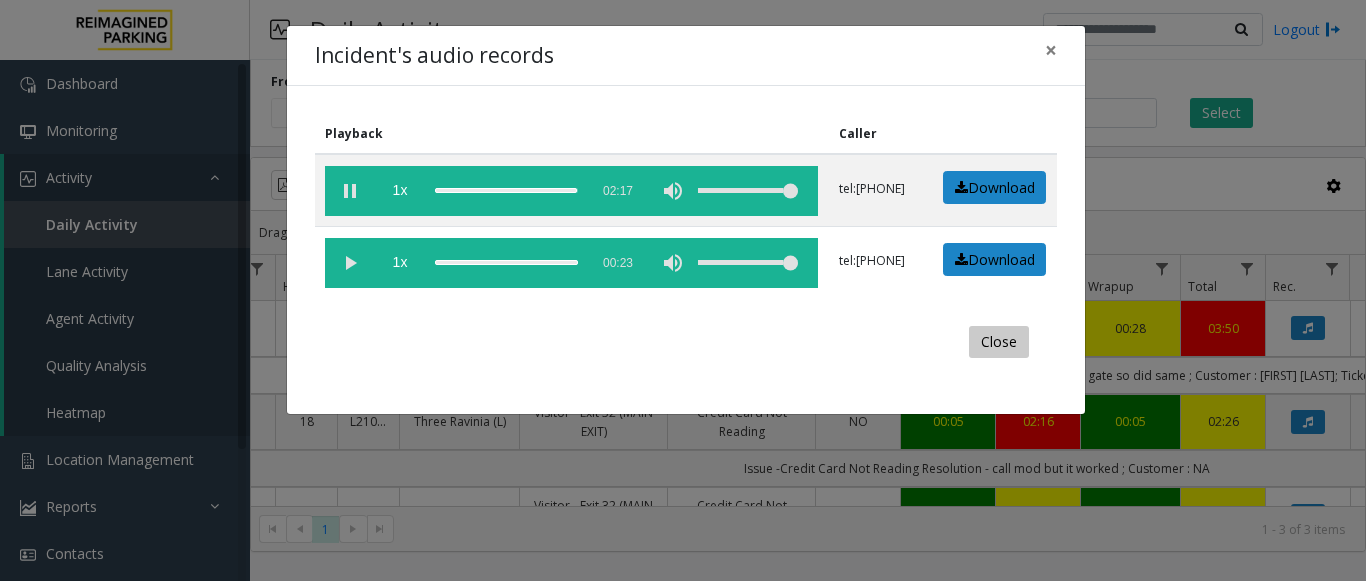 click on "Close" 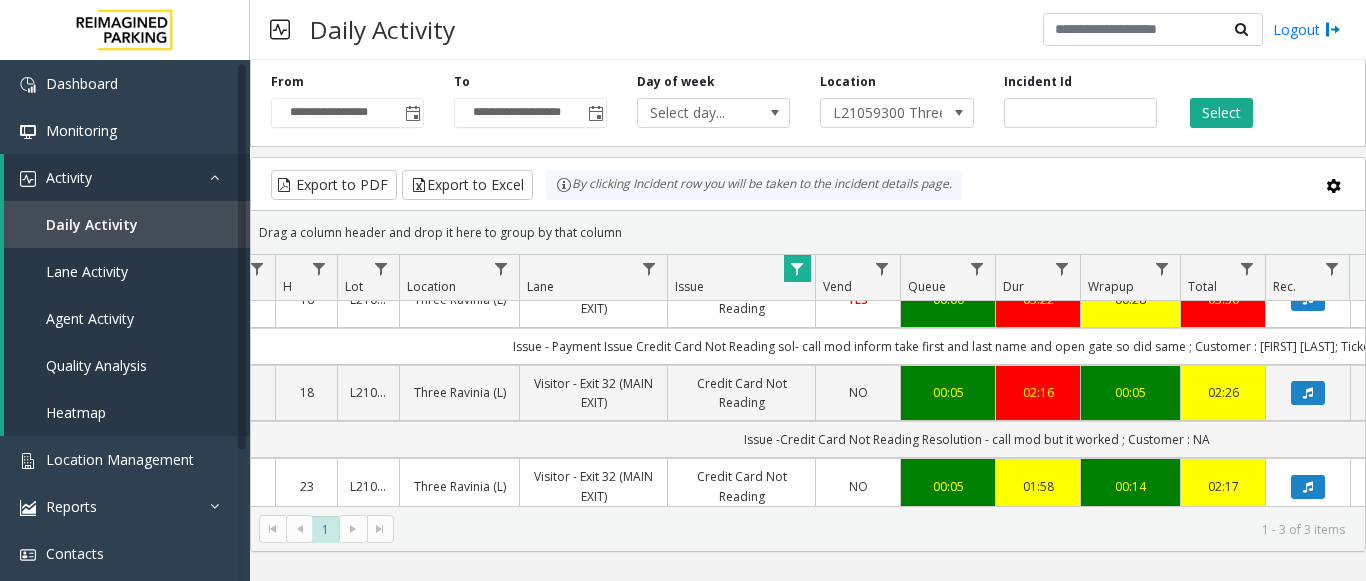 scroll, scrollTop: 44, scrollLeft: 208, axis: both 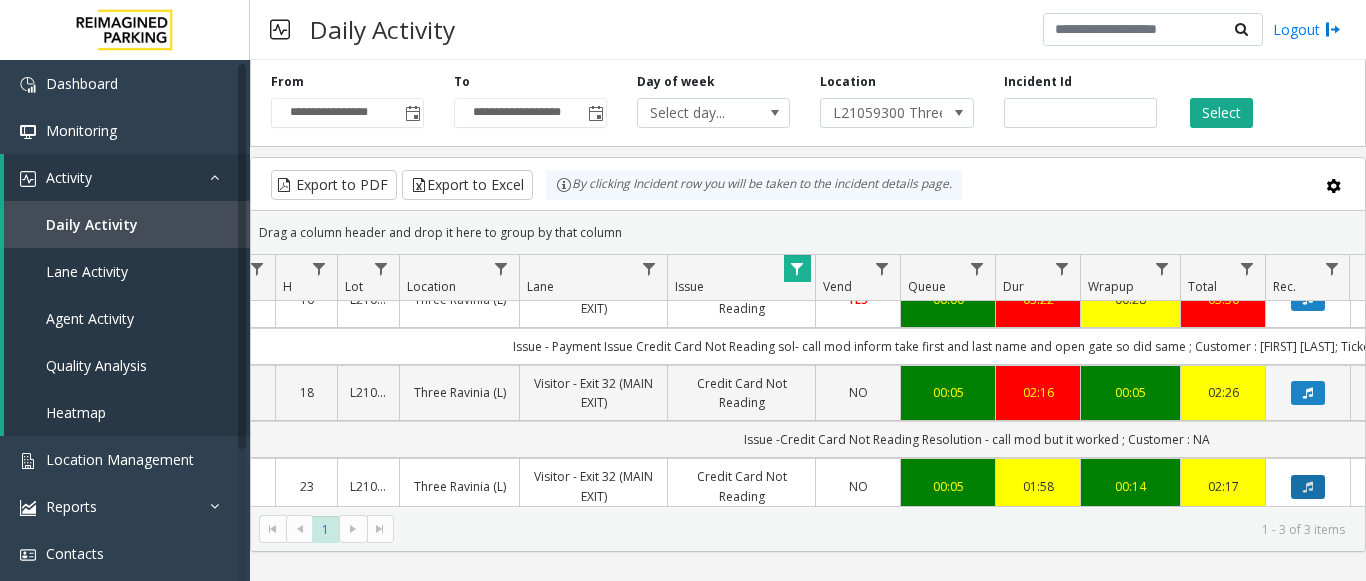 click 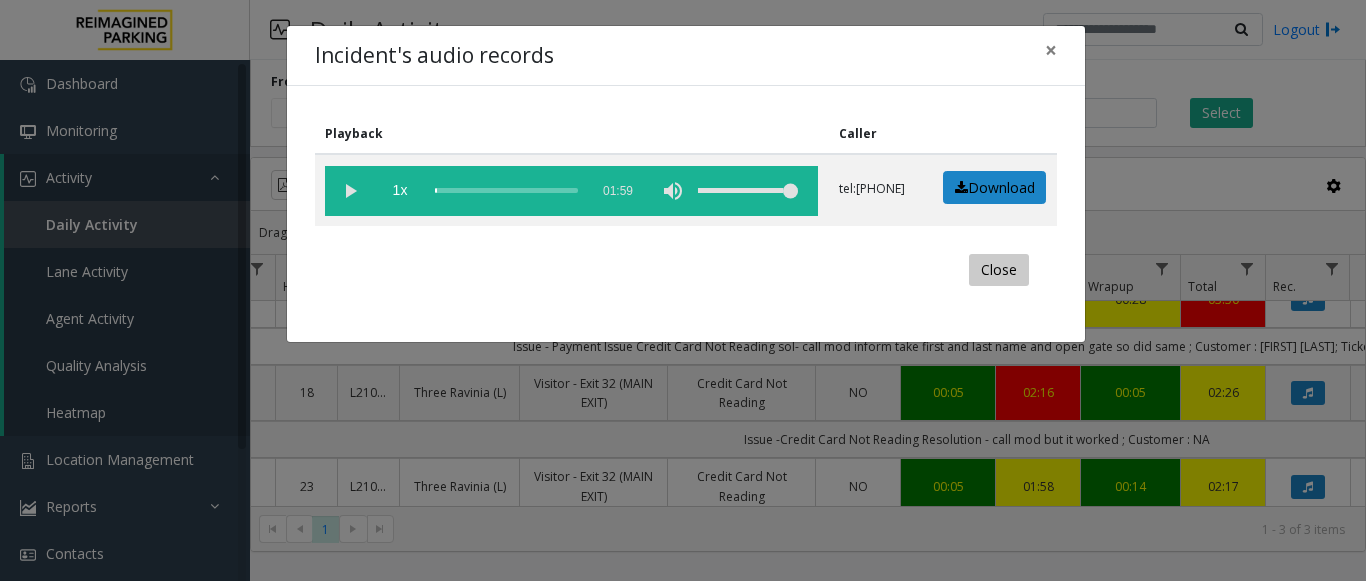 click on "Close" 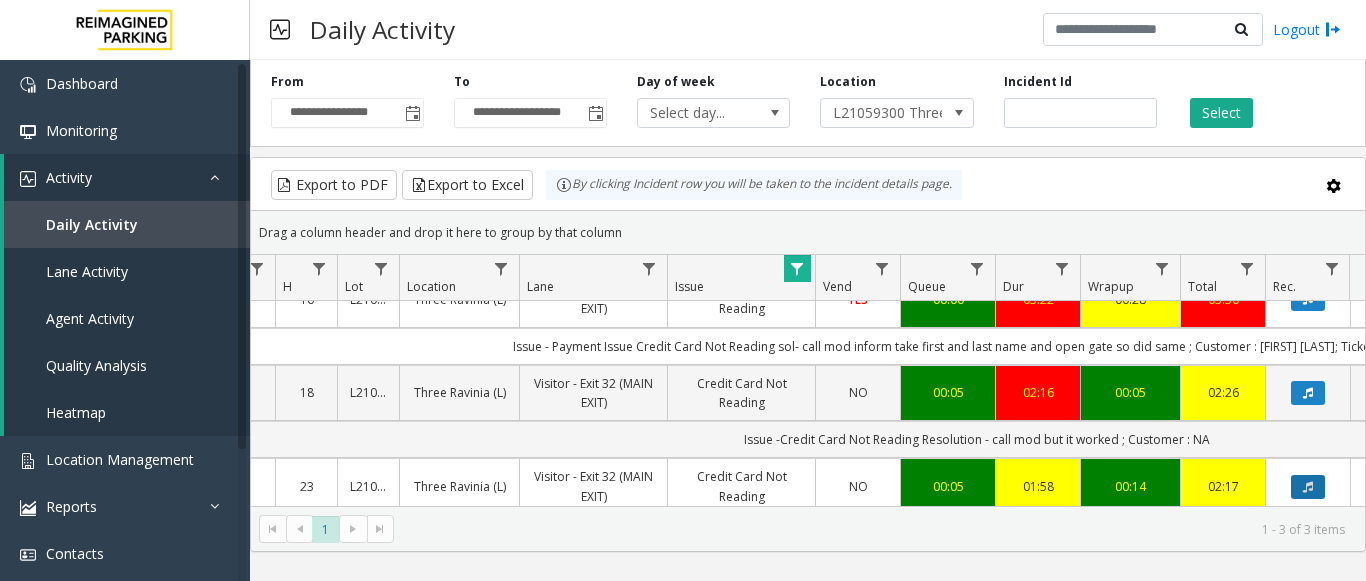 click 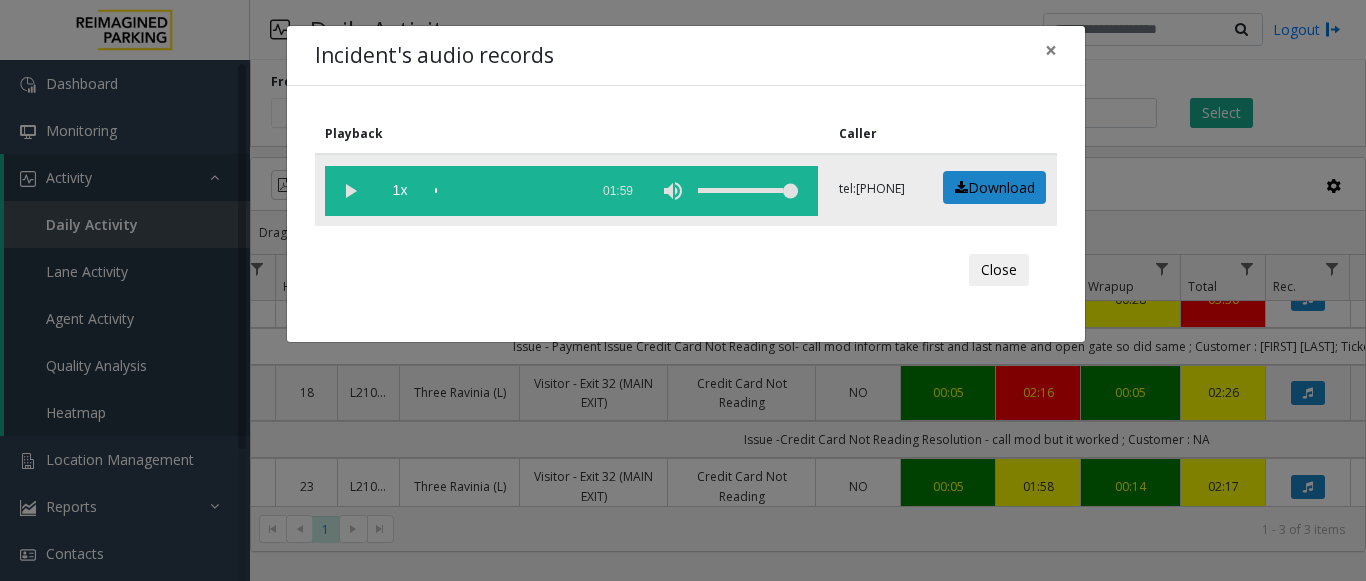 click 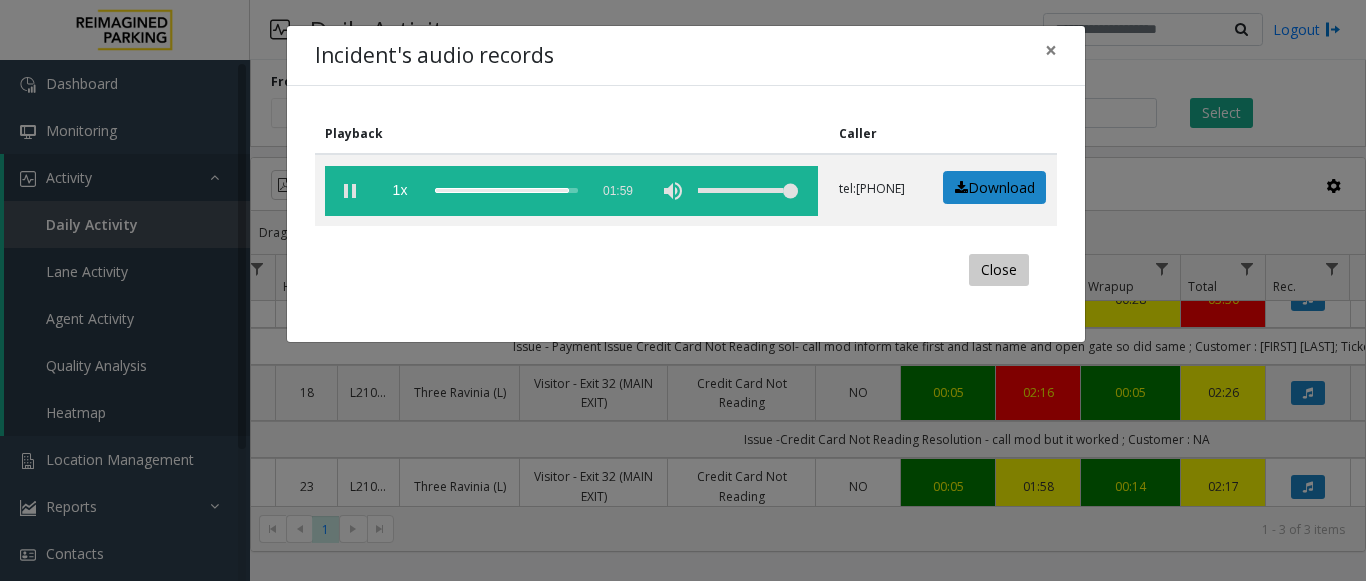 click on "Close" 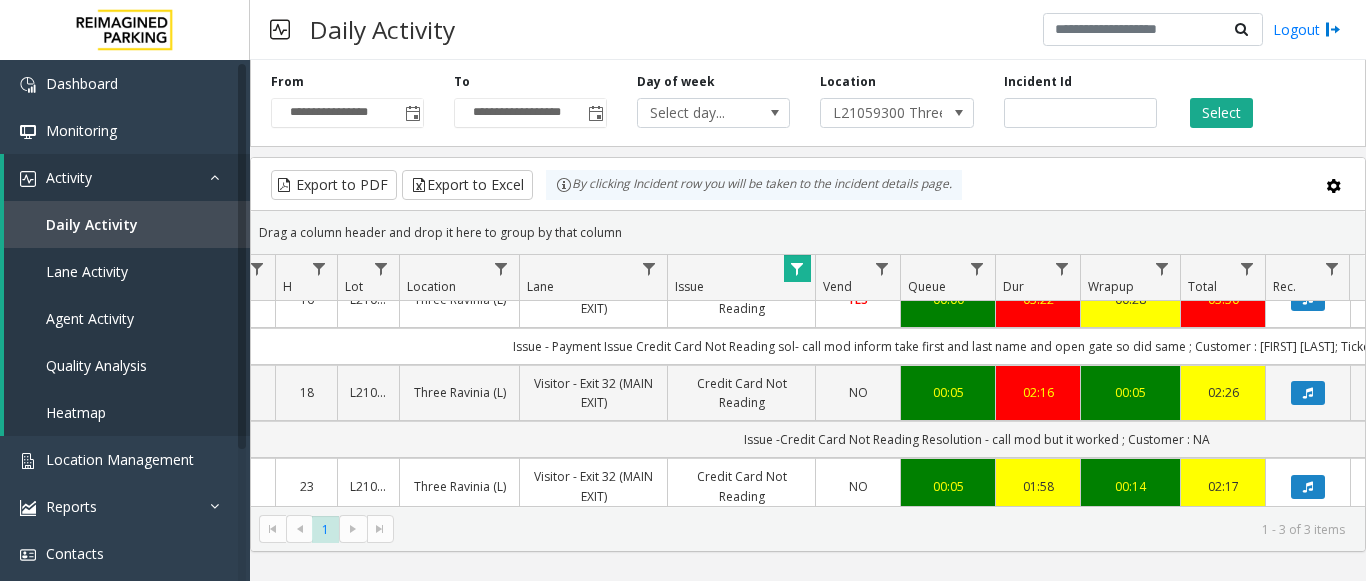 click 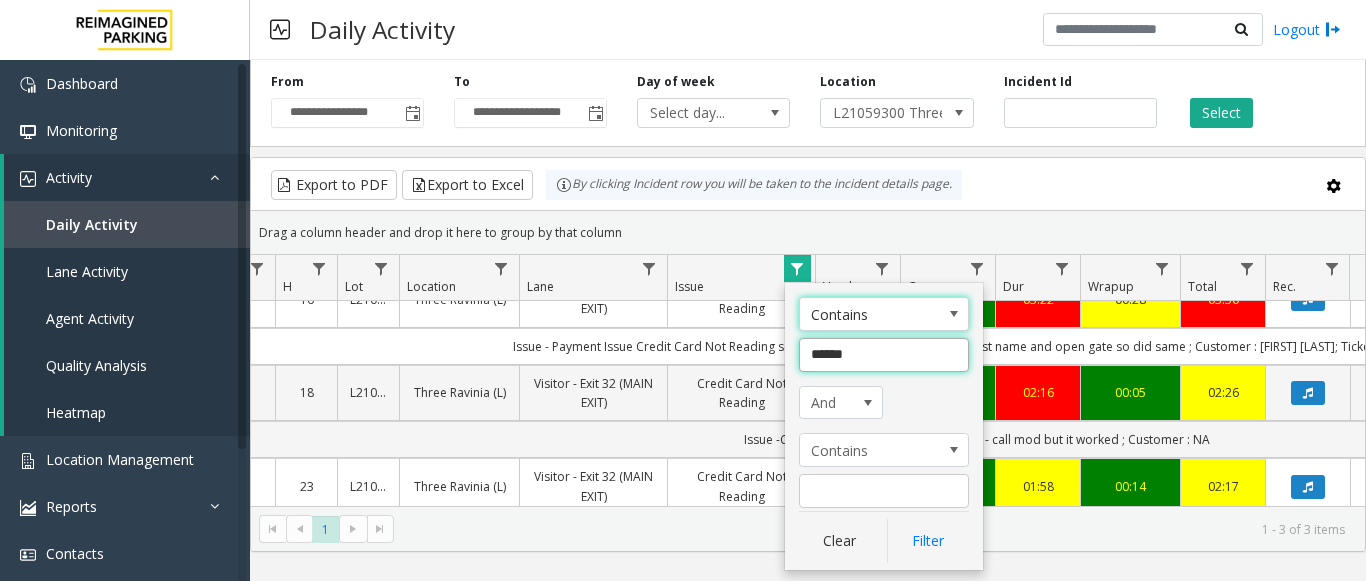 click on "******" 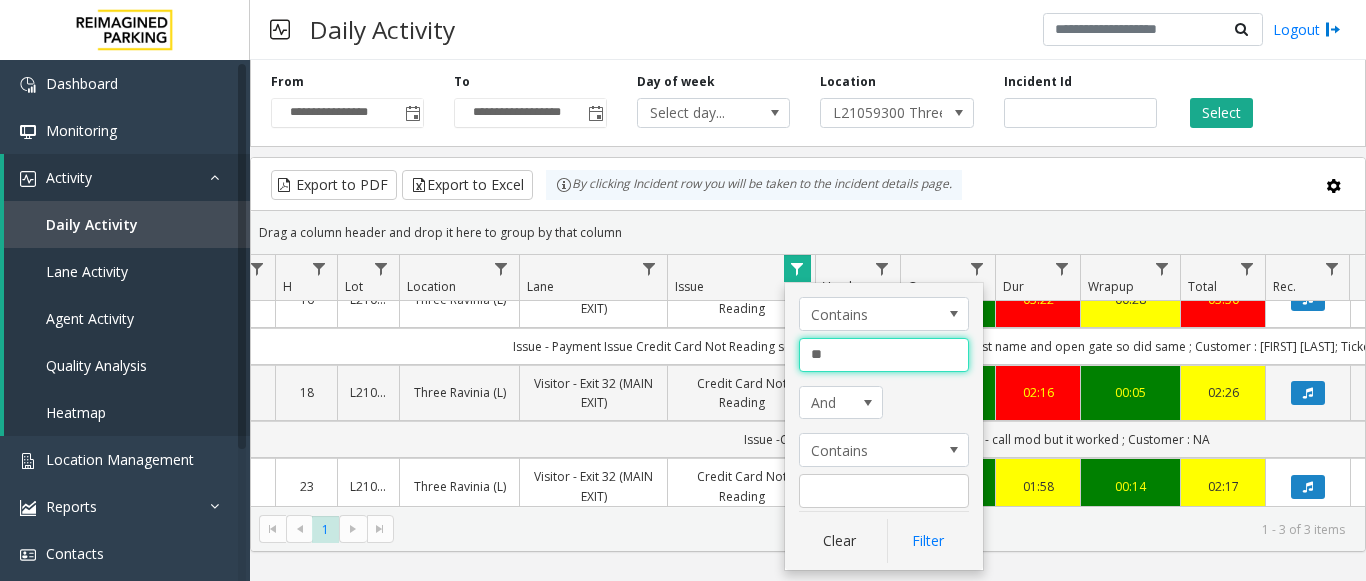 type on "*" 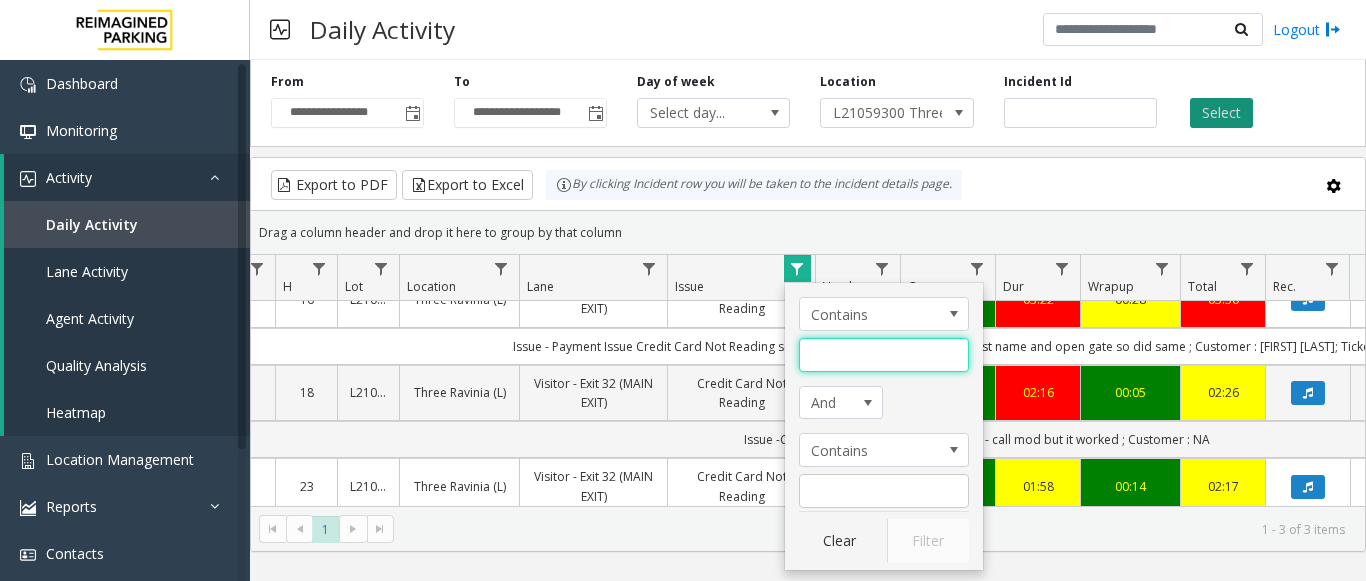 type 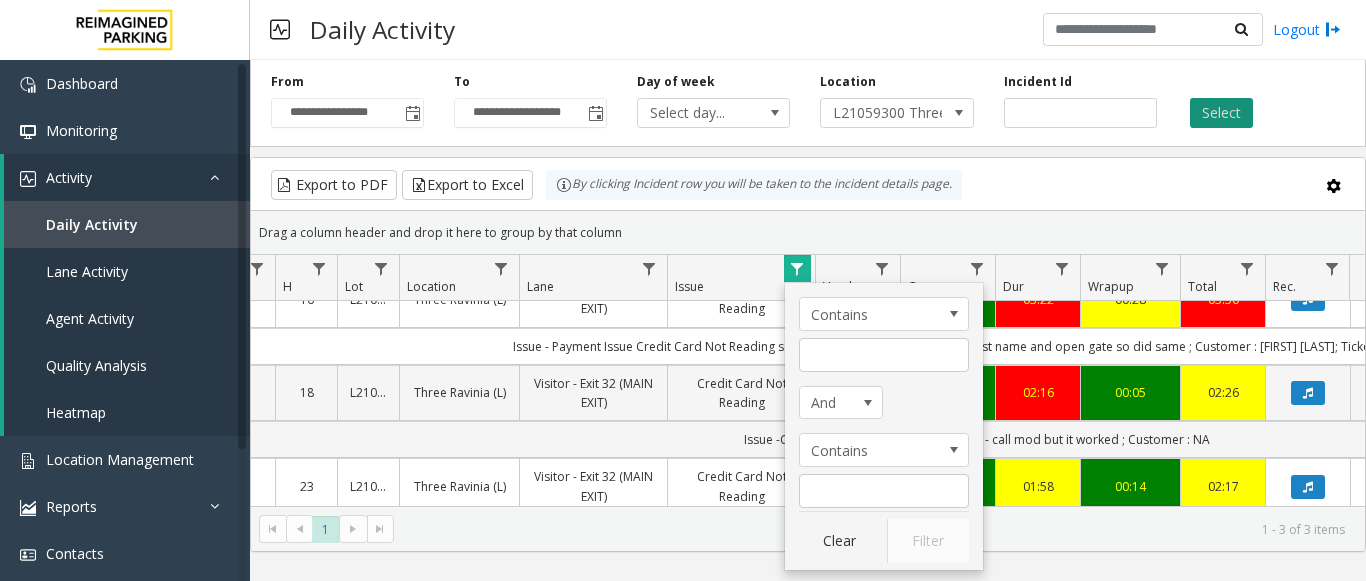 click on "Select" 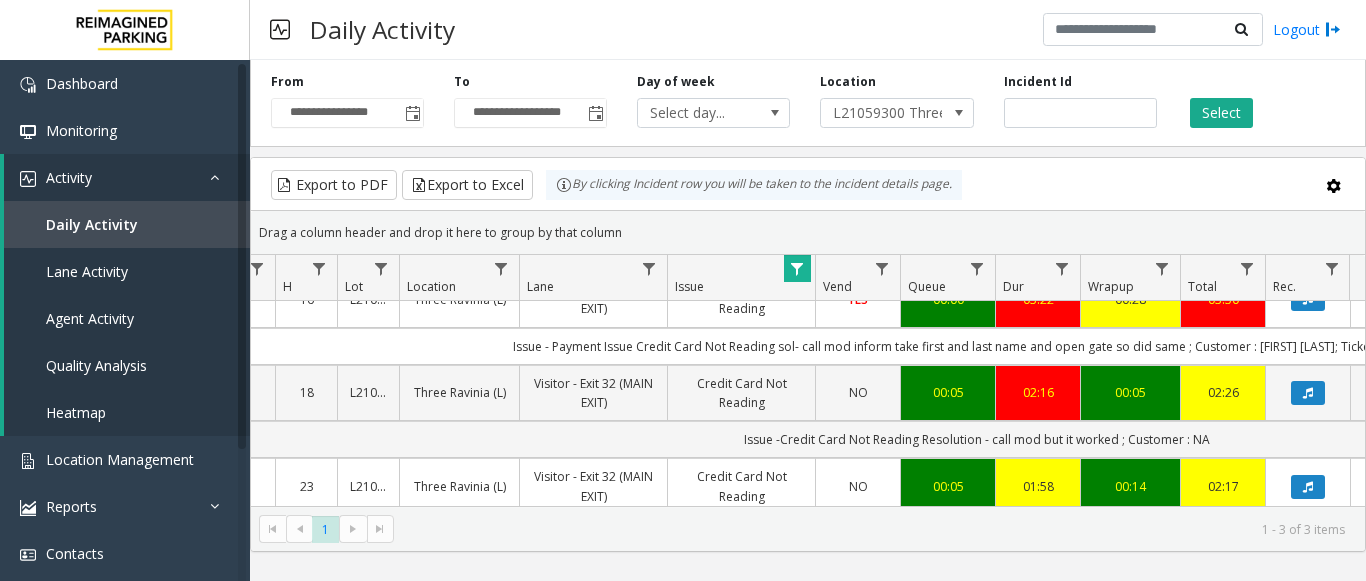 click 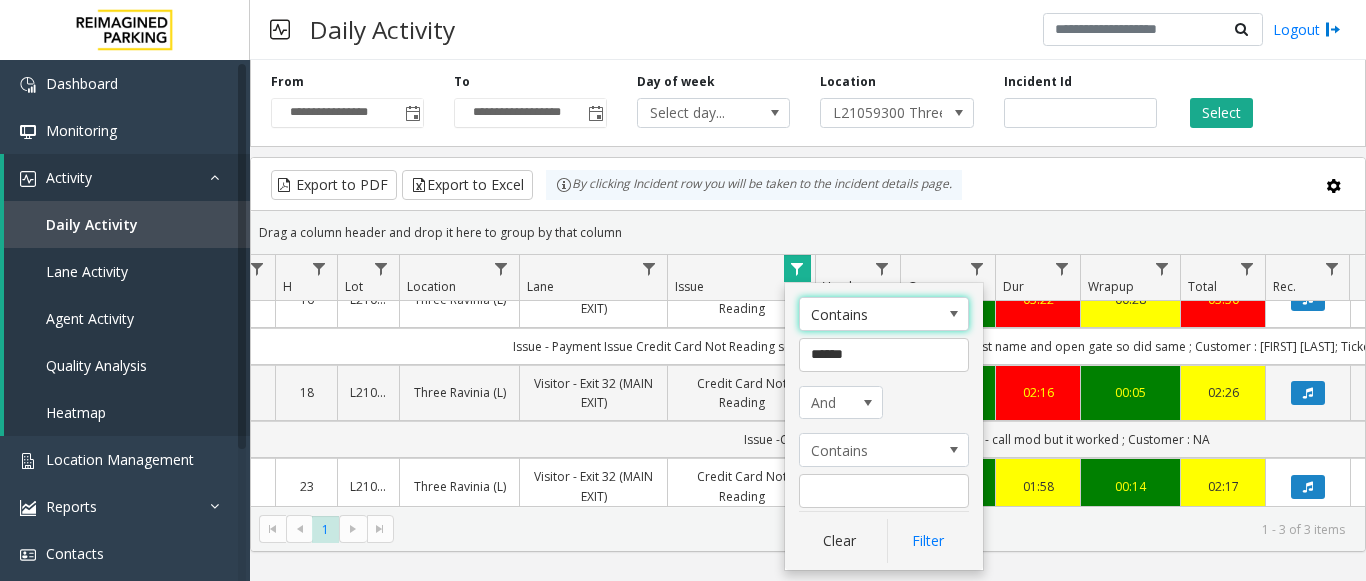 click at bounding box center (954, 314) 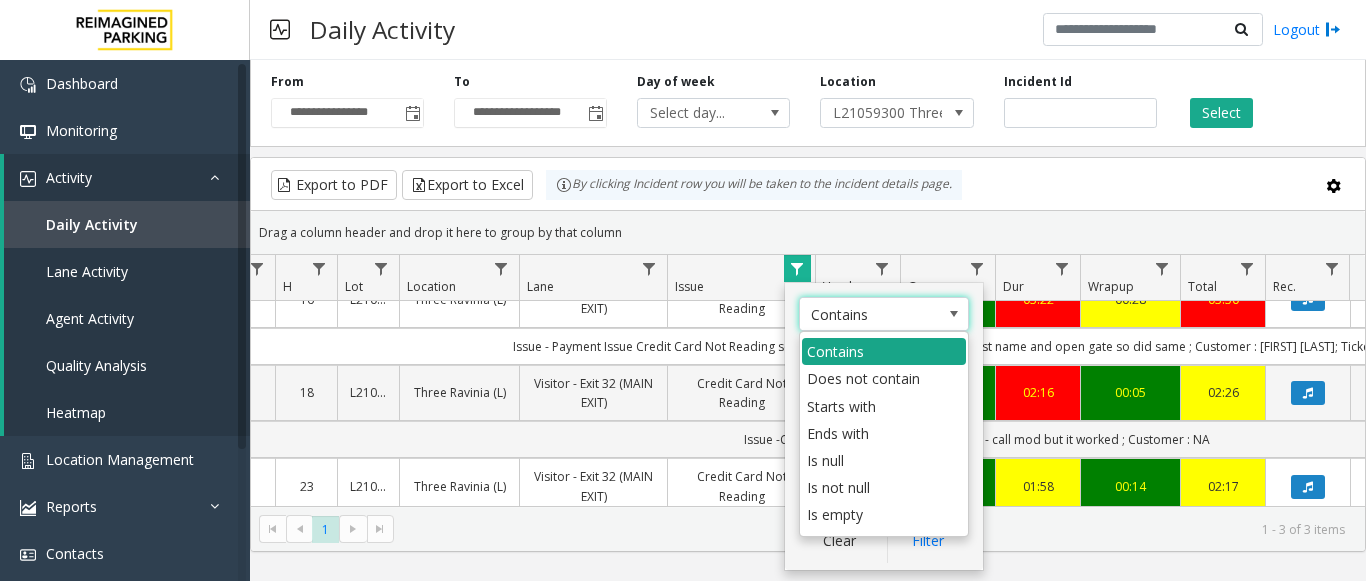 scroll, scrollTop: 72, scrollLeft: 0, axis: vertical 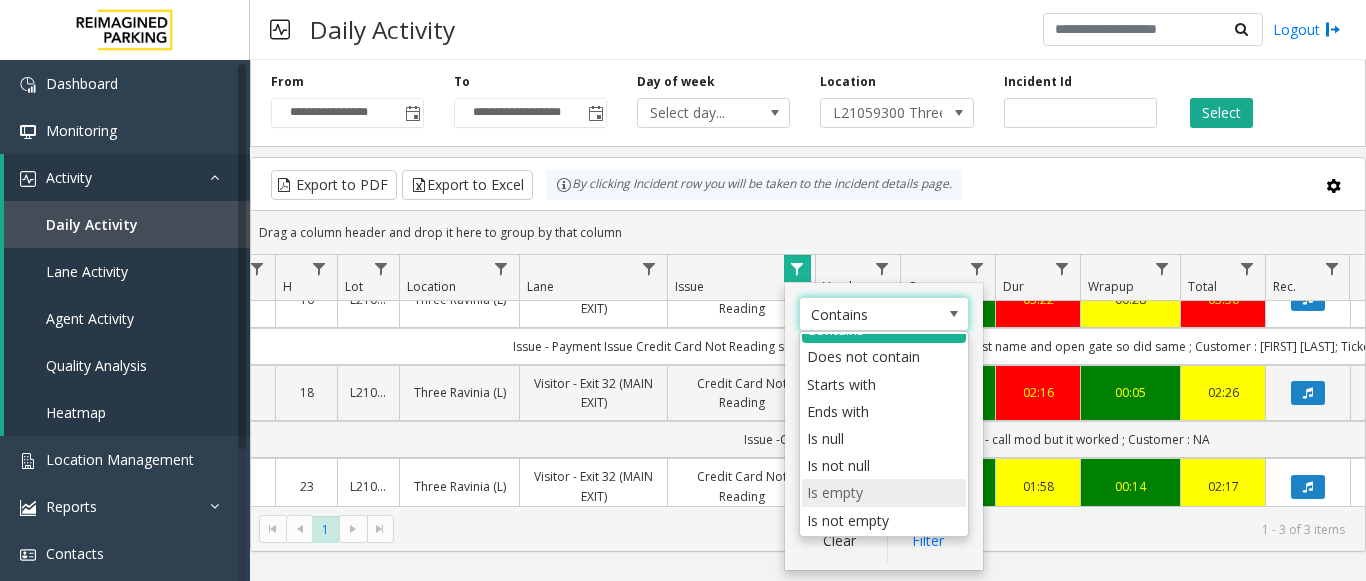 click on "Is empty" at bounding box center (884, 492) 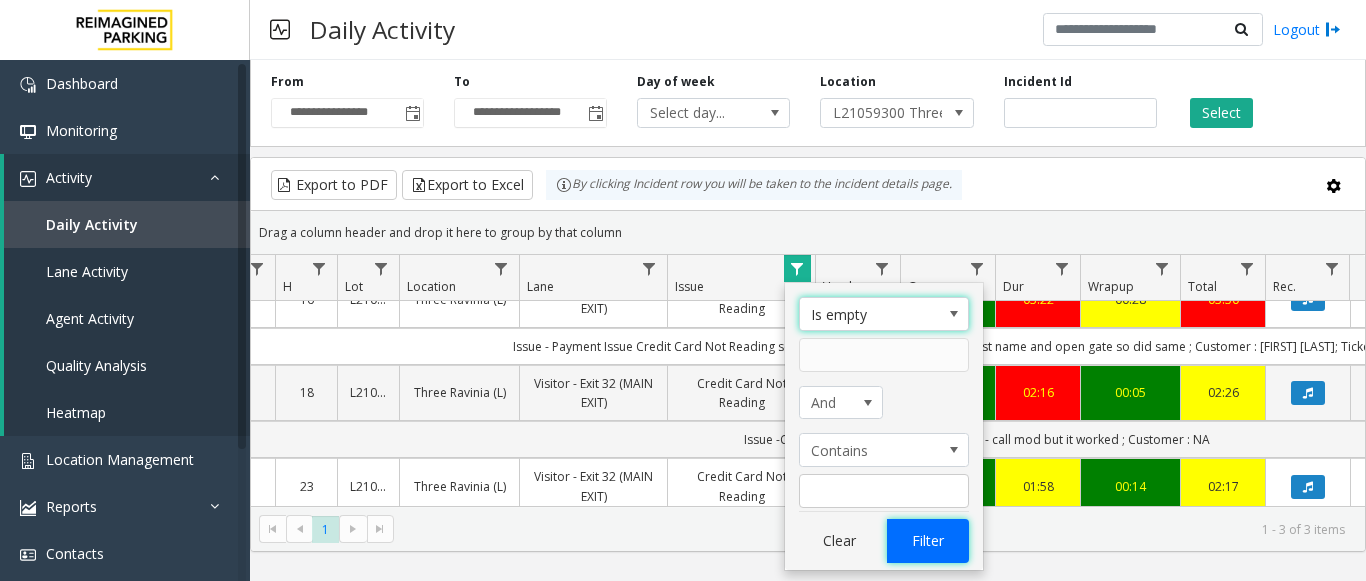 click on "Filter" 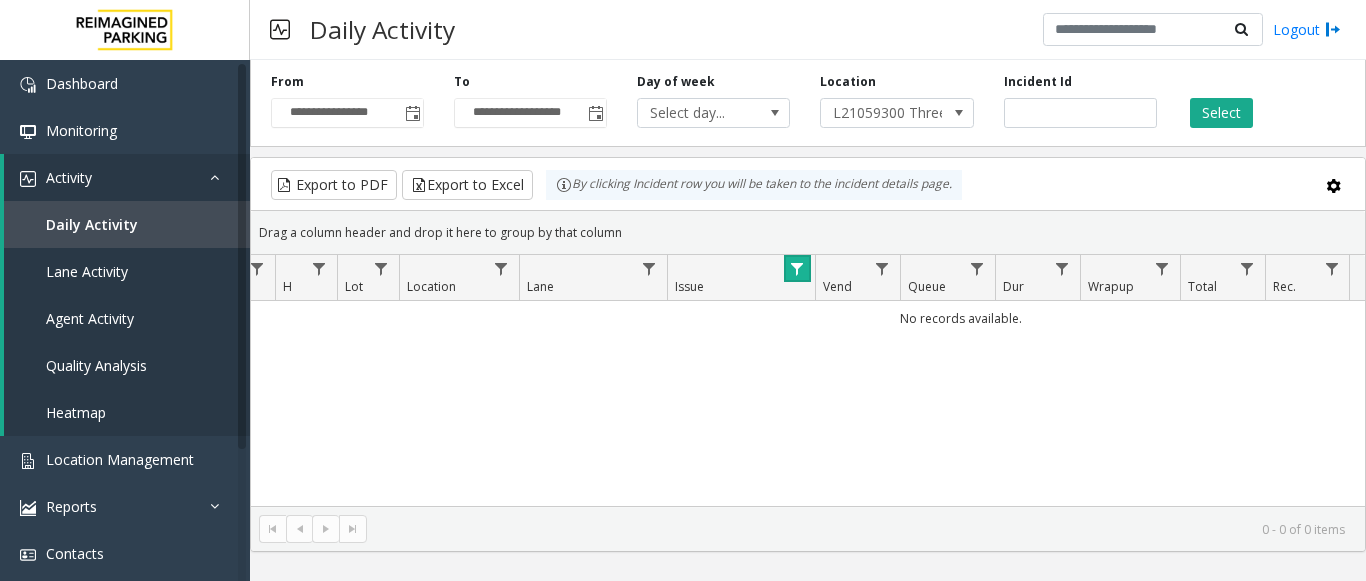 scroll, scrollTop: 0, scrollLeft: 208, axis: horizontal 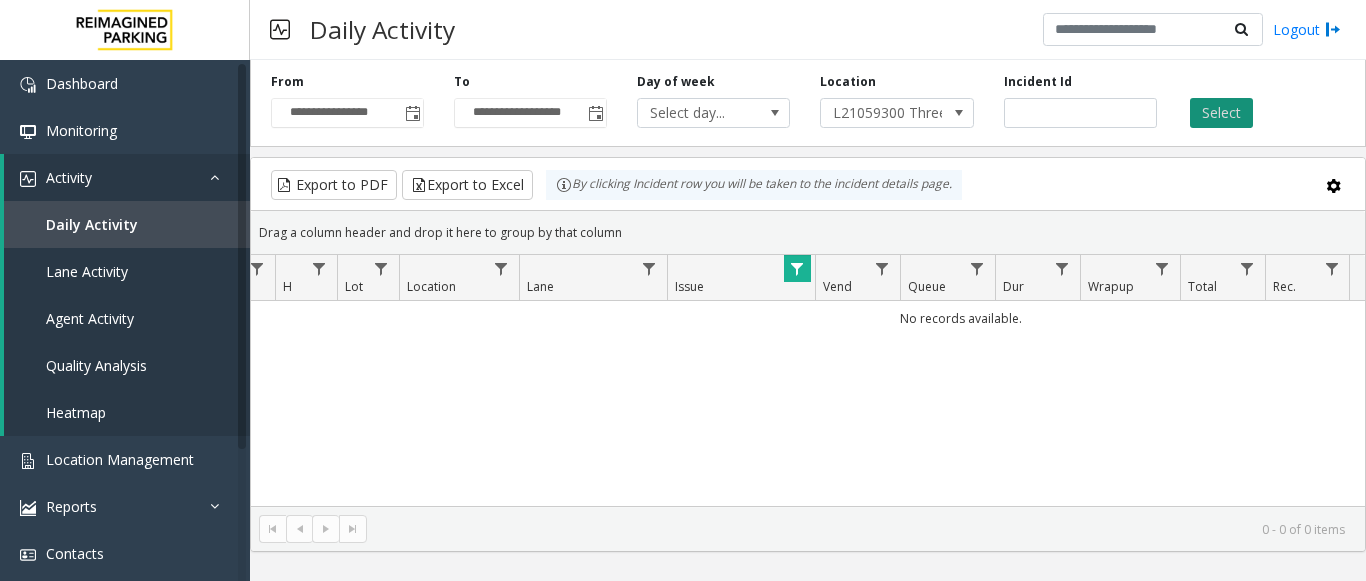 click on "Select" 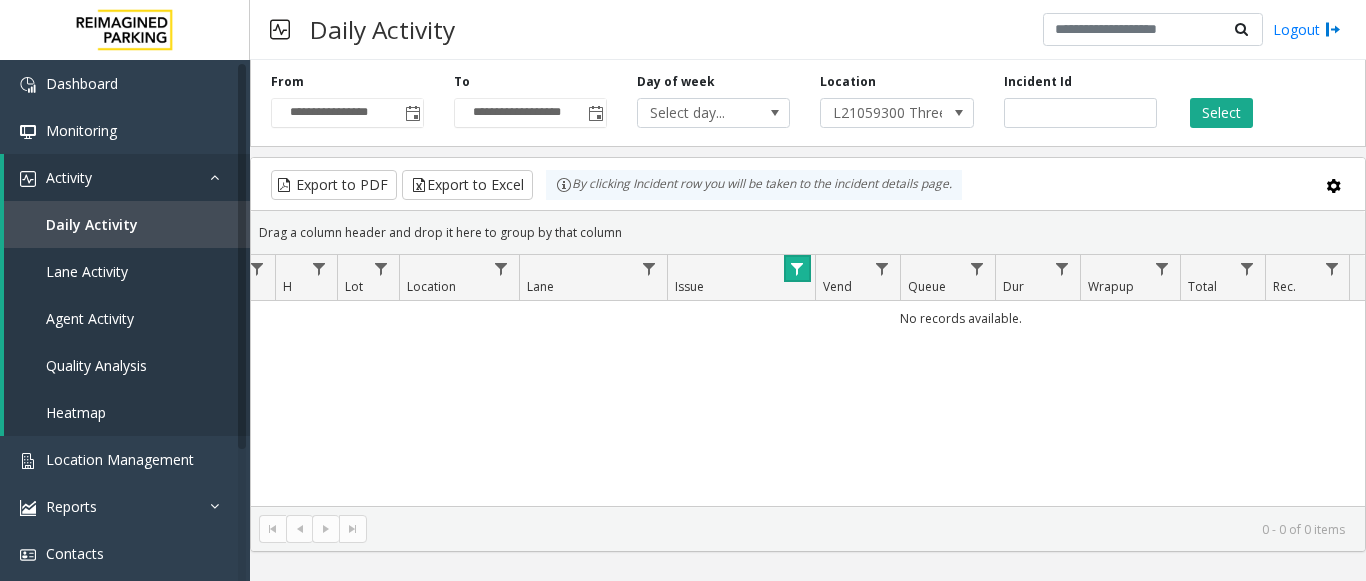 click 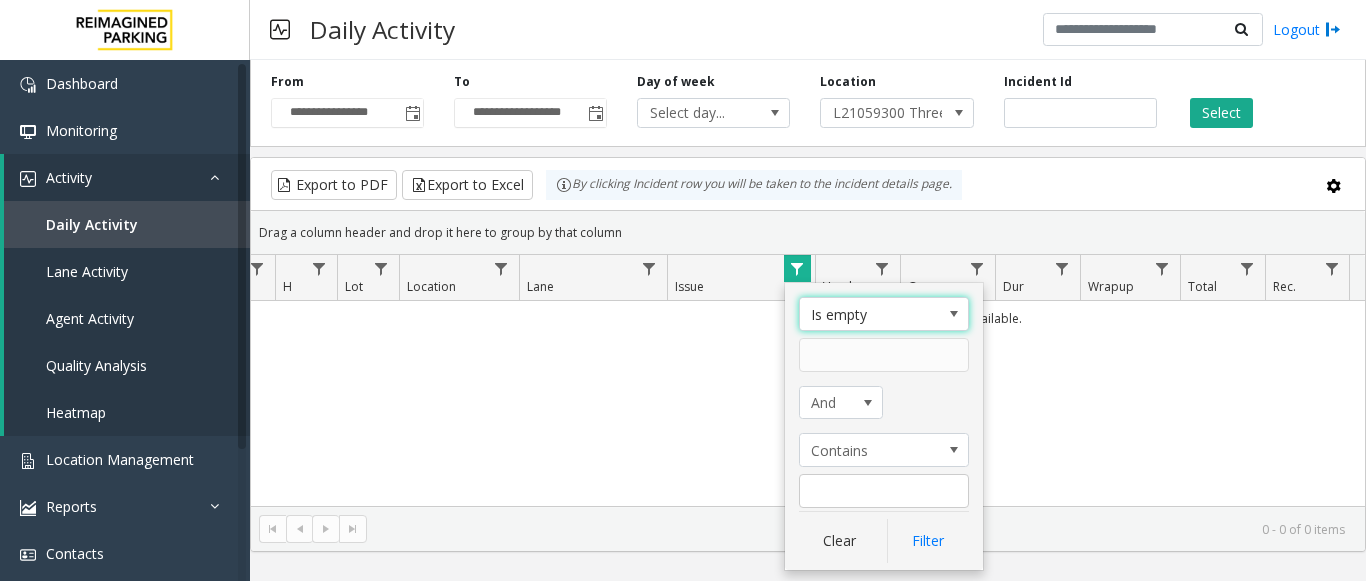 click at bounding box center (954, 314) 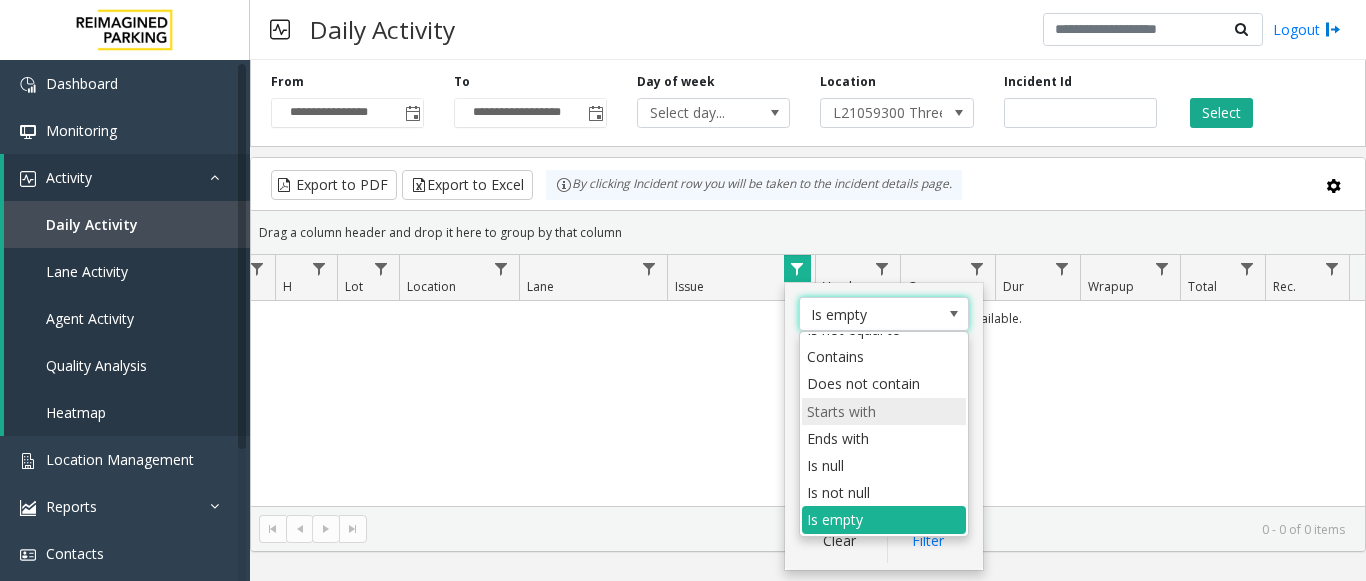 scroll, scrollTop: 0, scrollLeft: 0, axis: both 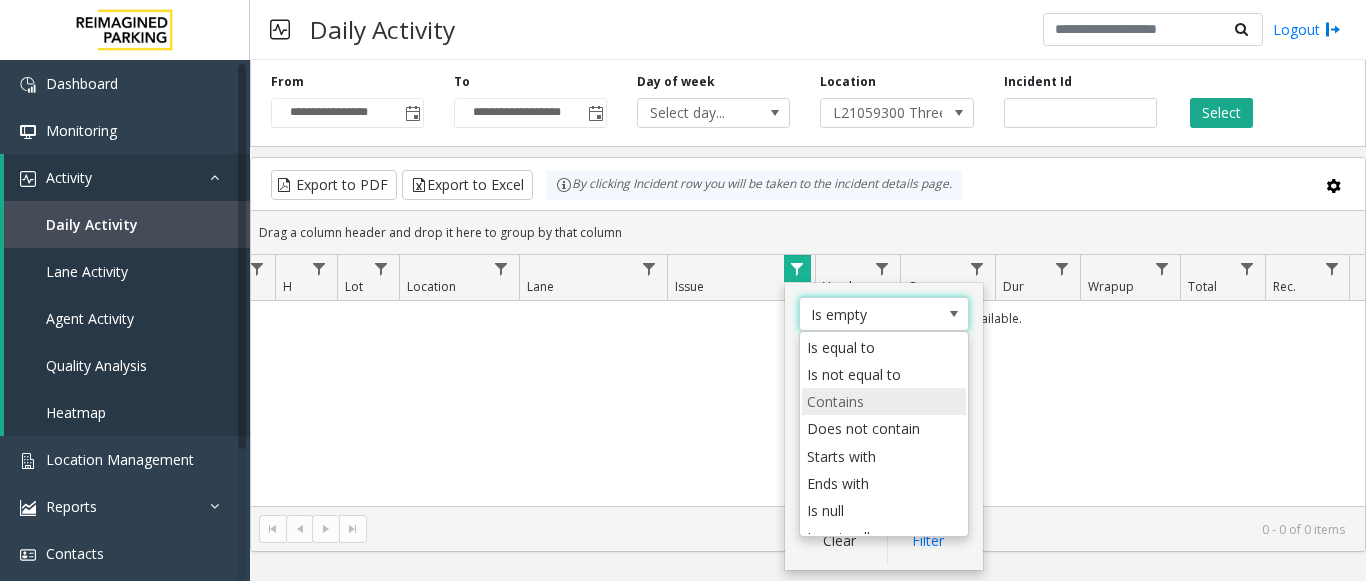 click on "Contains" at bounding box center [884, 401] 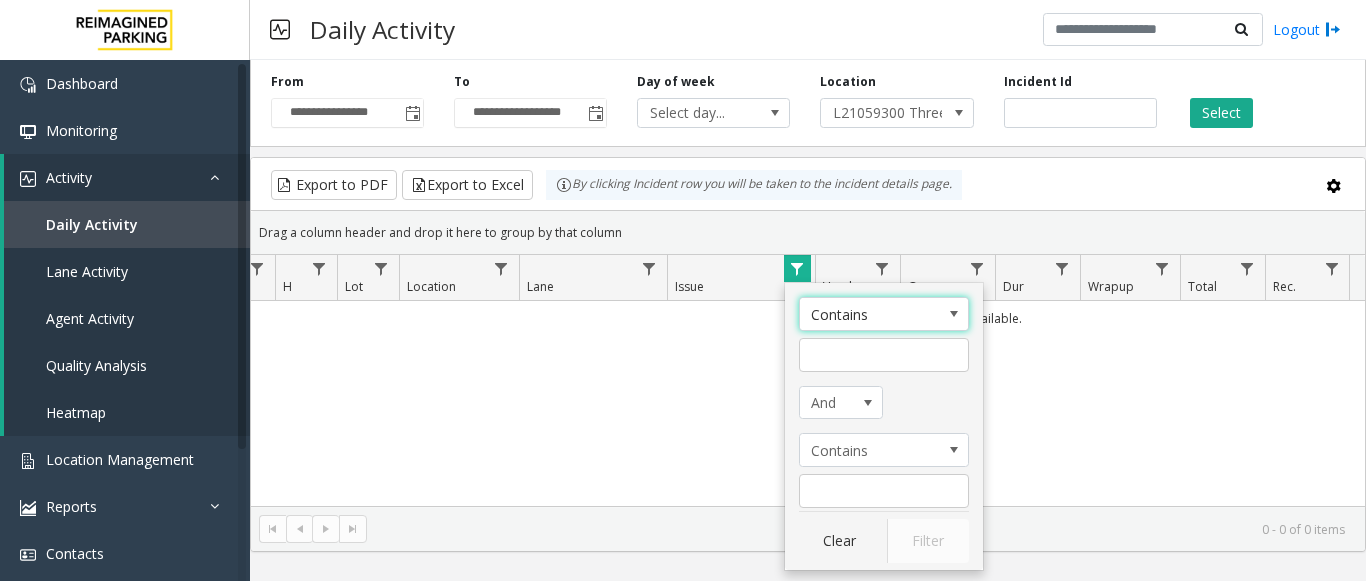 click on "No records available." 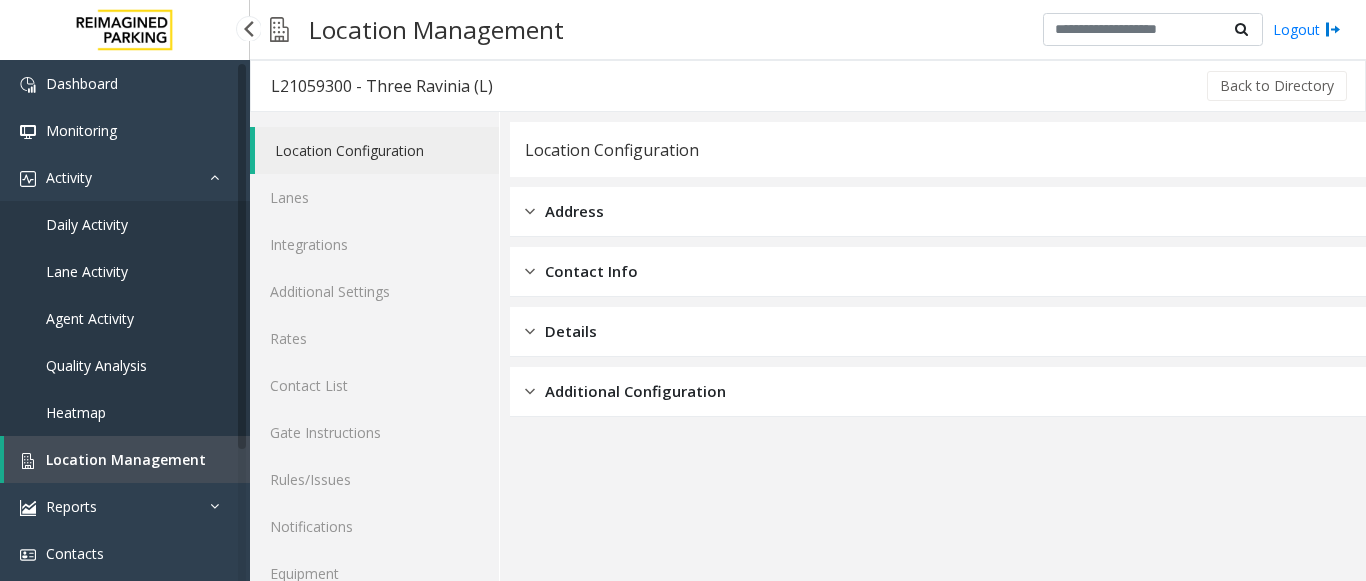 click on "Daily Activity" at bounding box center (125, 224) 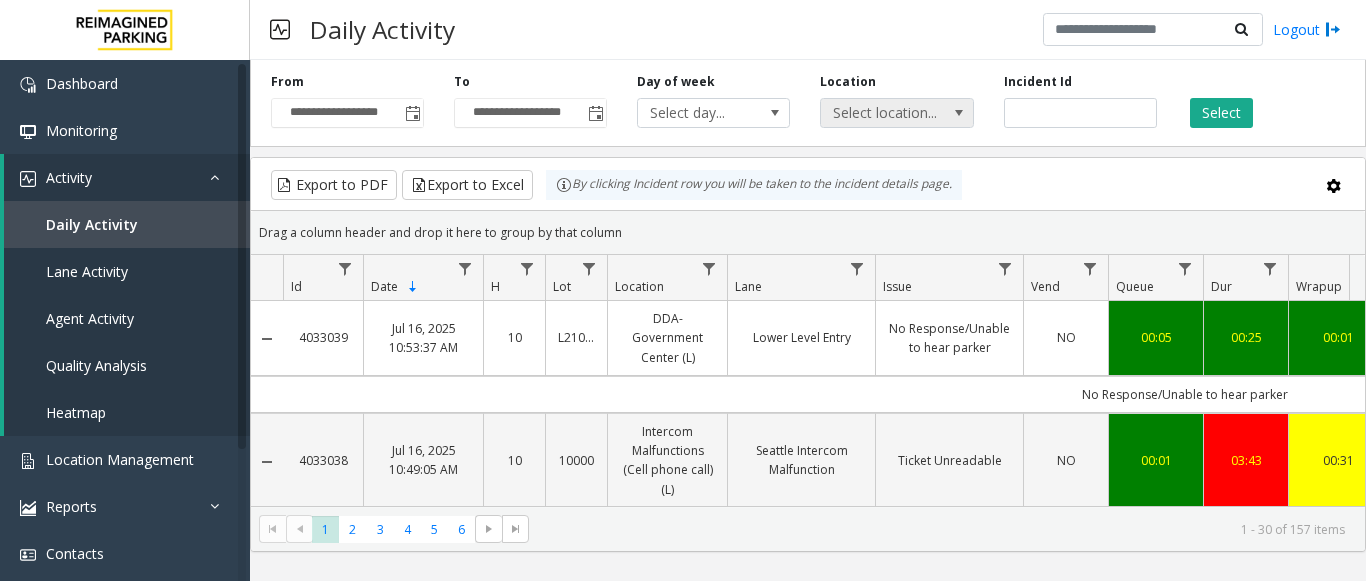 click at bounding box center [959, 113] 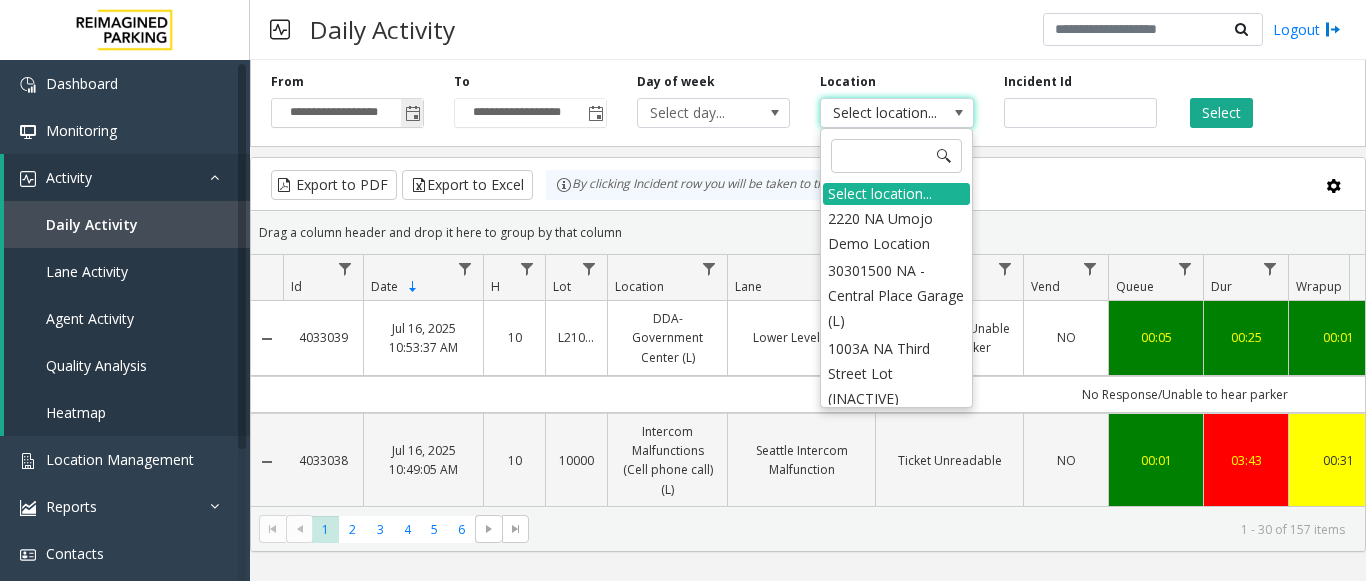 click 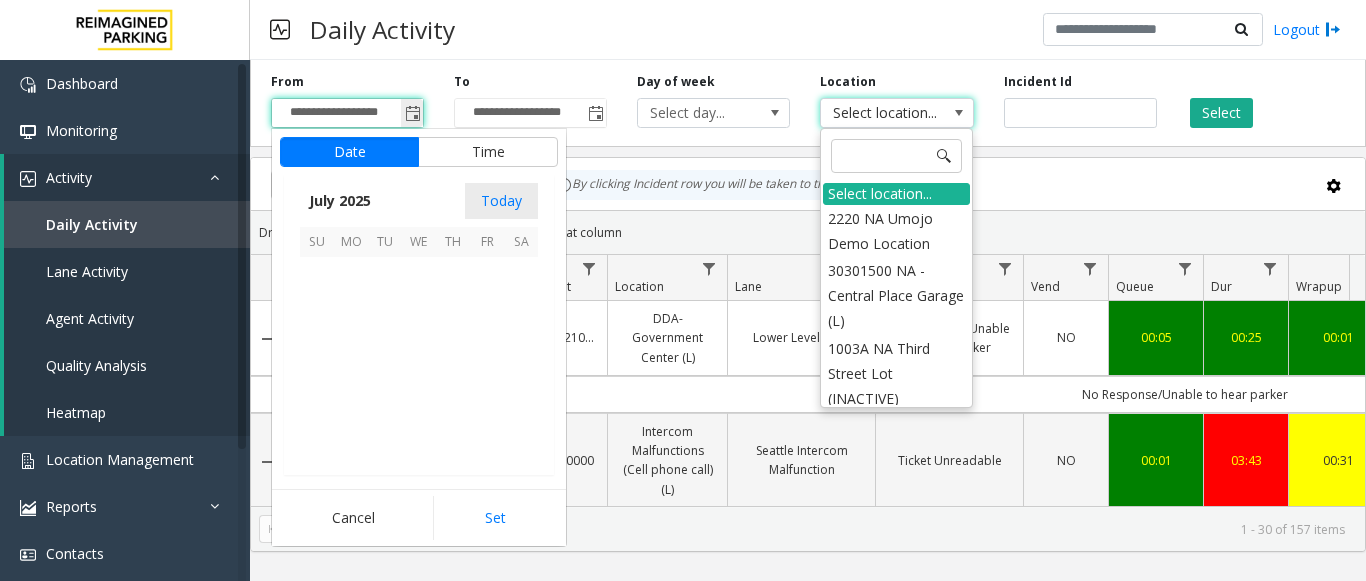scroll, scrollTop: 358428, scrollLeft: 0, axis: vertical 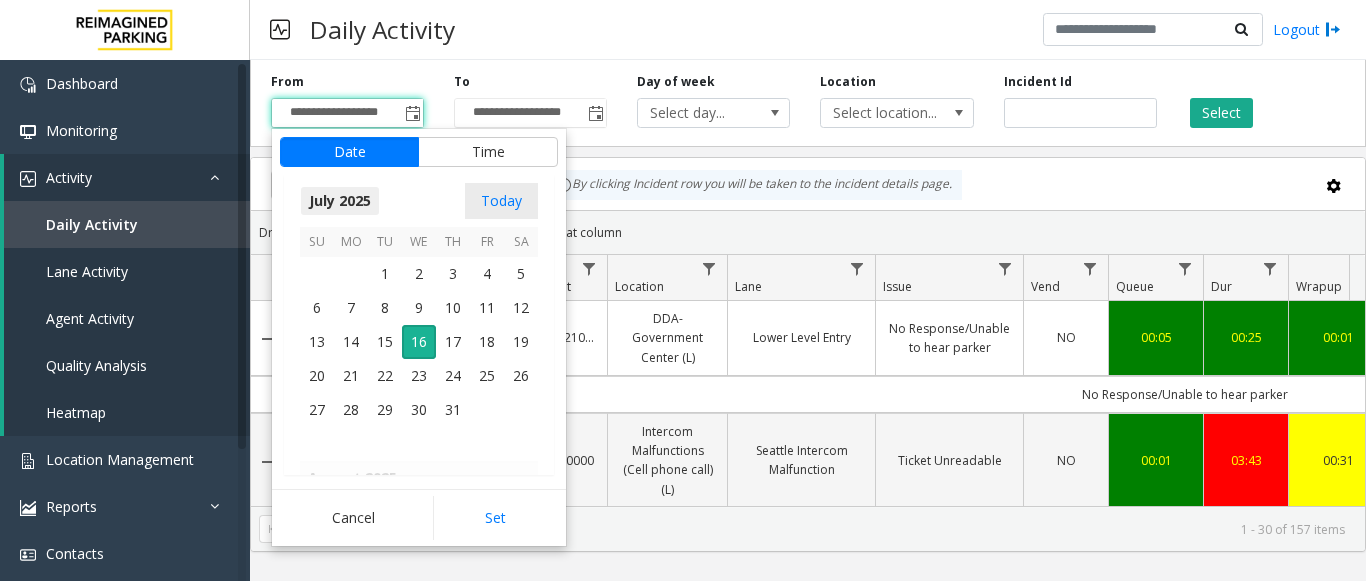 click on "July 2025" at bounding box center [340, 201] 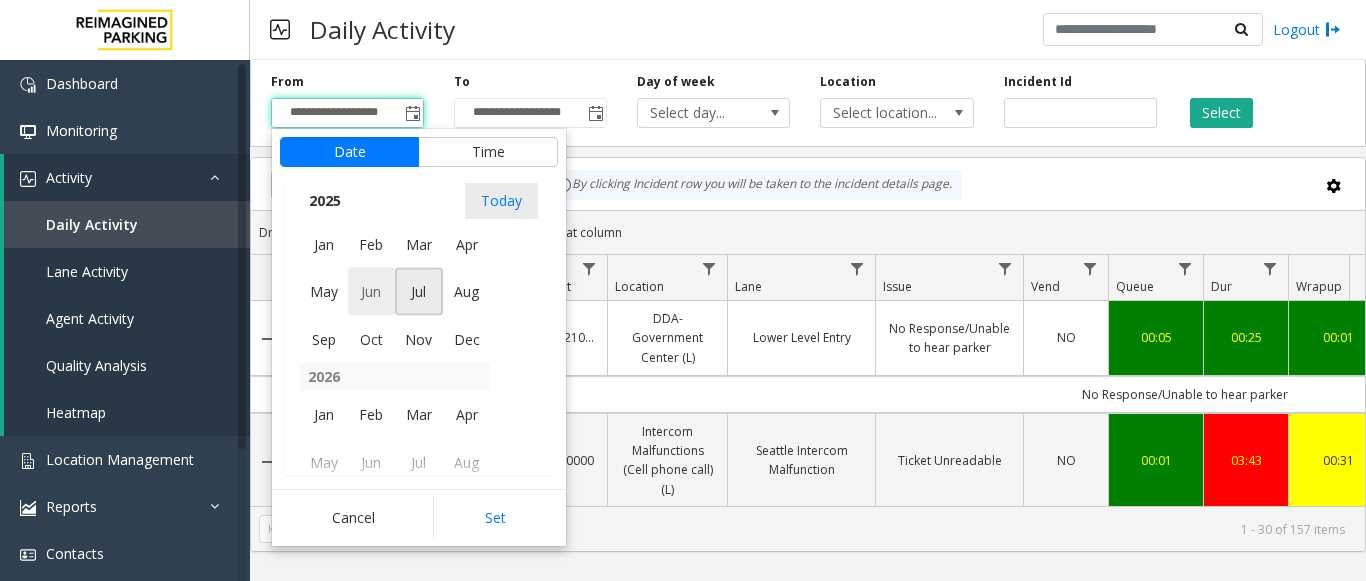 click on "Jun" at bounding box center [372, 292] 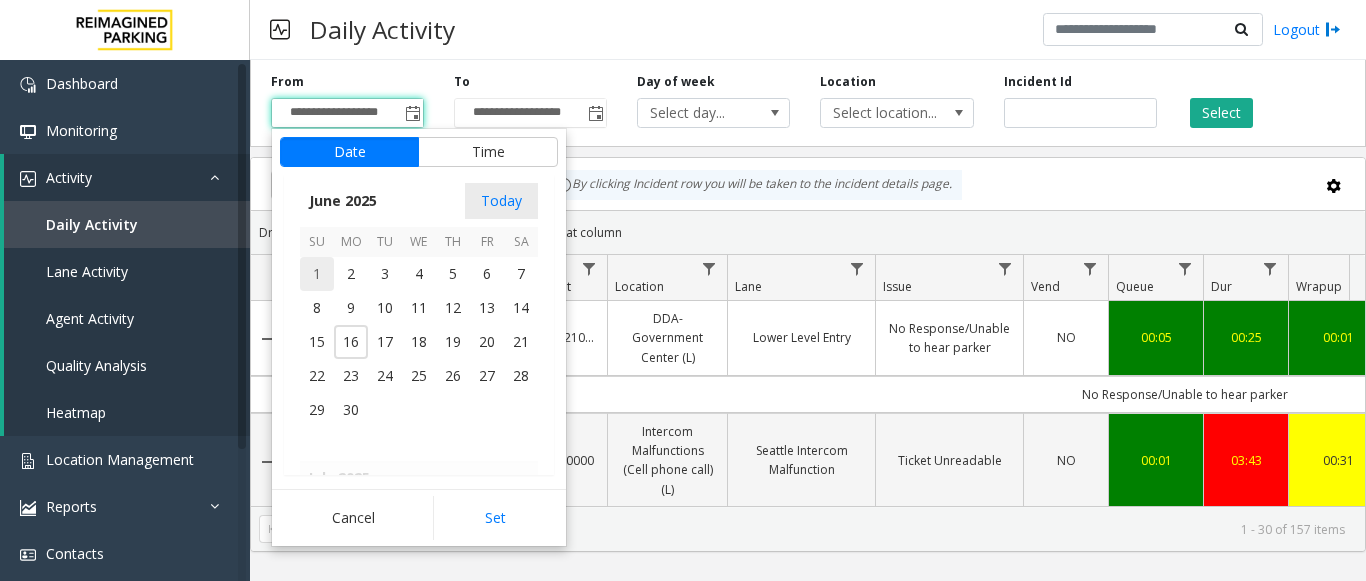 click on "1" at bounding box center (317, 274) 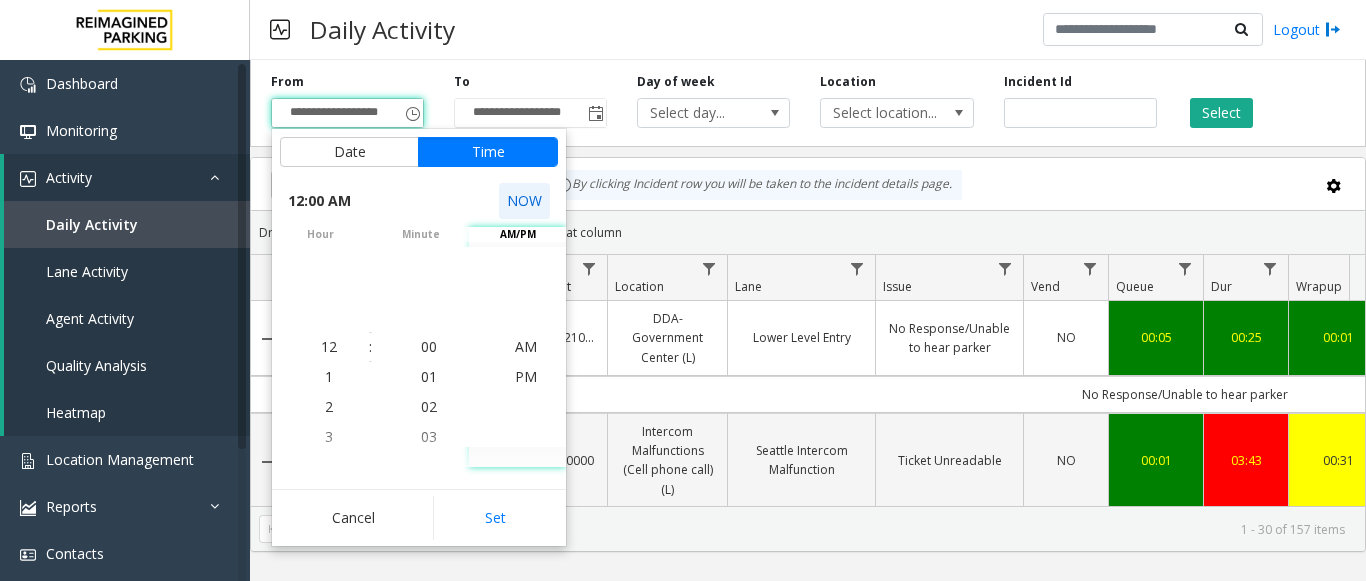 click on "NOW" 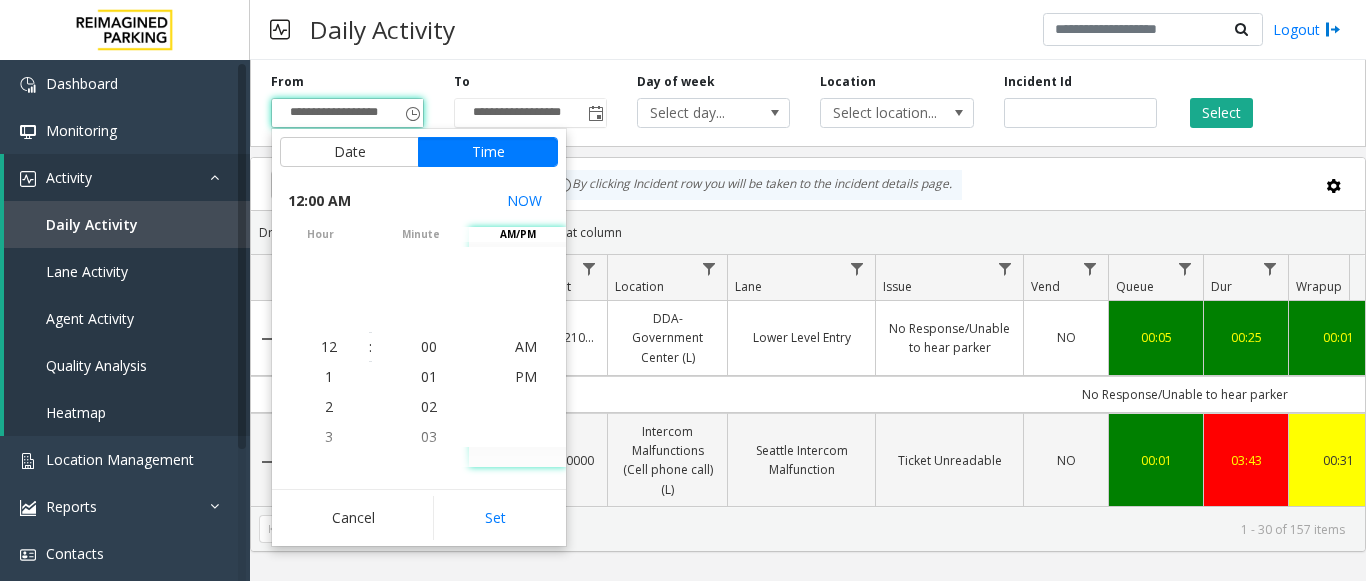 scroll, scrollTop: 600, scrollLeft: 0, axis: vertical 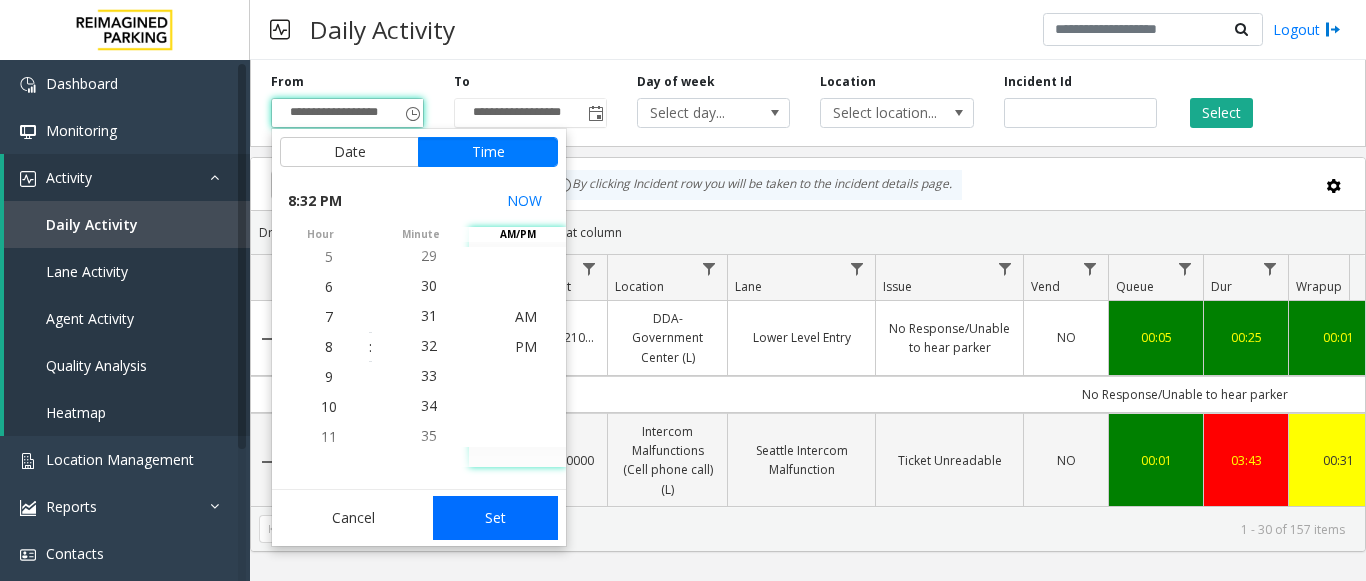 click on "Set" 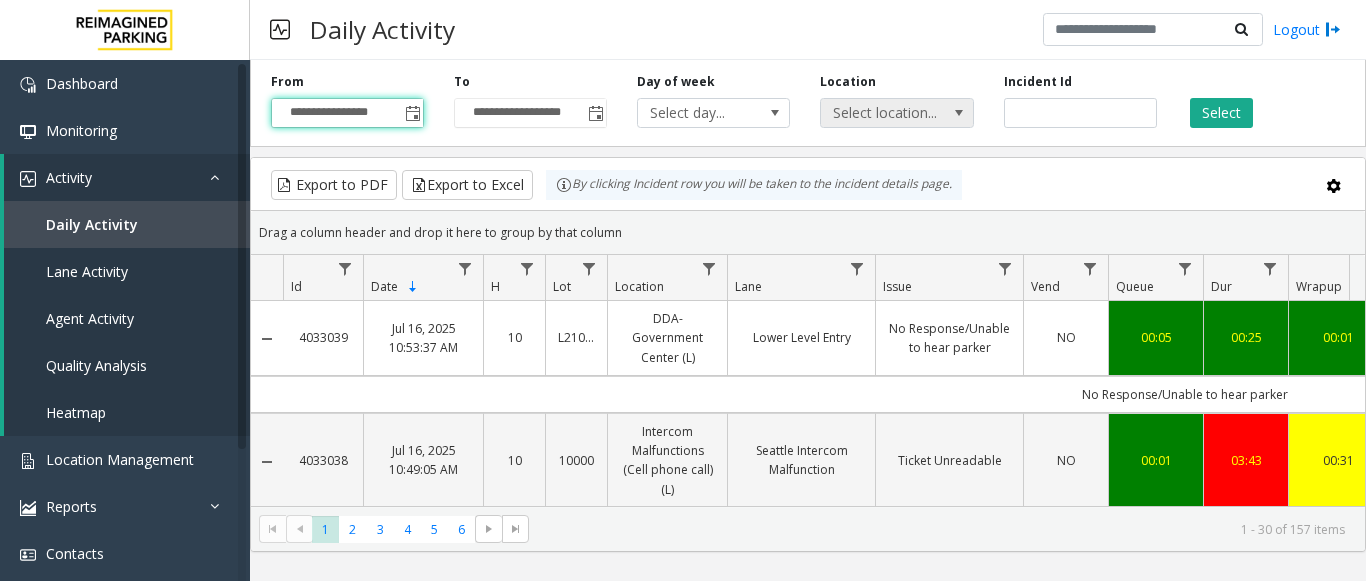 click at bounding box center (959, 113) 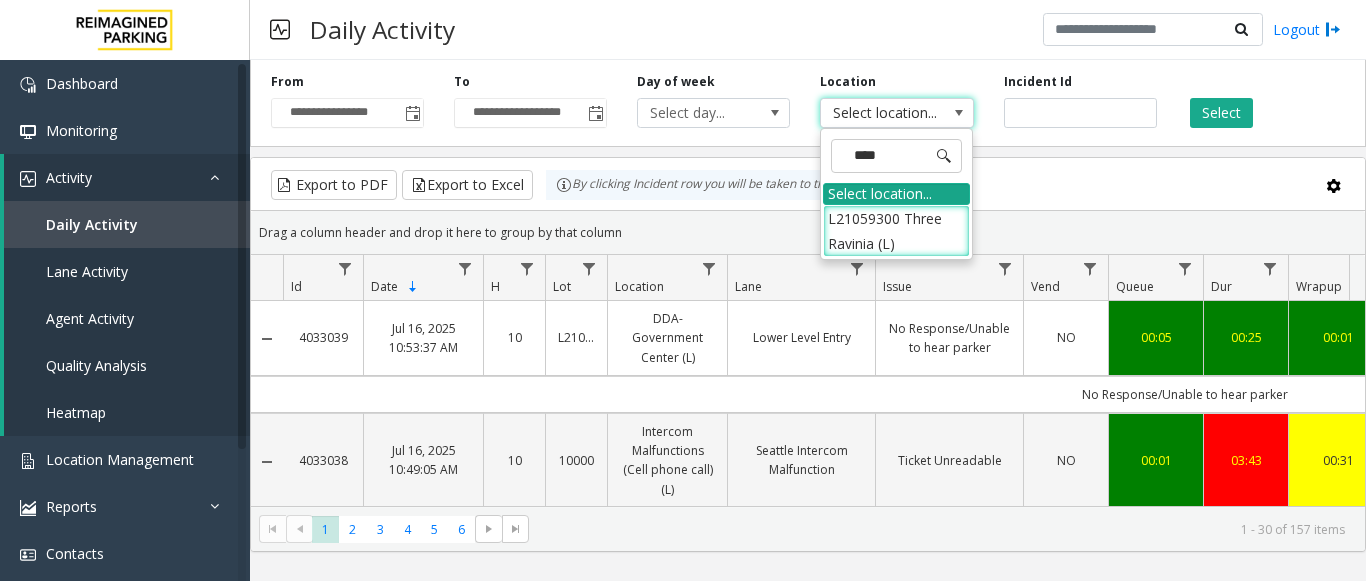 type on "*****" 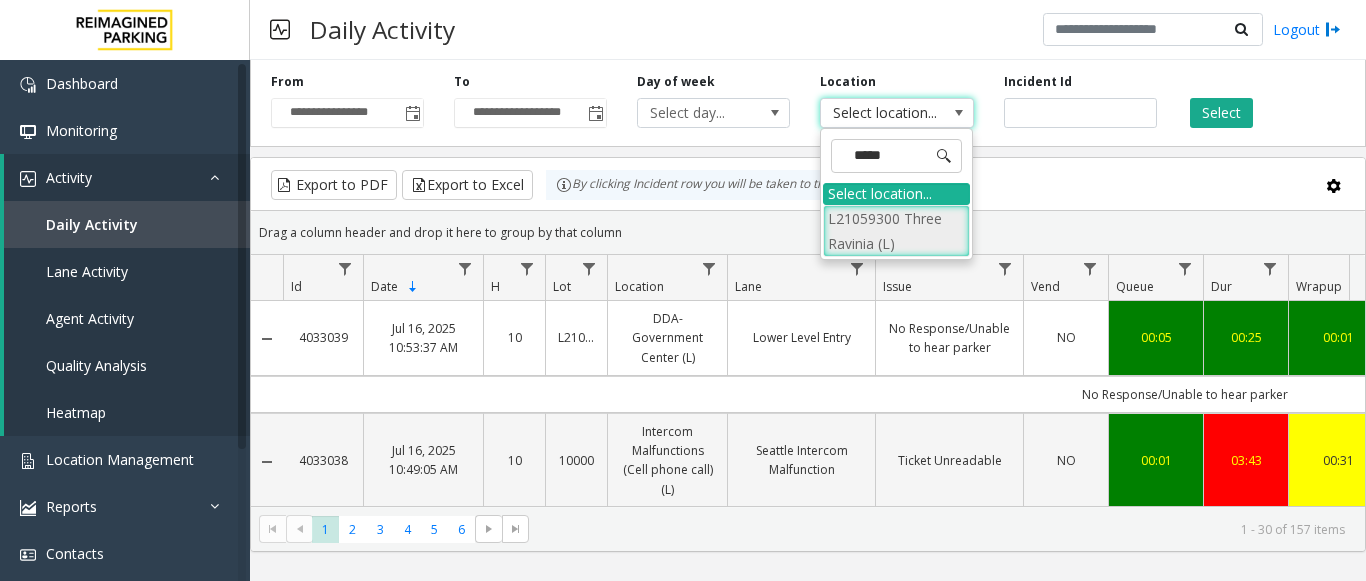 click on "L21059300 Three Ravinia (L)" at bounding box center (896, 231) 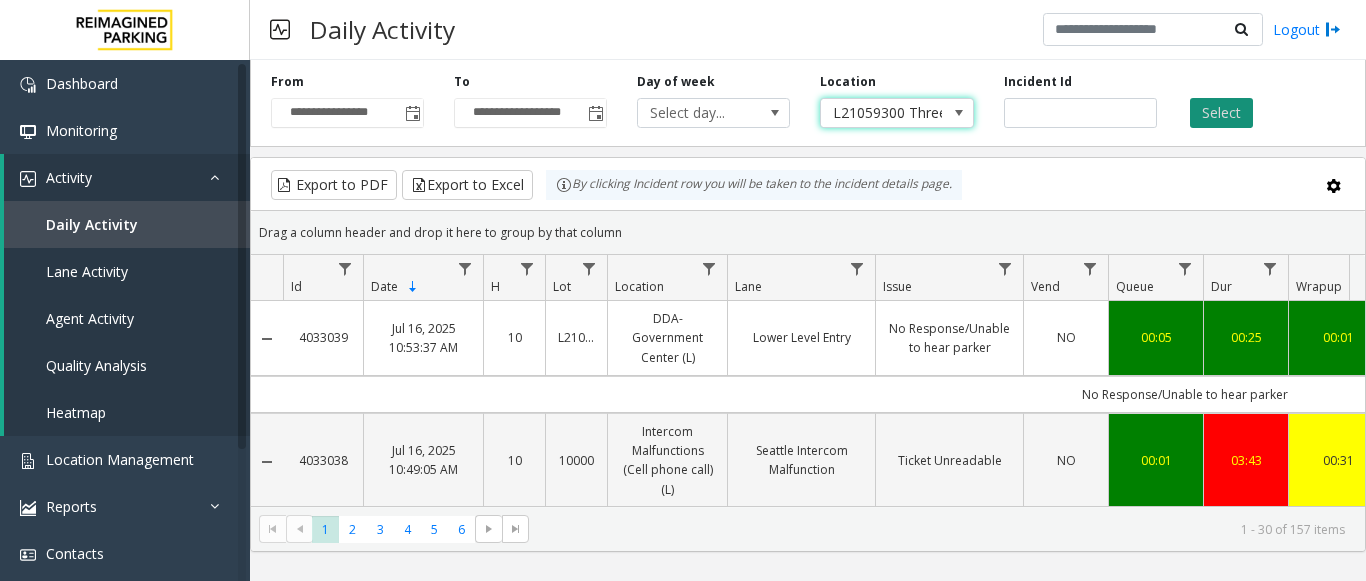 click on "Select" 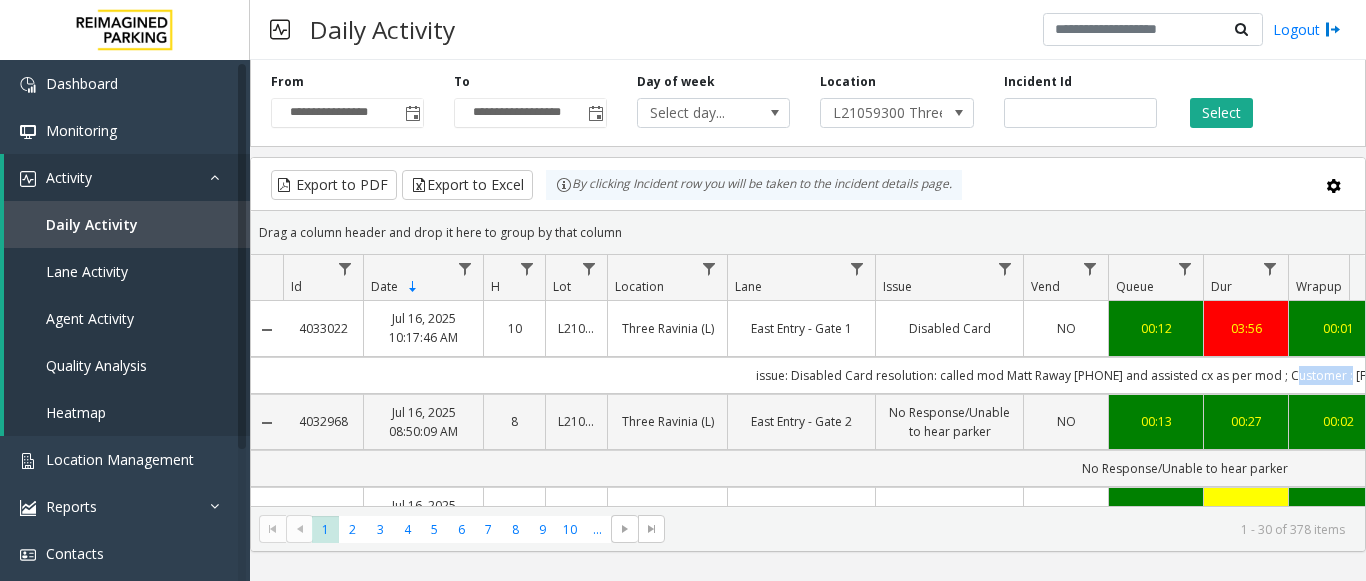 scroll, scrollTop: 0, scrollLeft: 68, axis: horizontal 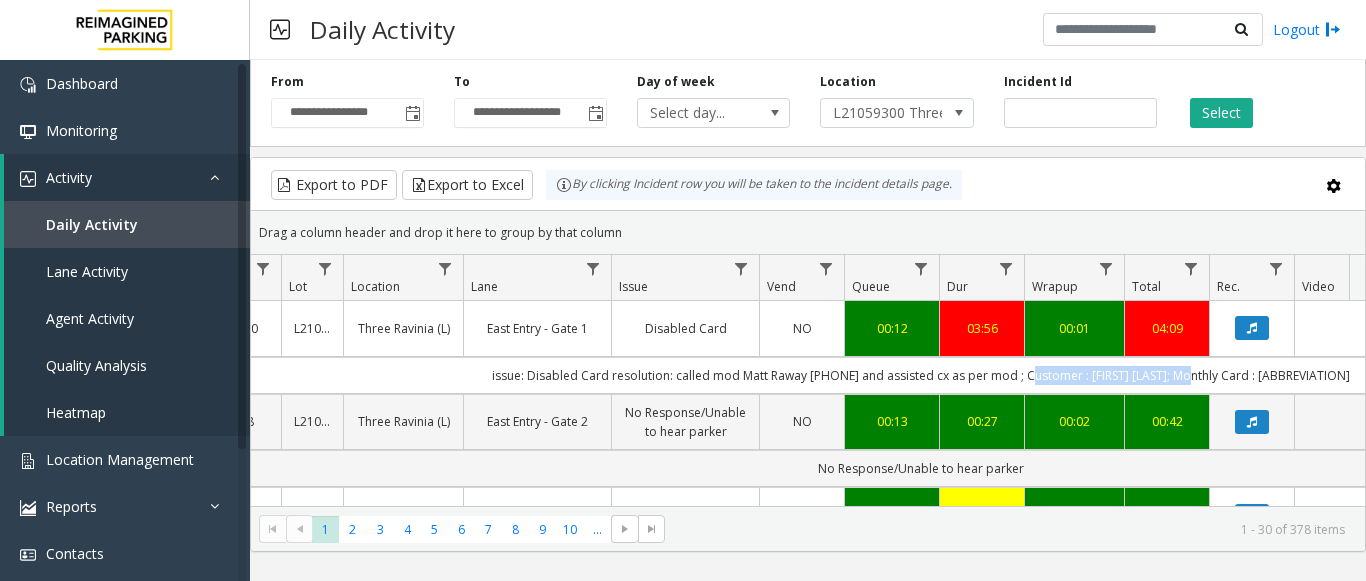 drag, startPoint x: 1291, startPoint y: 373, endPoint x: 1343, endPoint y: 373, distance: 52 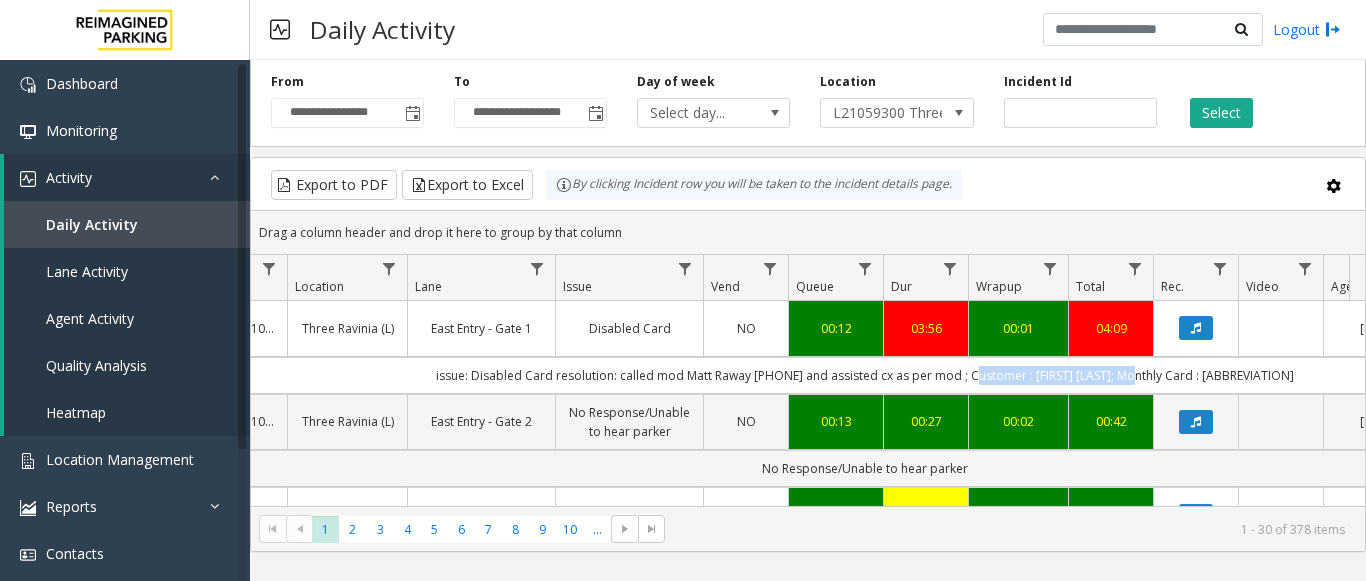 scroll, scrollTop: 205, scrollLeft: 320, axis: both 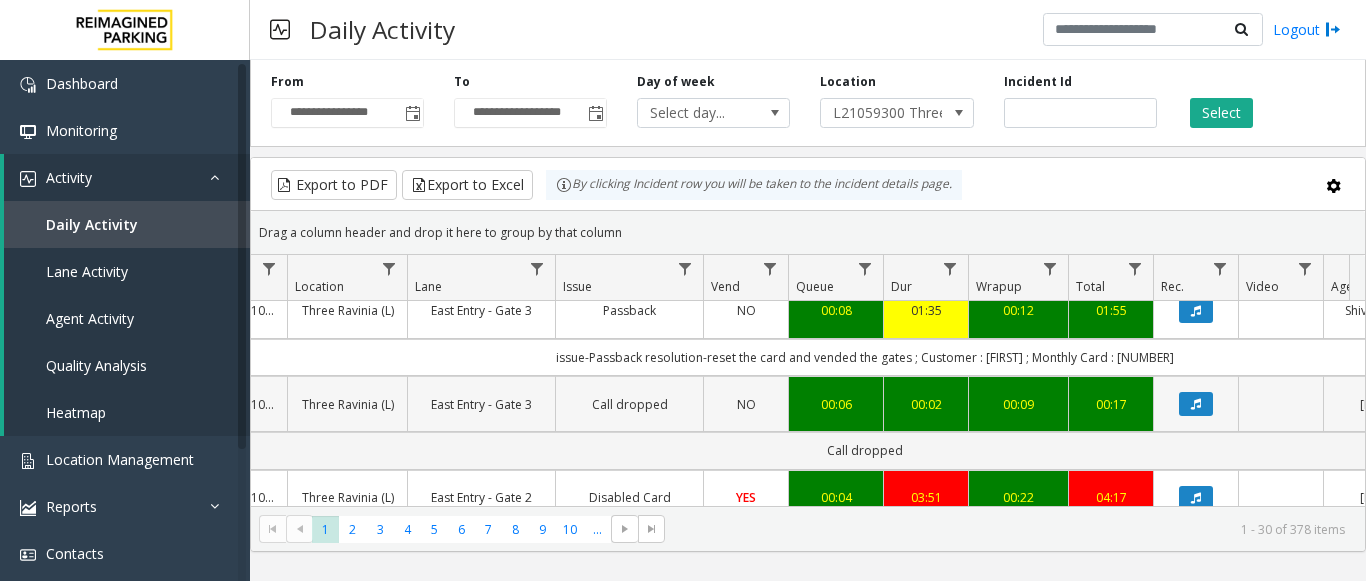 click 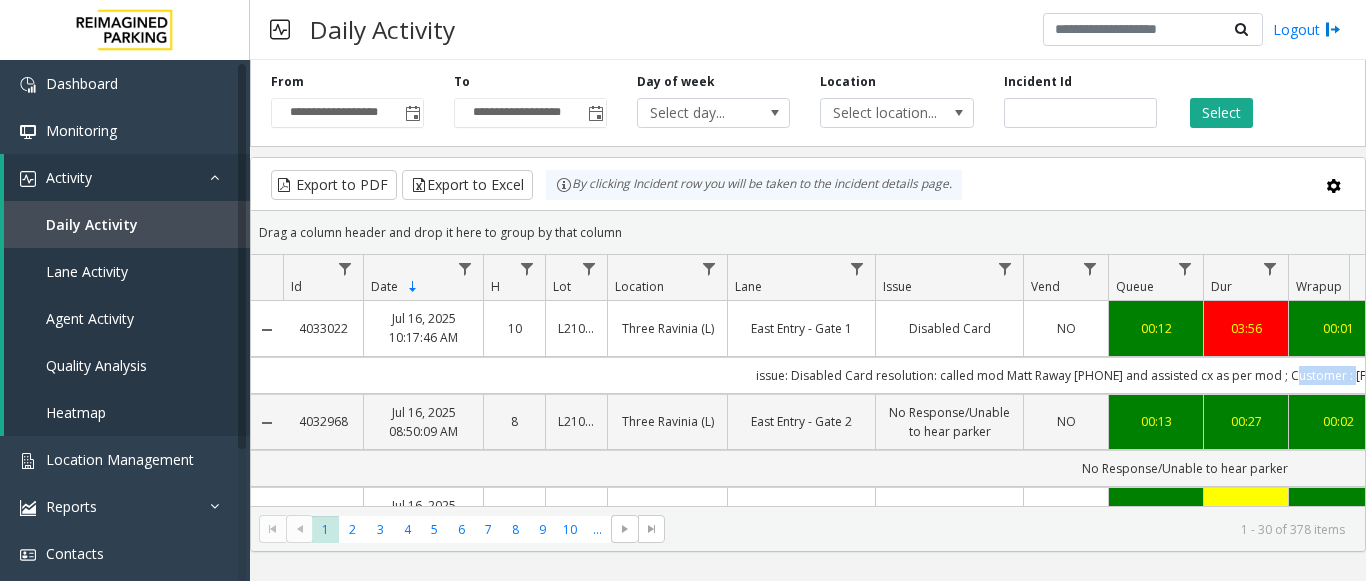 scroll, scrollTop: 0, scrollLeft: 41, axis: horizontal 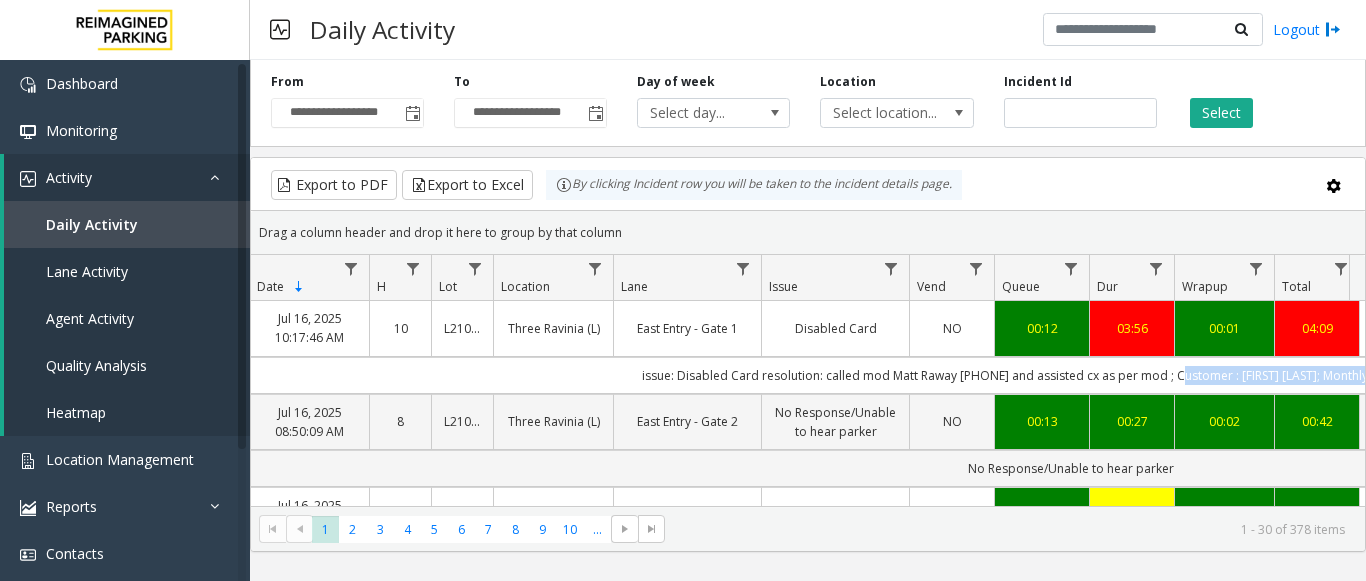 drag, startPoint x: 1287, startPoint y: 374, endPoint x: 1340, endPoint y: 373, distance: 53.009434 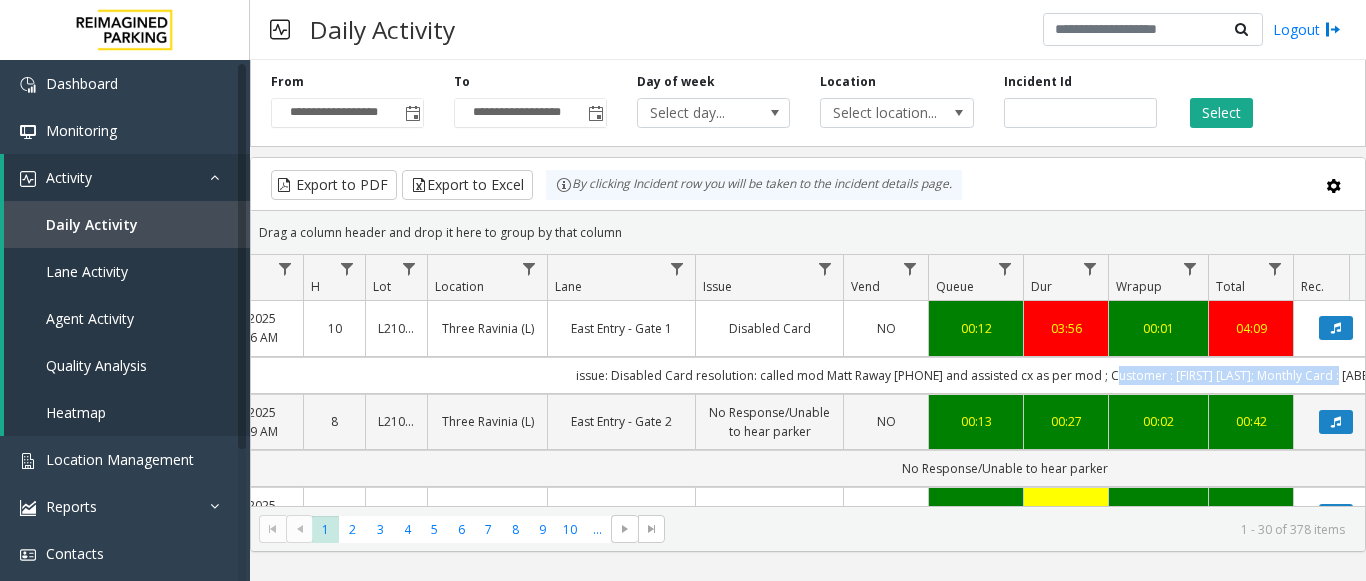 scroll, scrollTop: 0, scrollLeft: 488, axis: horizontal 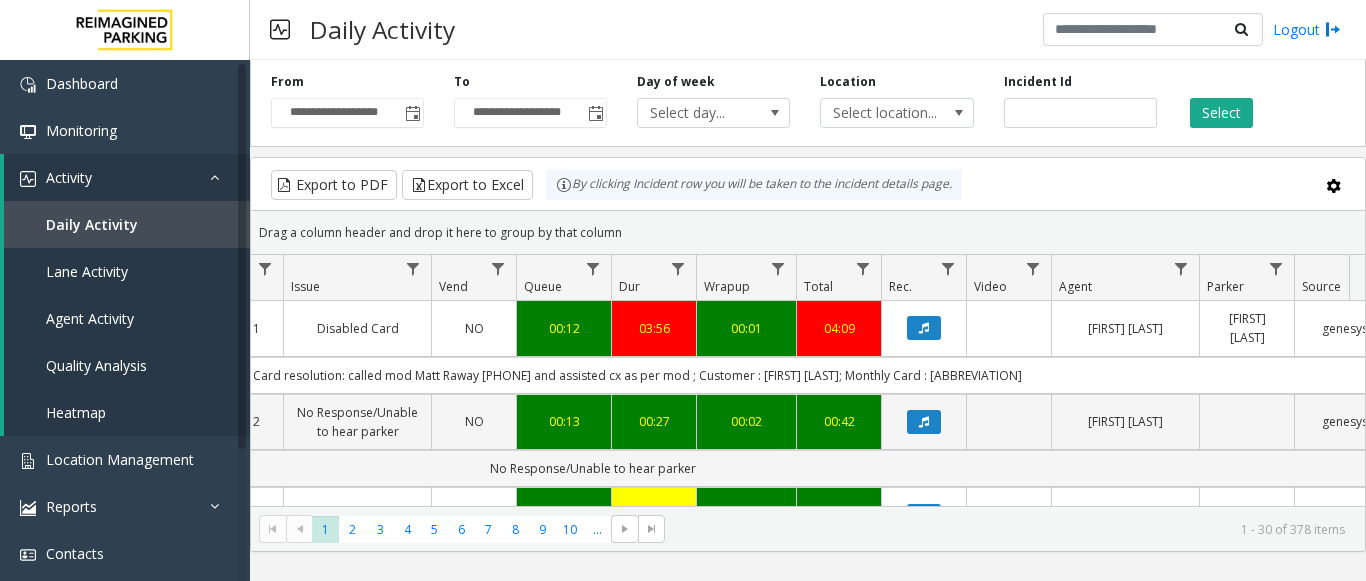 click on "issue: Disabled Card
resolution: called mod Matt Raway	[PHONE] and assisted cx as per mod ; Customer : [FIRST] [LAST]; Monthly Card : [ABBREVIATION]" 